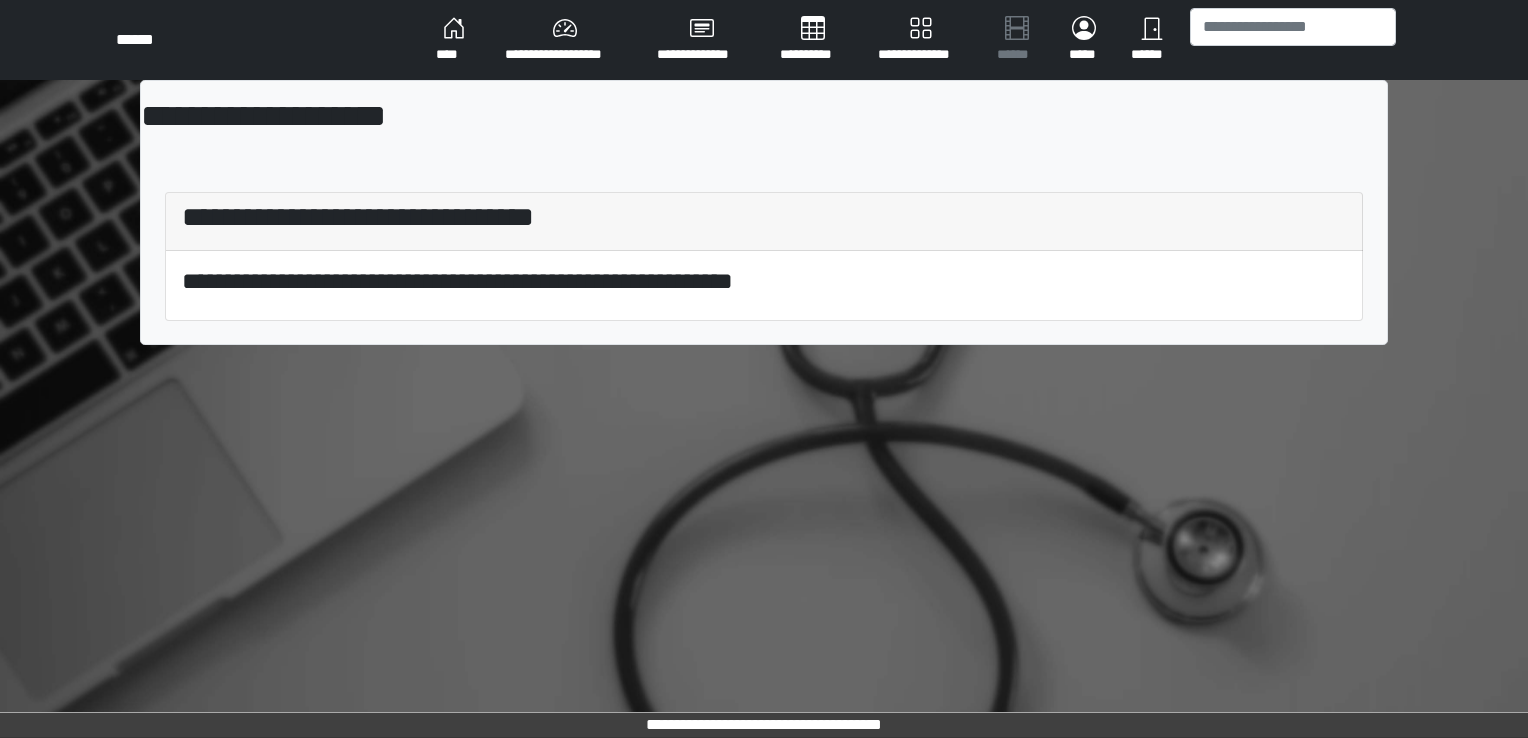 scroll, scrollTop: 0, scrollLeft: 0, axis: both 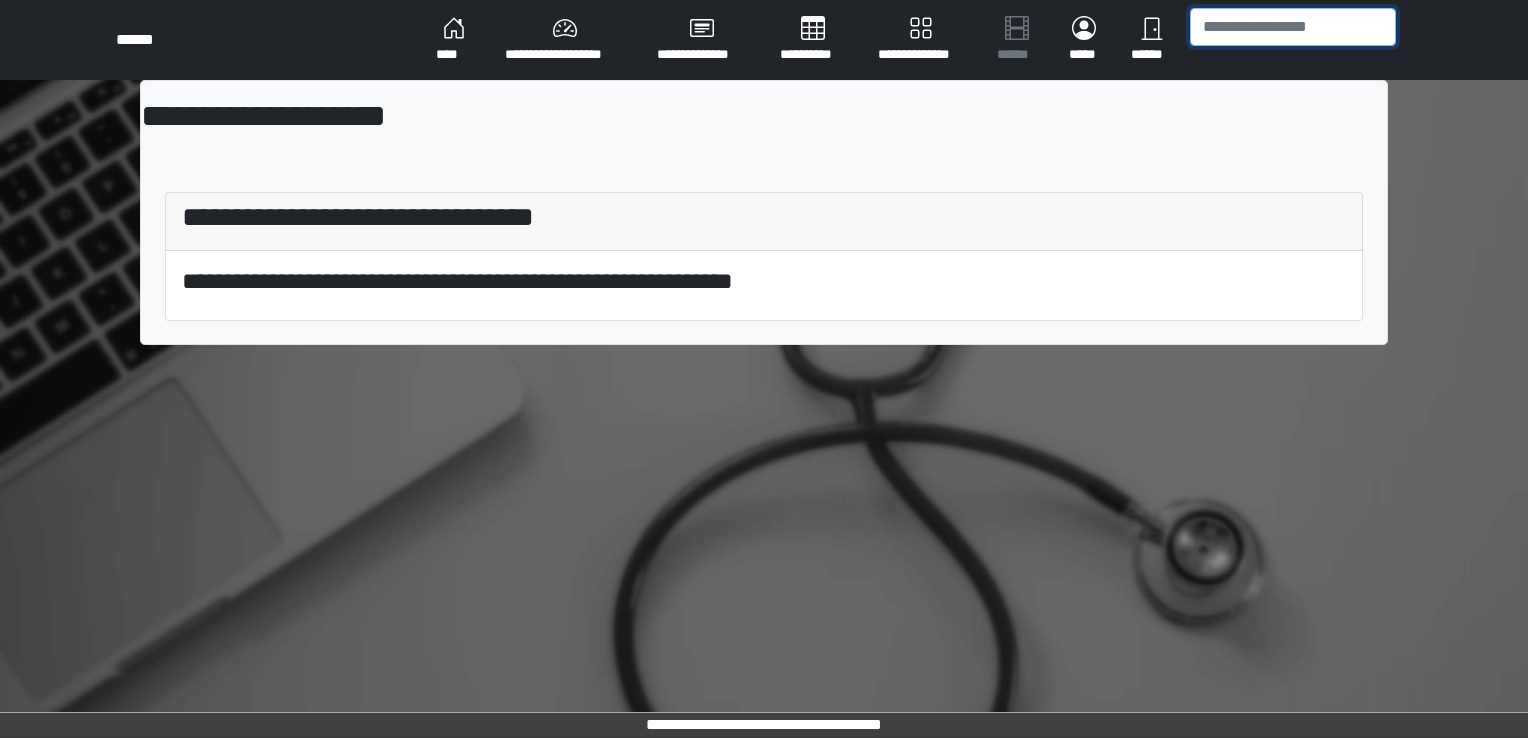 click at bounding box center [1293, 27] 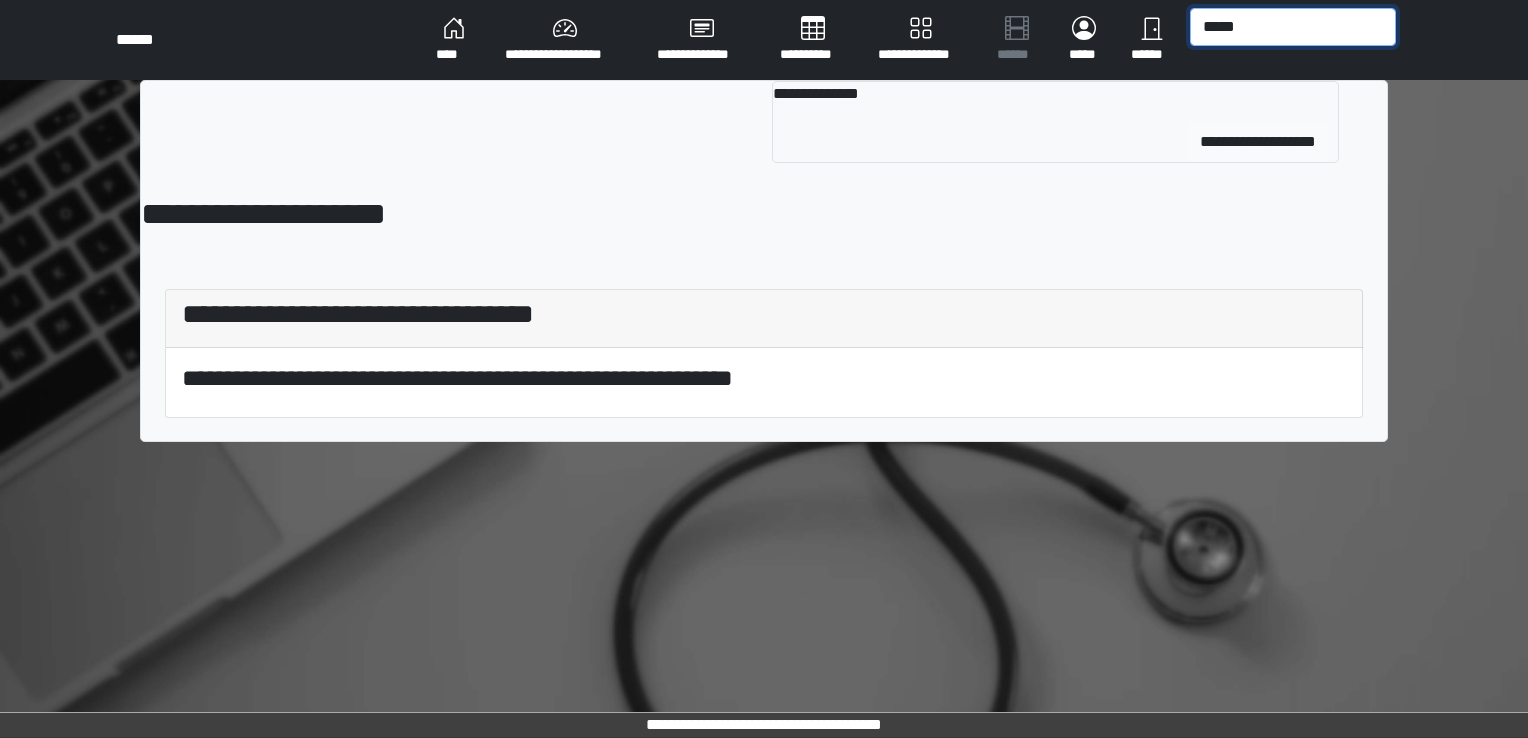 type on "*****" 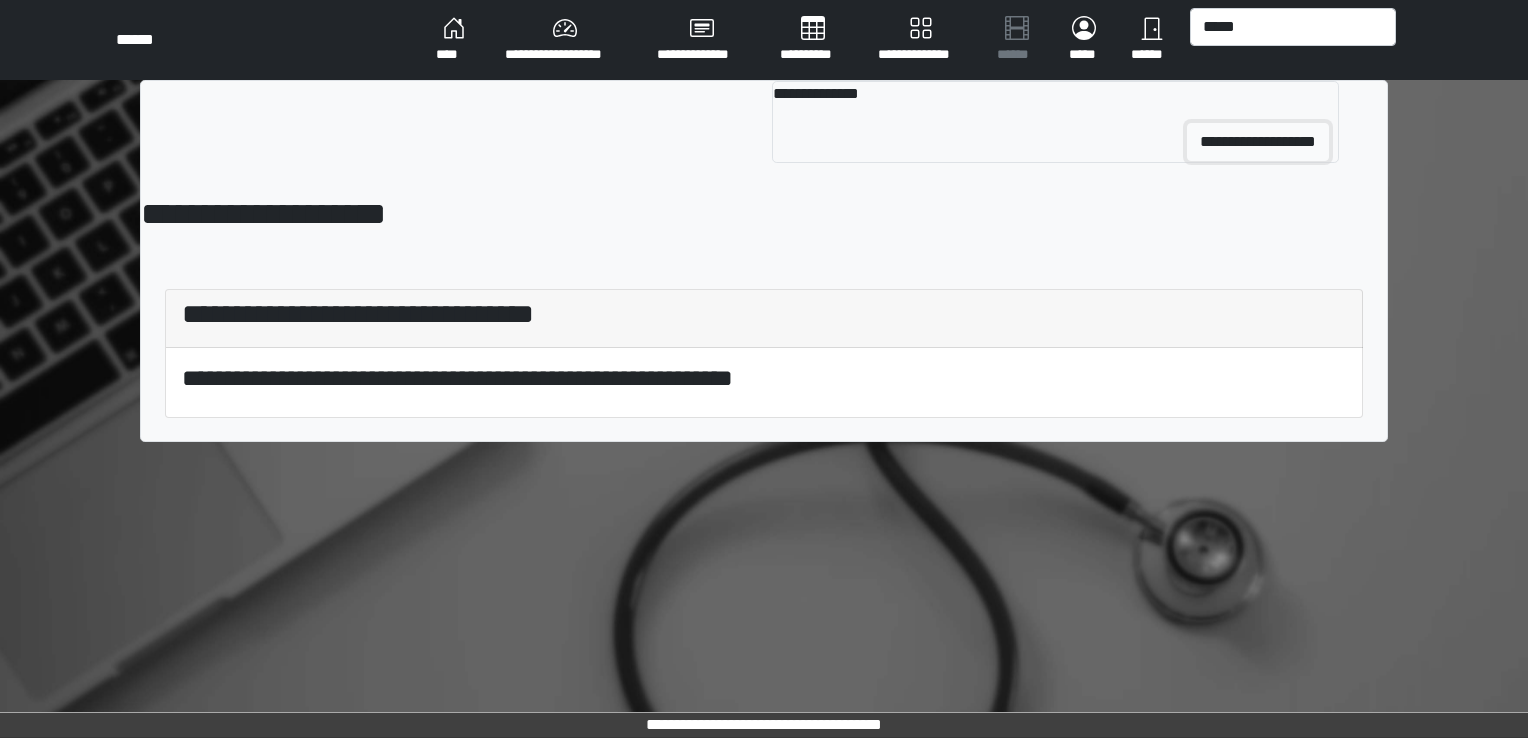 click on "**********" at bounding box center [1258, 142] 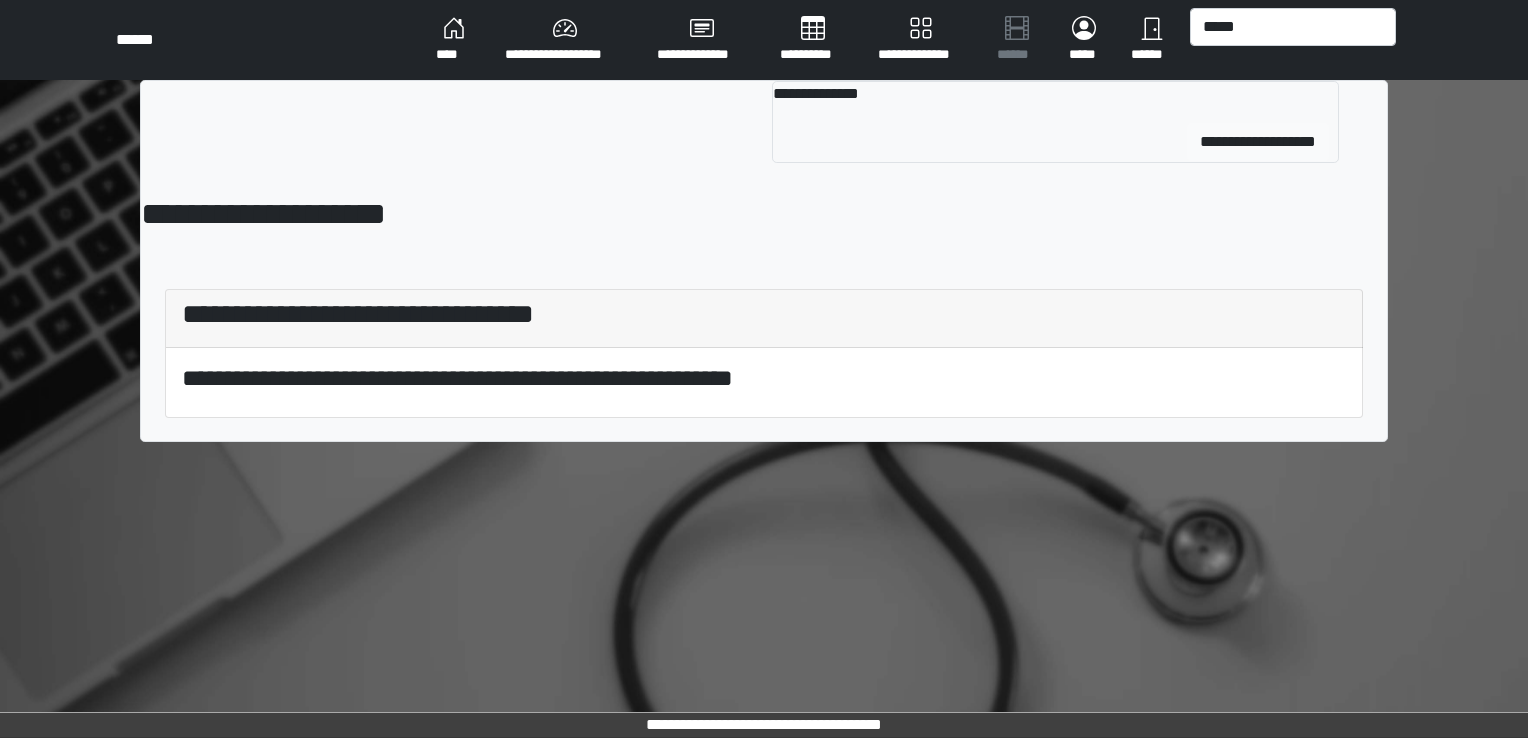 type 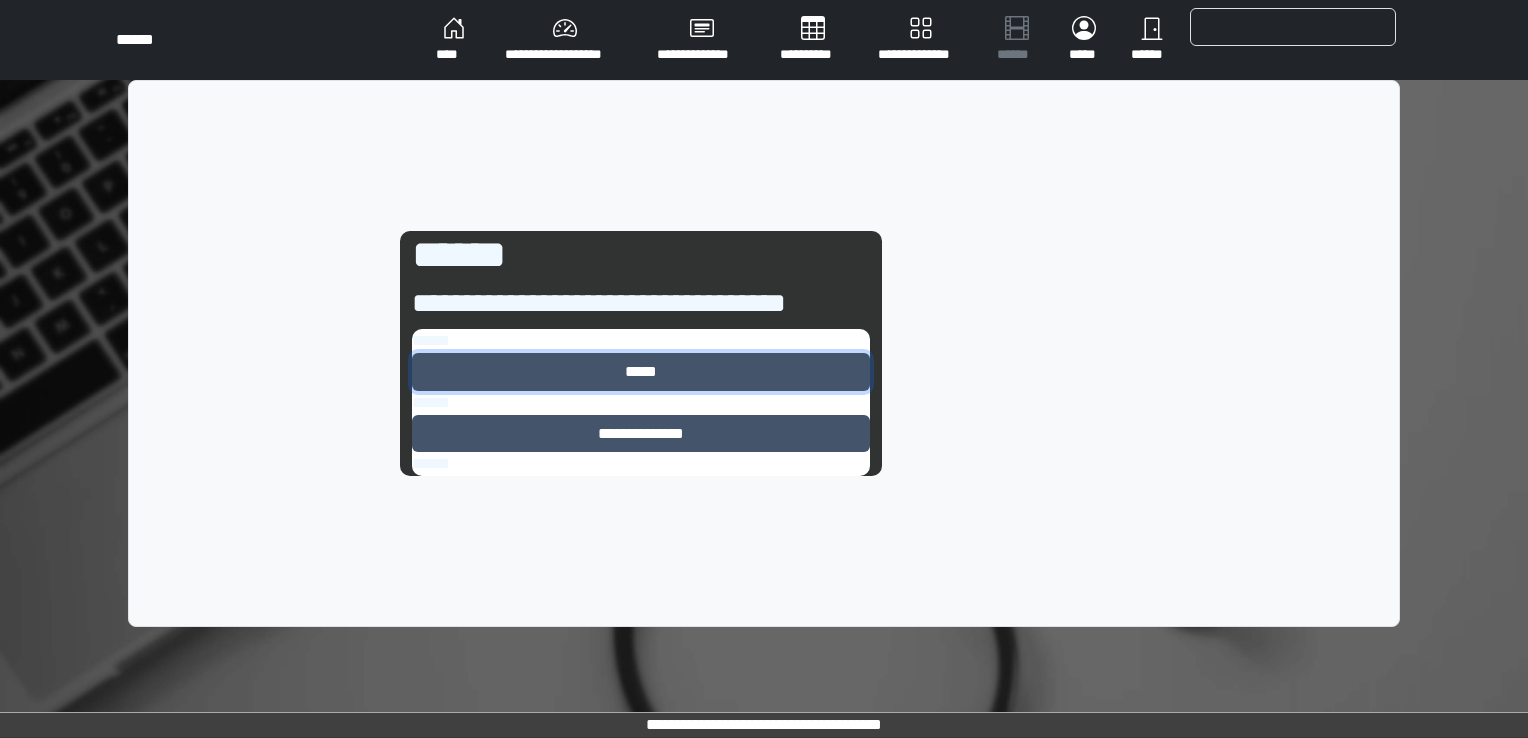 click on "*****" at bounding box center (641, 372) 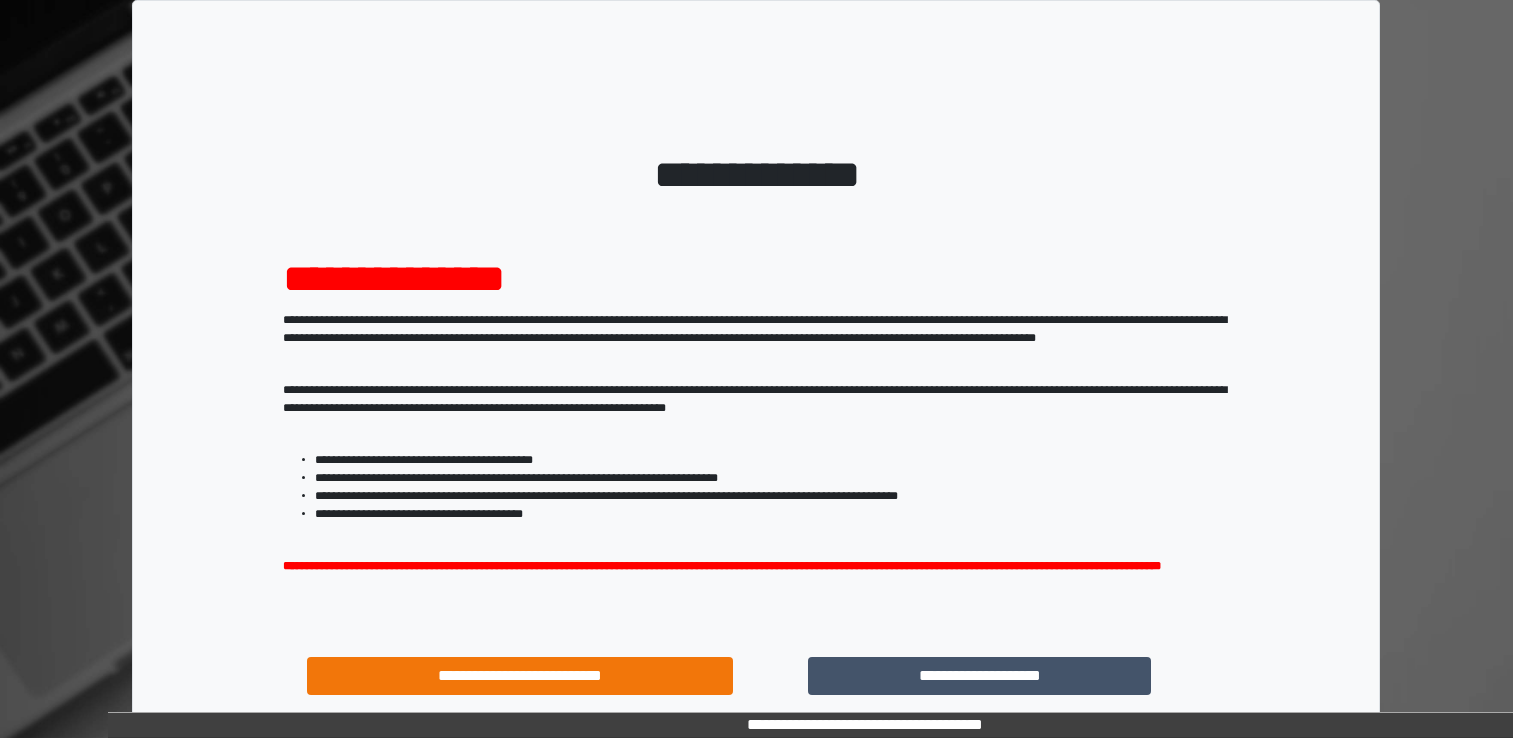 scroll, scrollTop: 0, scrollLeft: 0, axis: both 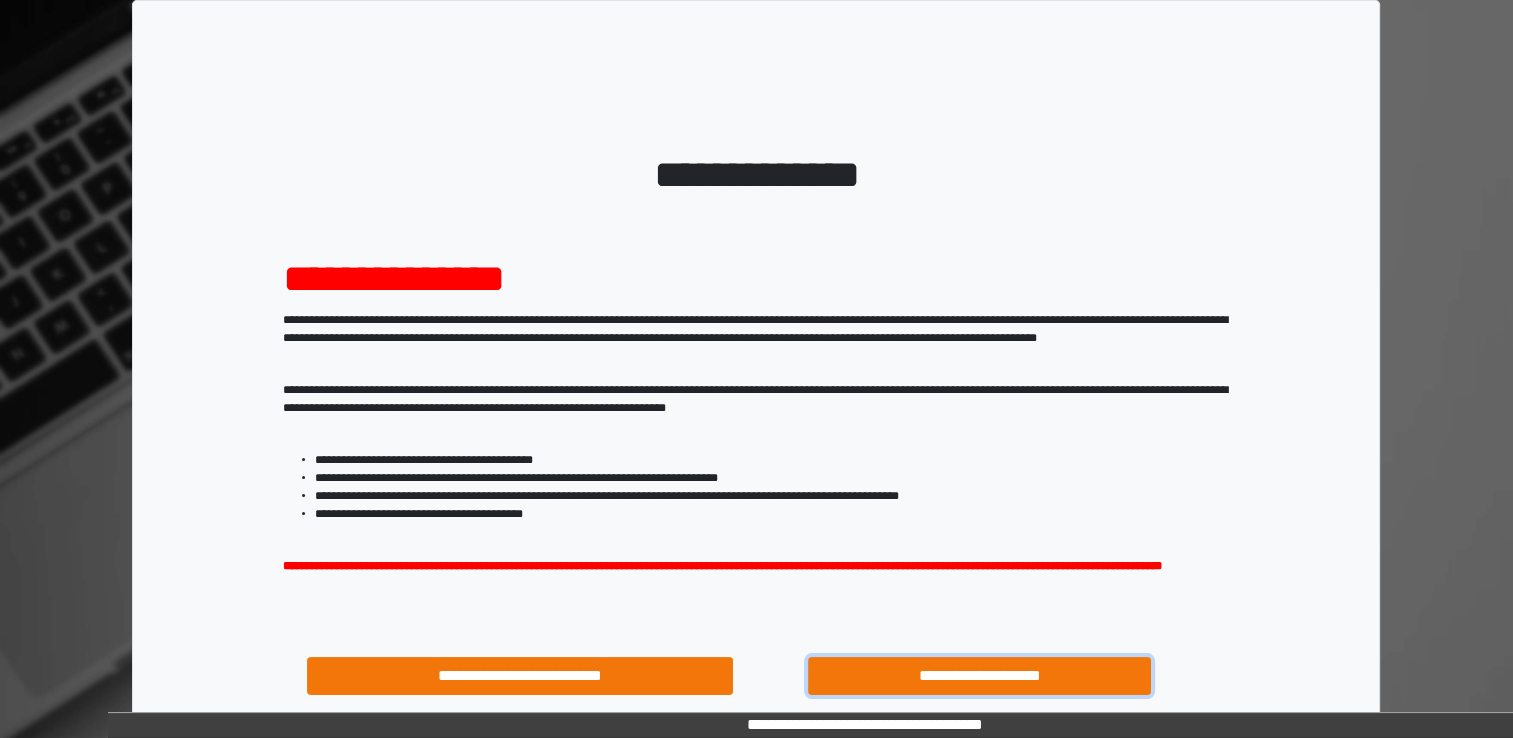 click on "**********" at bounding box center (980, 676) 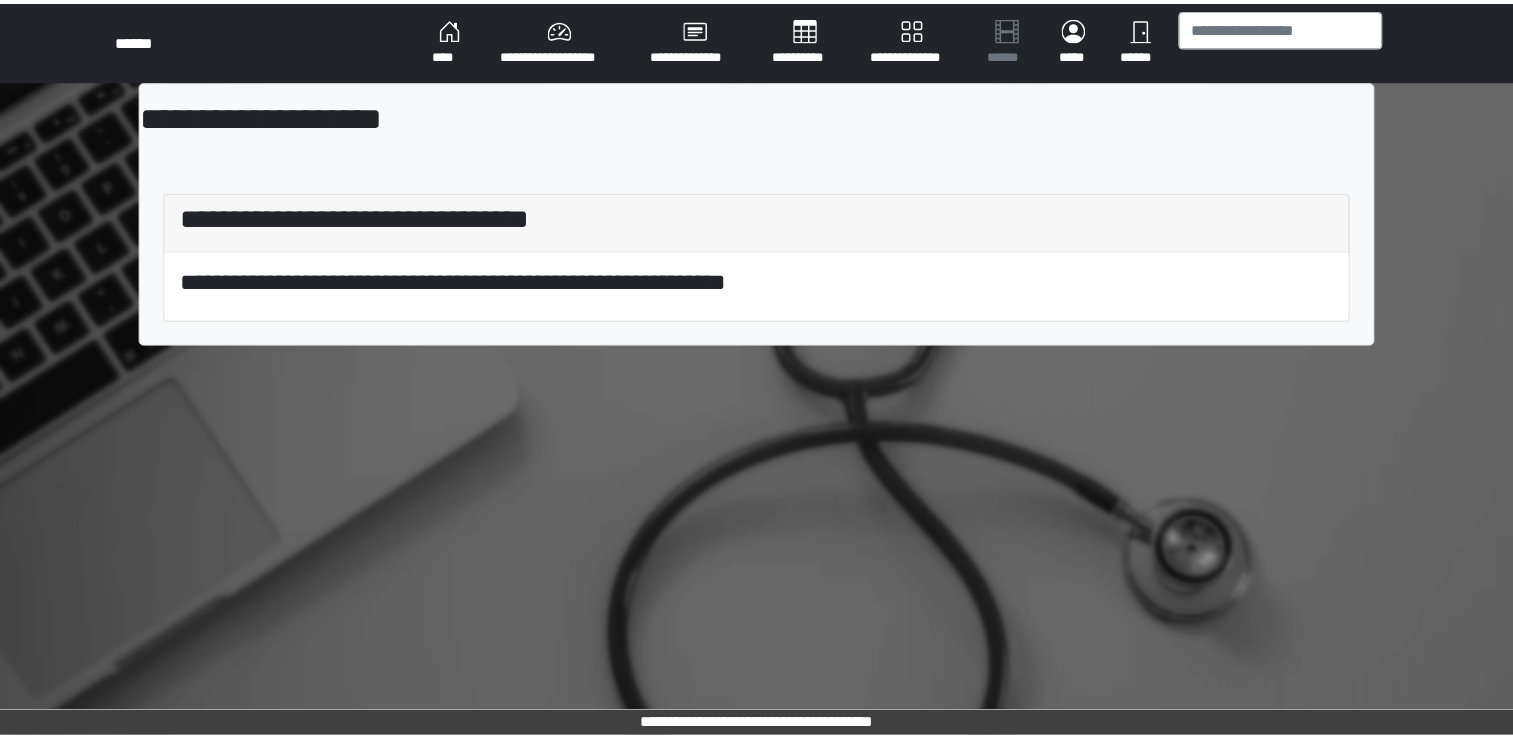 scroll, scrollTop: 0, scrollLeft: 0, axis: both 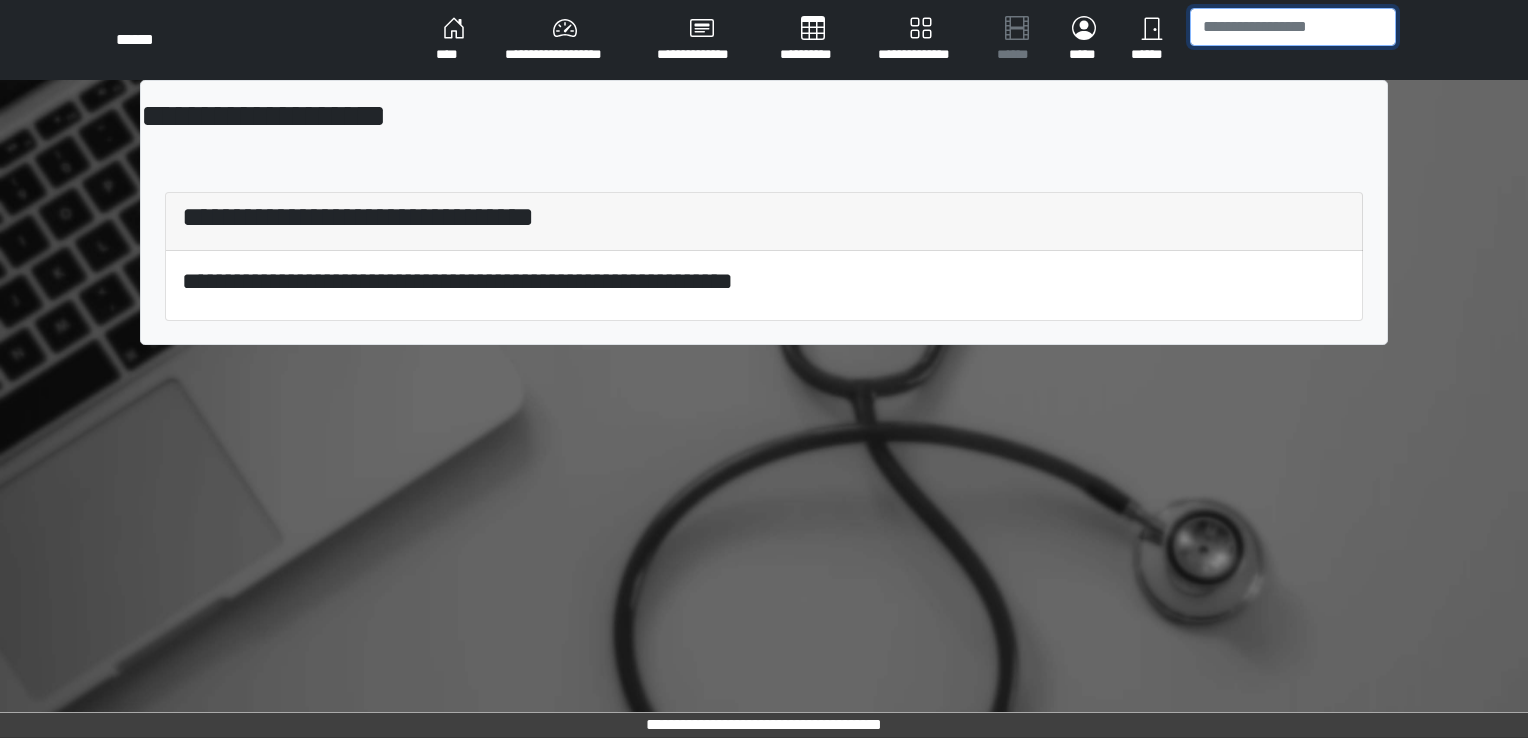 click at bounding box center (1293, 27) 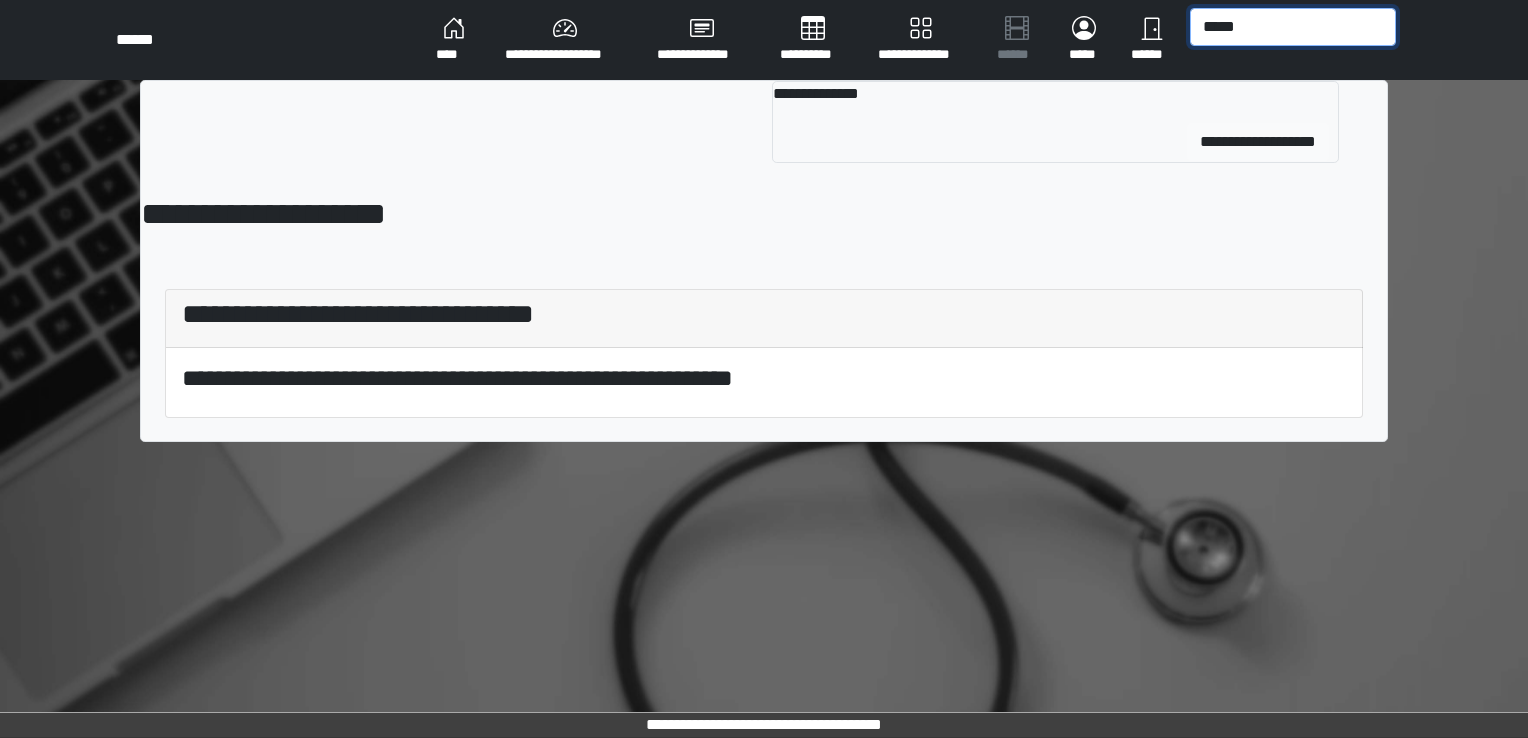 type on "*****" 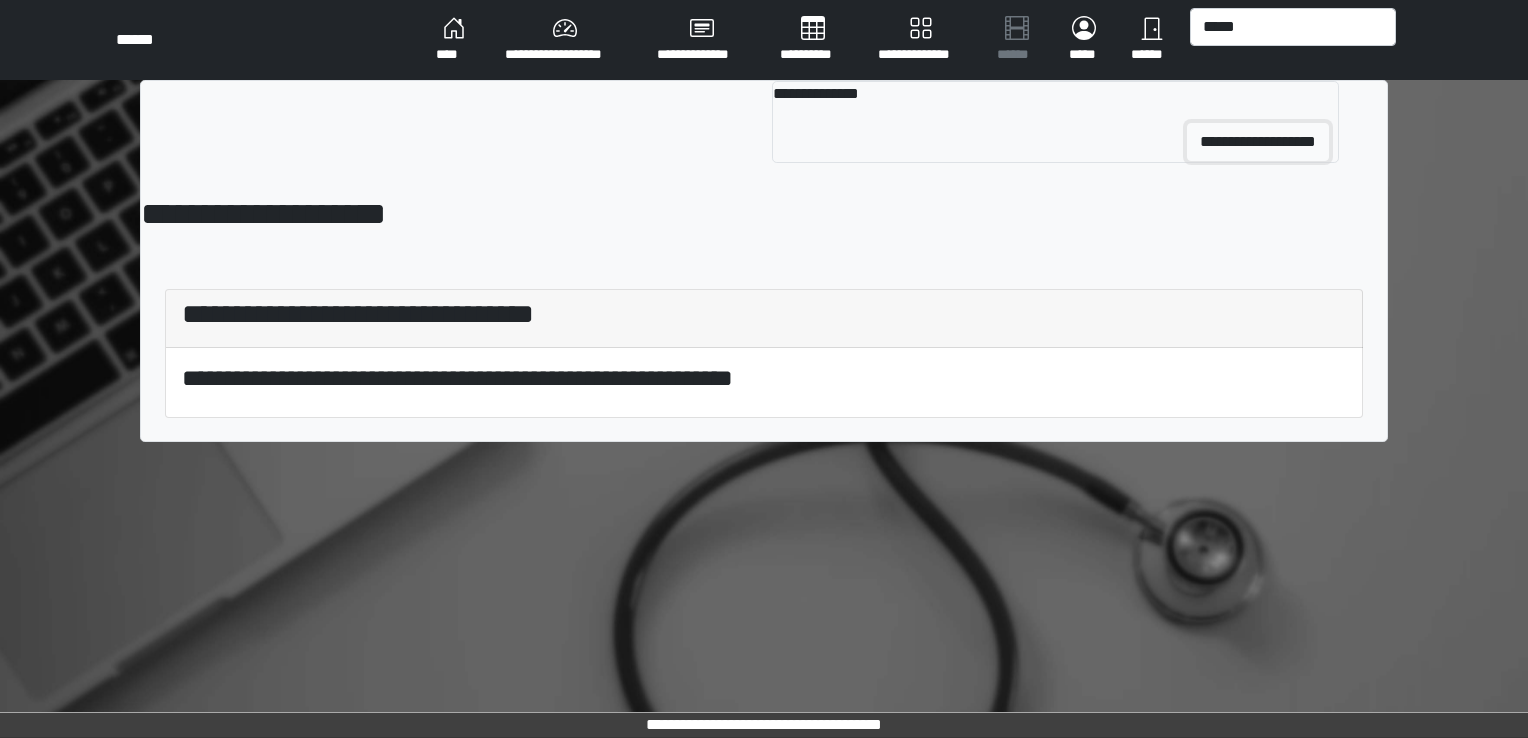 click on "**********" at bounding box center [1258, 142] 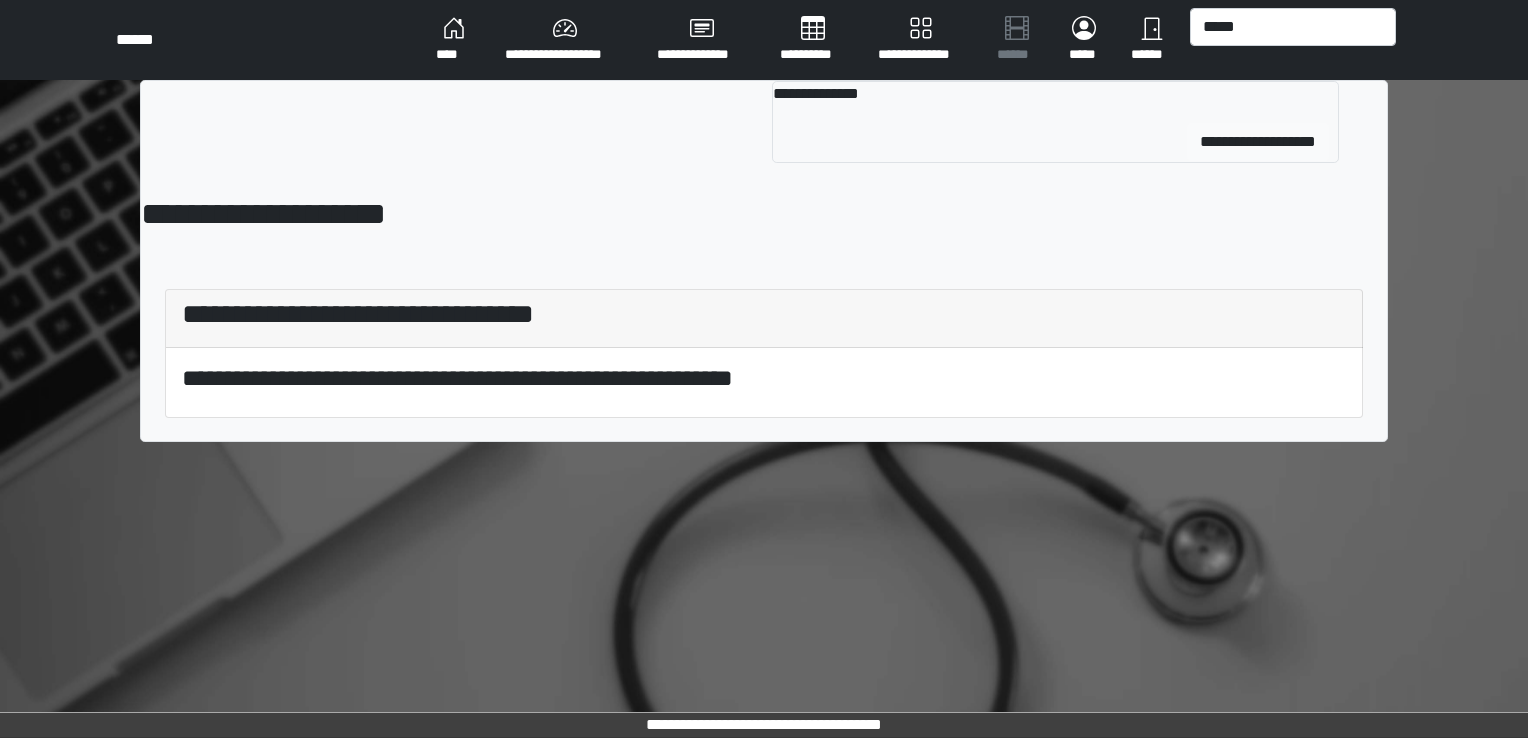type 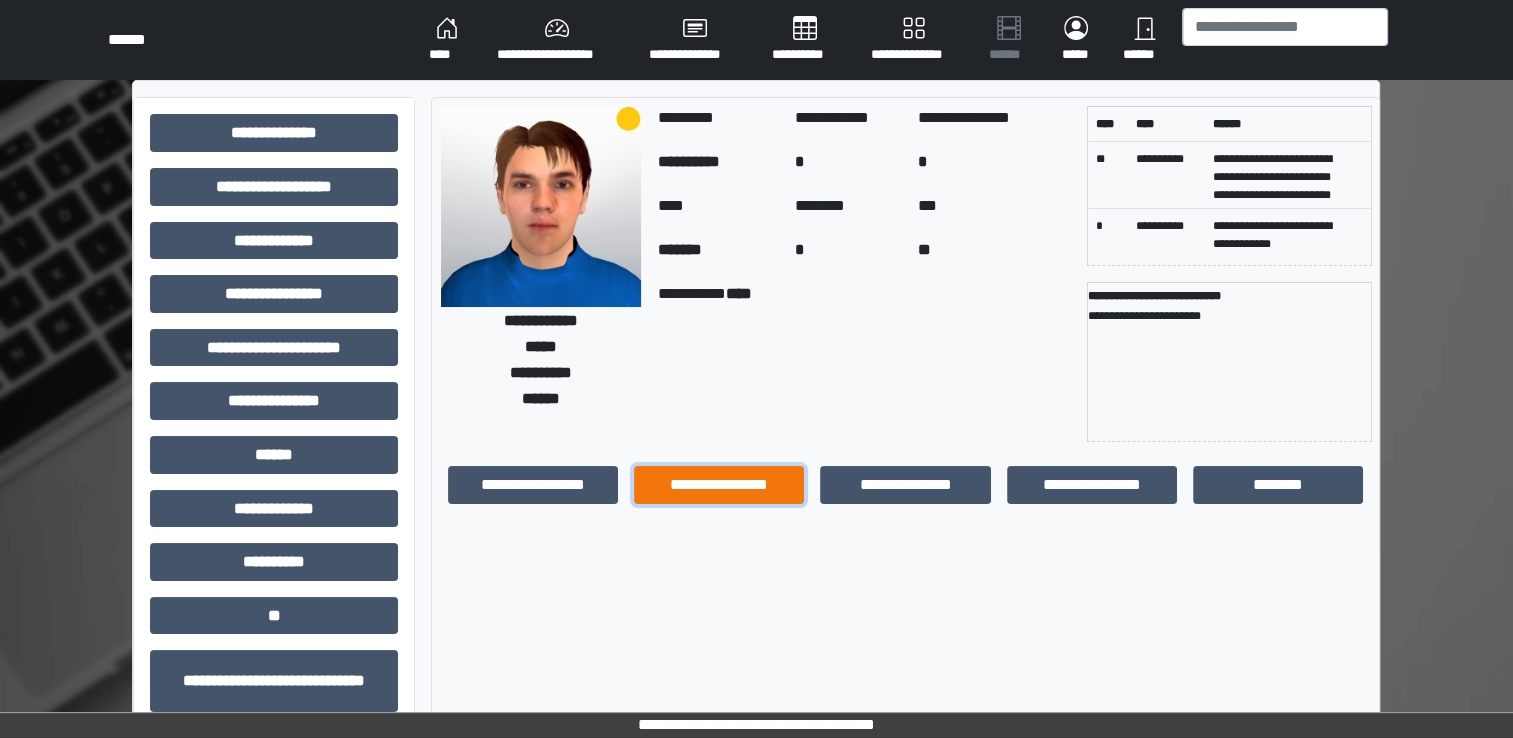 click on "**********" at bounding box center [719, 485] 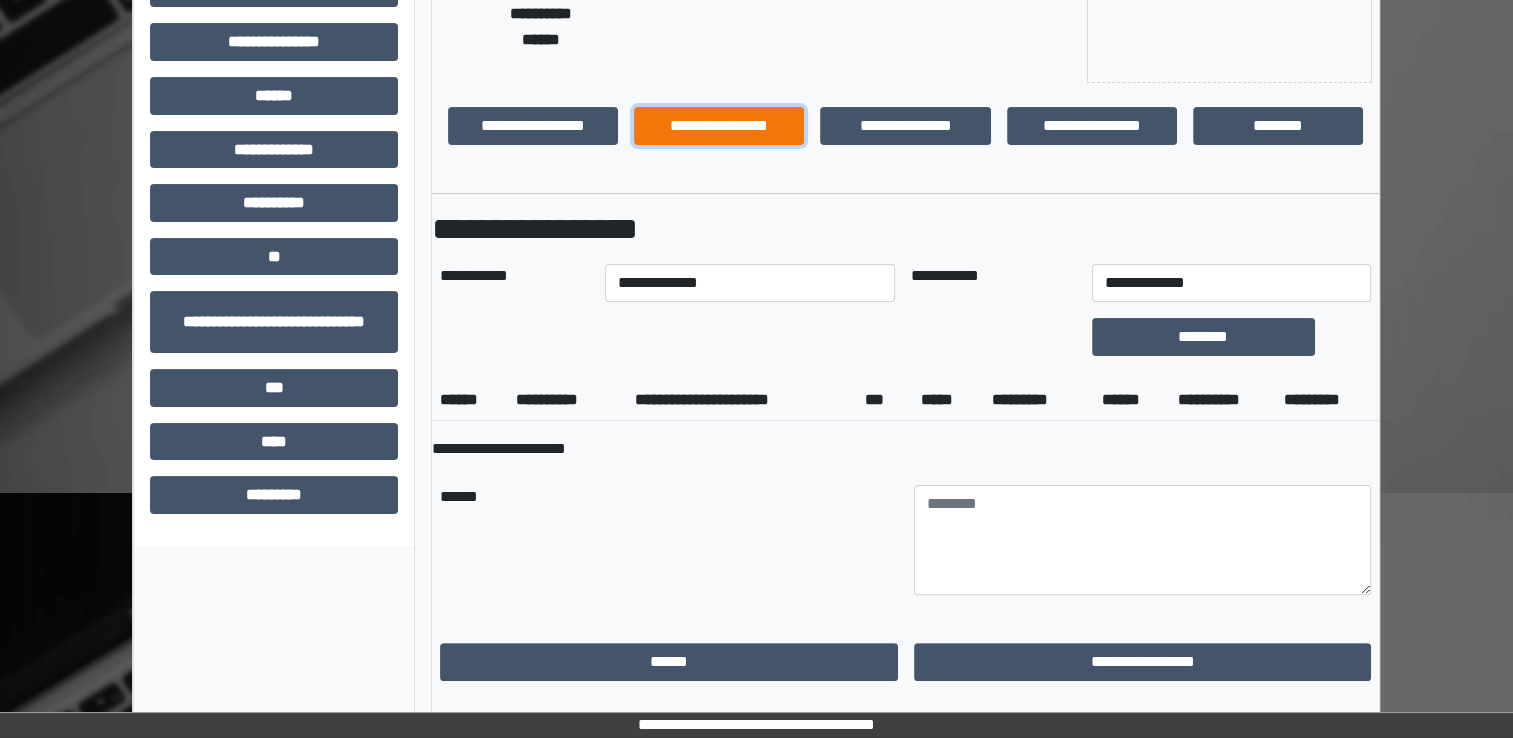 scroll, scrollTop: 390, scrollLeft: 0, axis: vertical 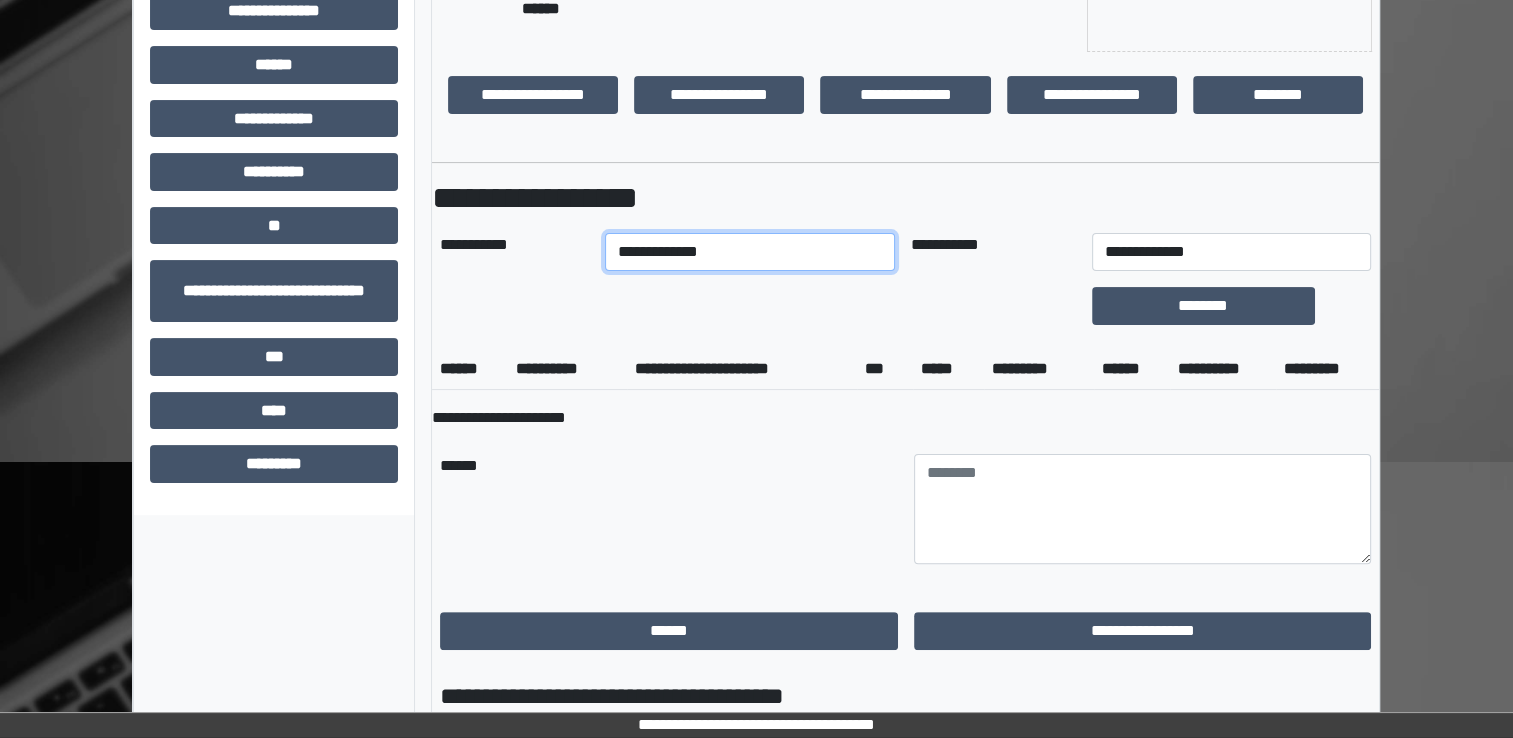 click on "**********" at bounding box center [750, 252] 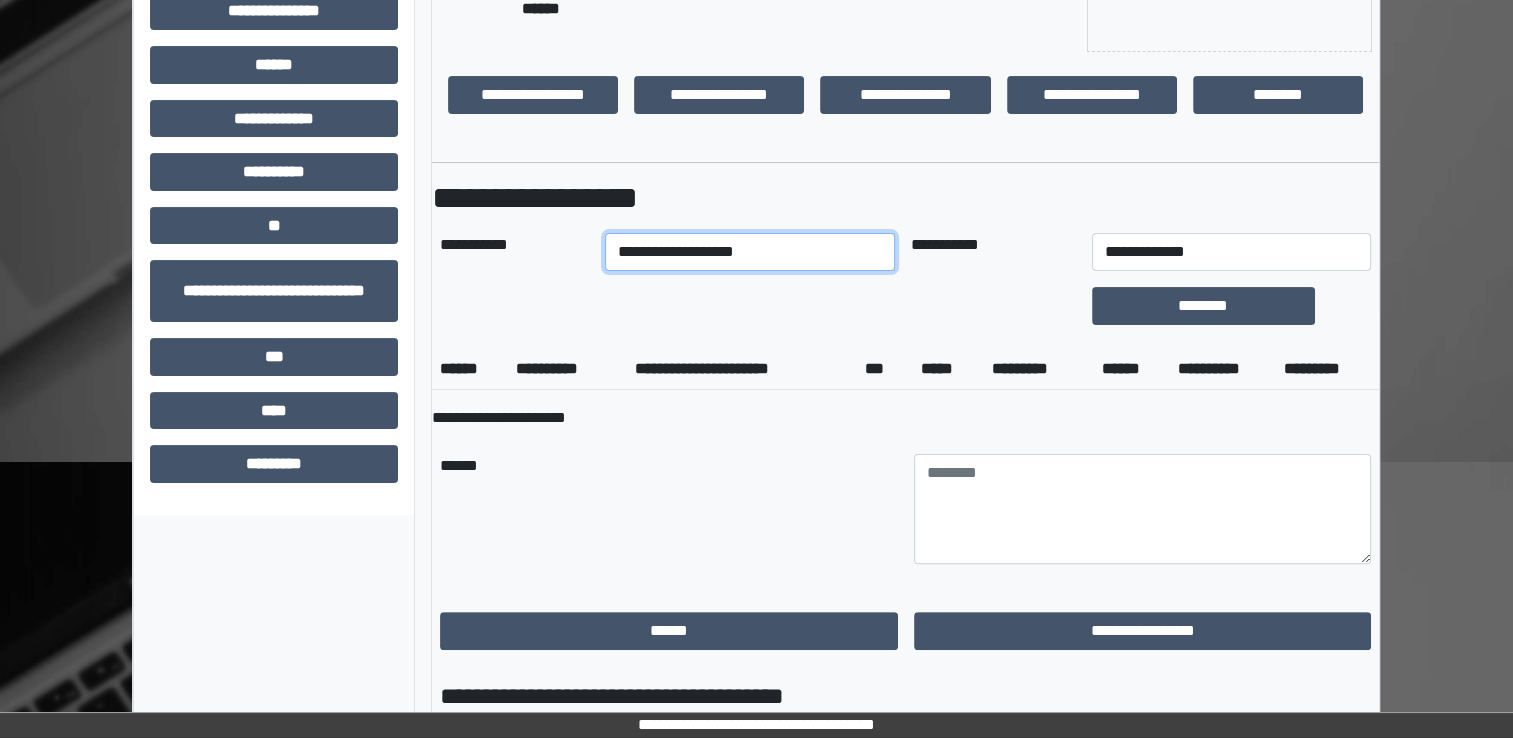 click on "**********" at bounding box center [750, 252] 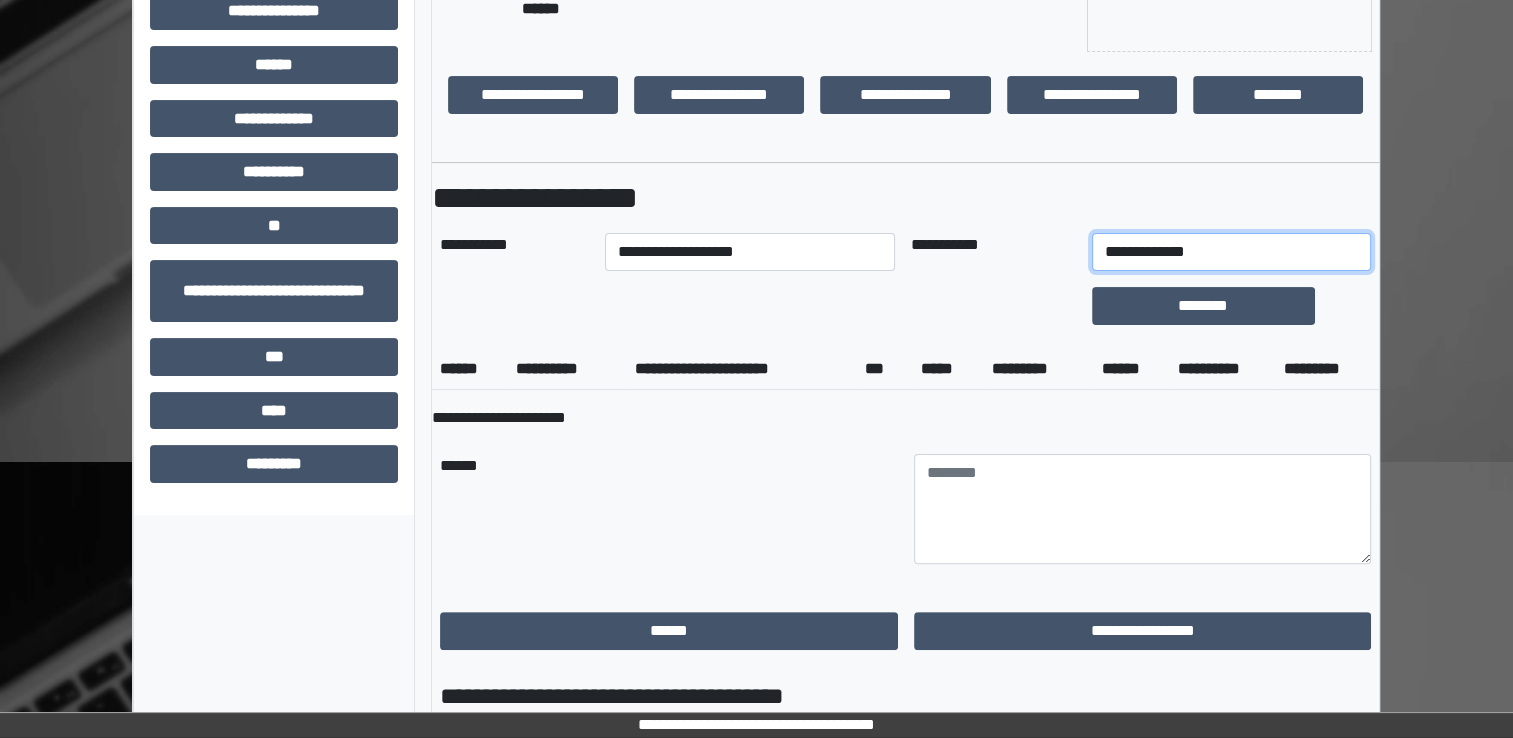 click on "**********" at bounding box center [1231, 252] 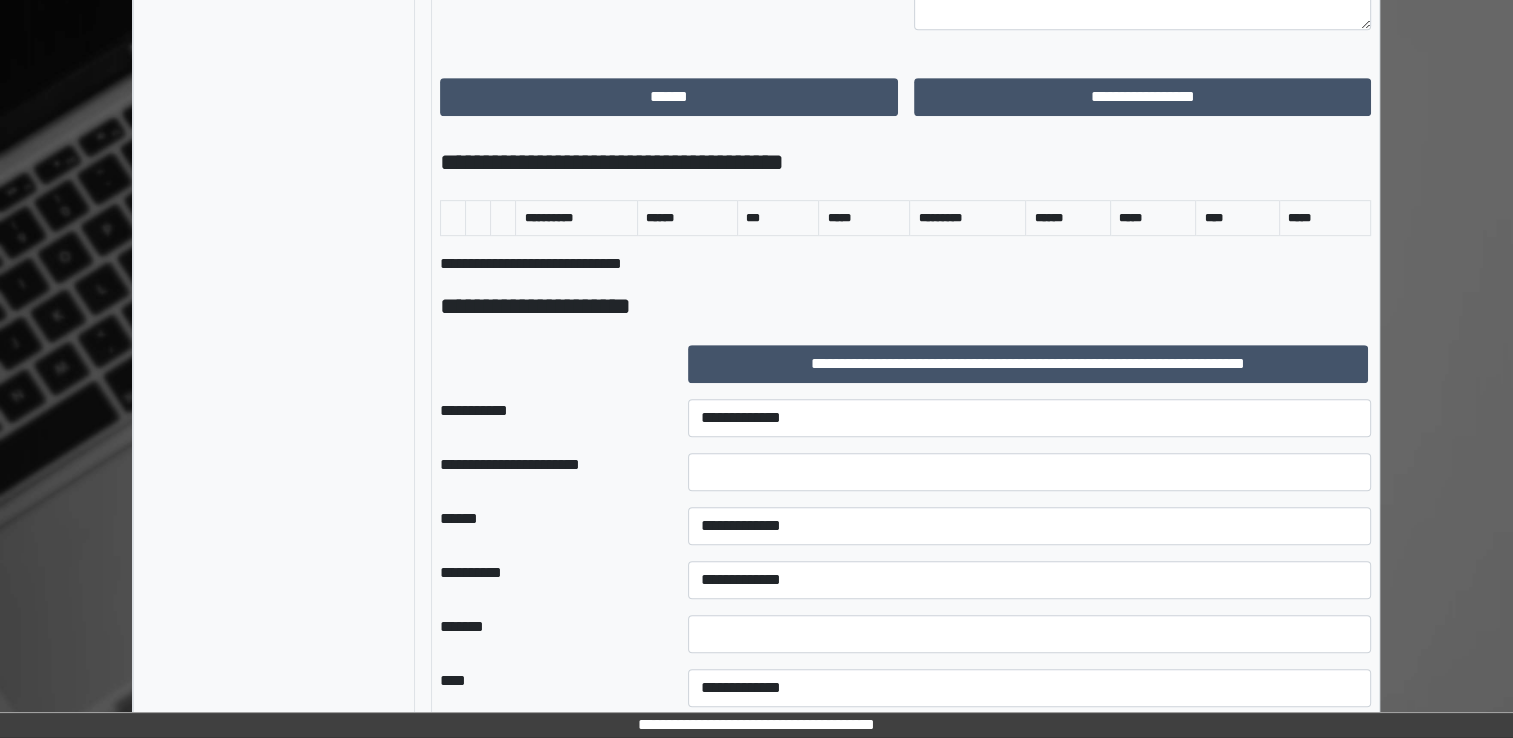 scroll, scrollTop: 928, scrollLeft: 0, axis: vertical 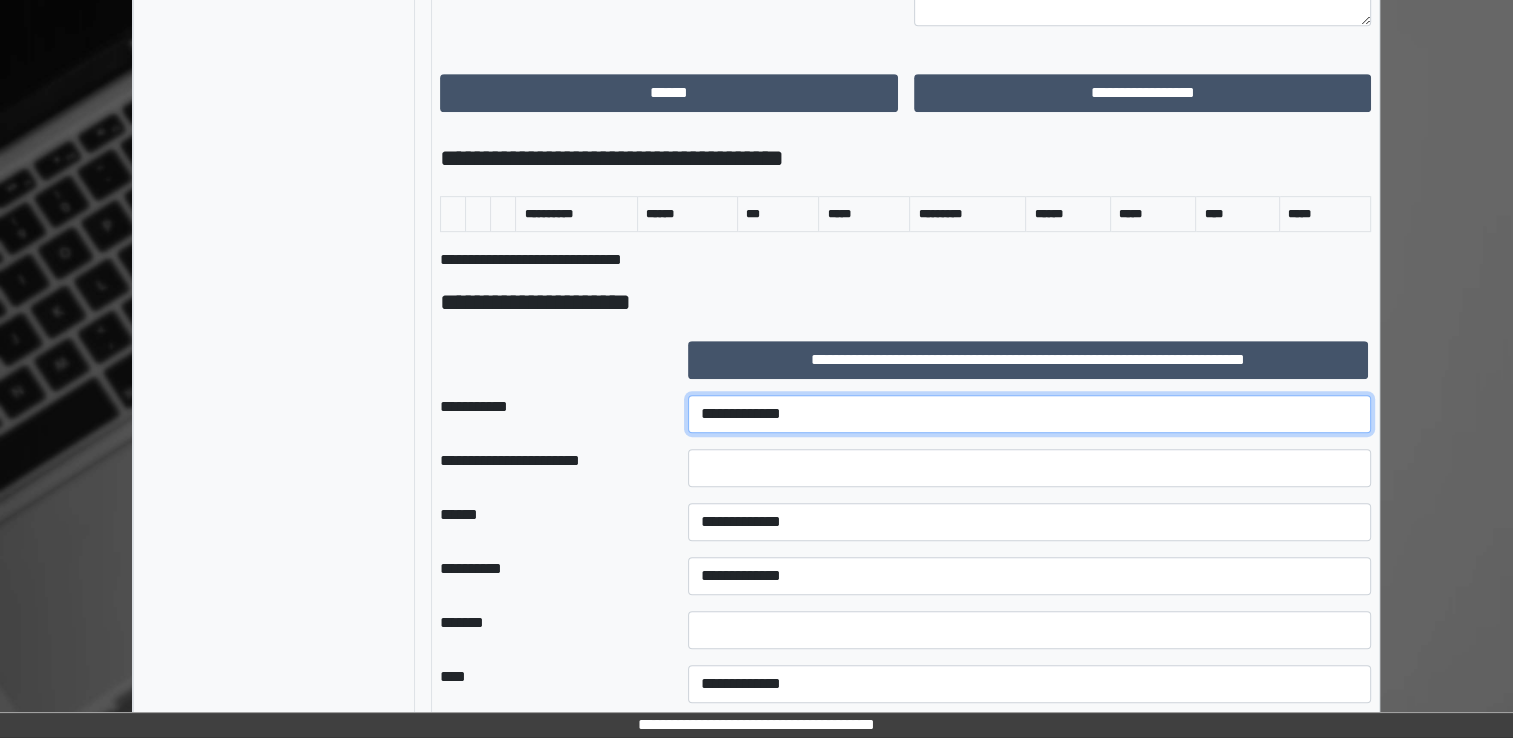 click on "**********" at bounding box center [1029, 414] 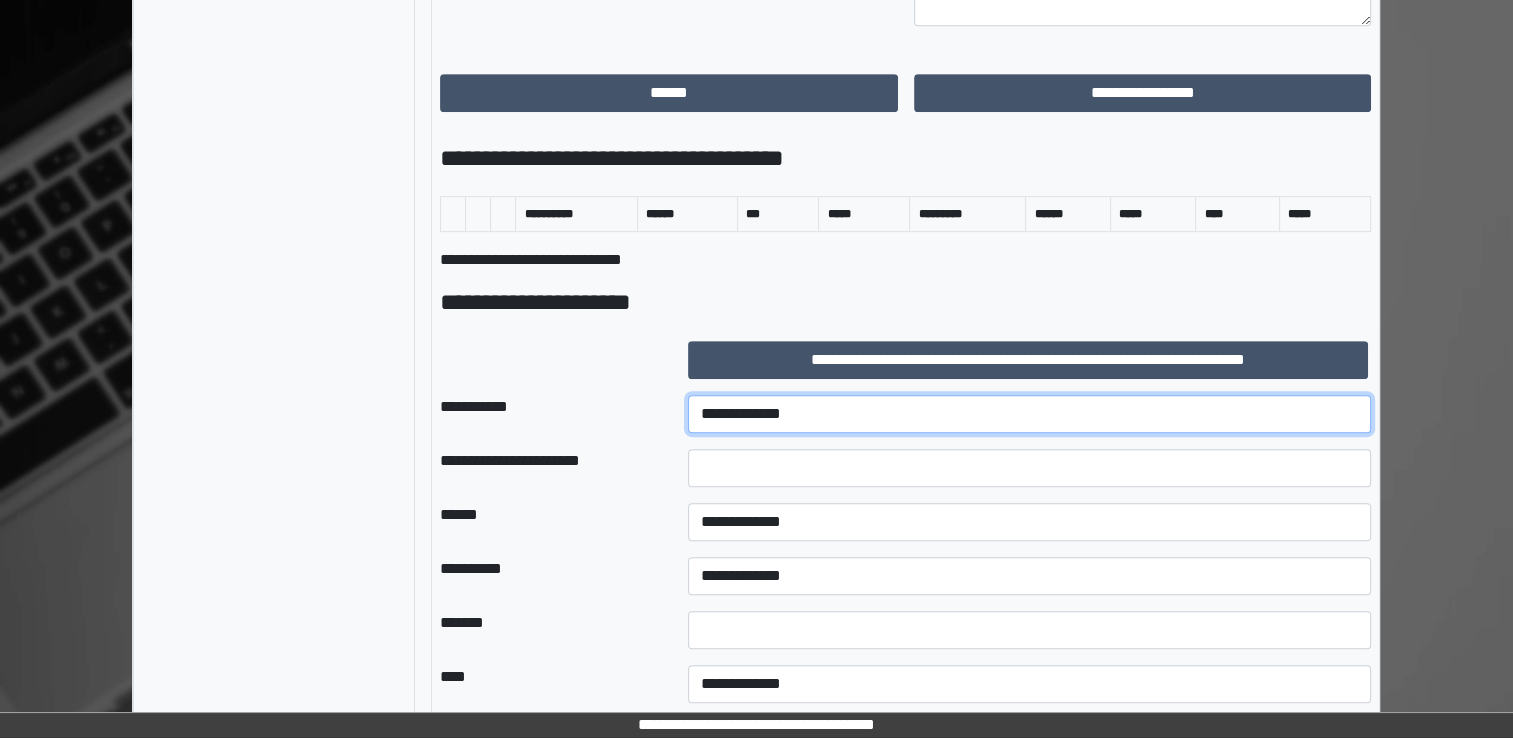 select on "***" 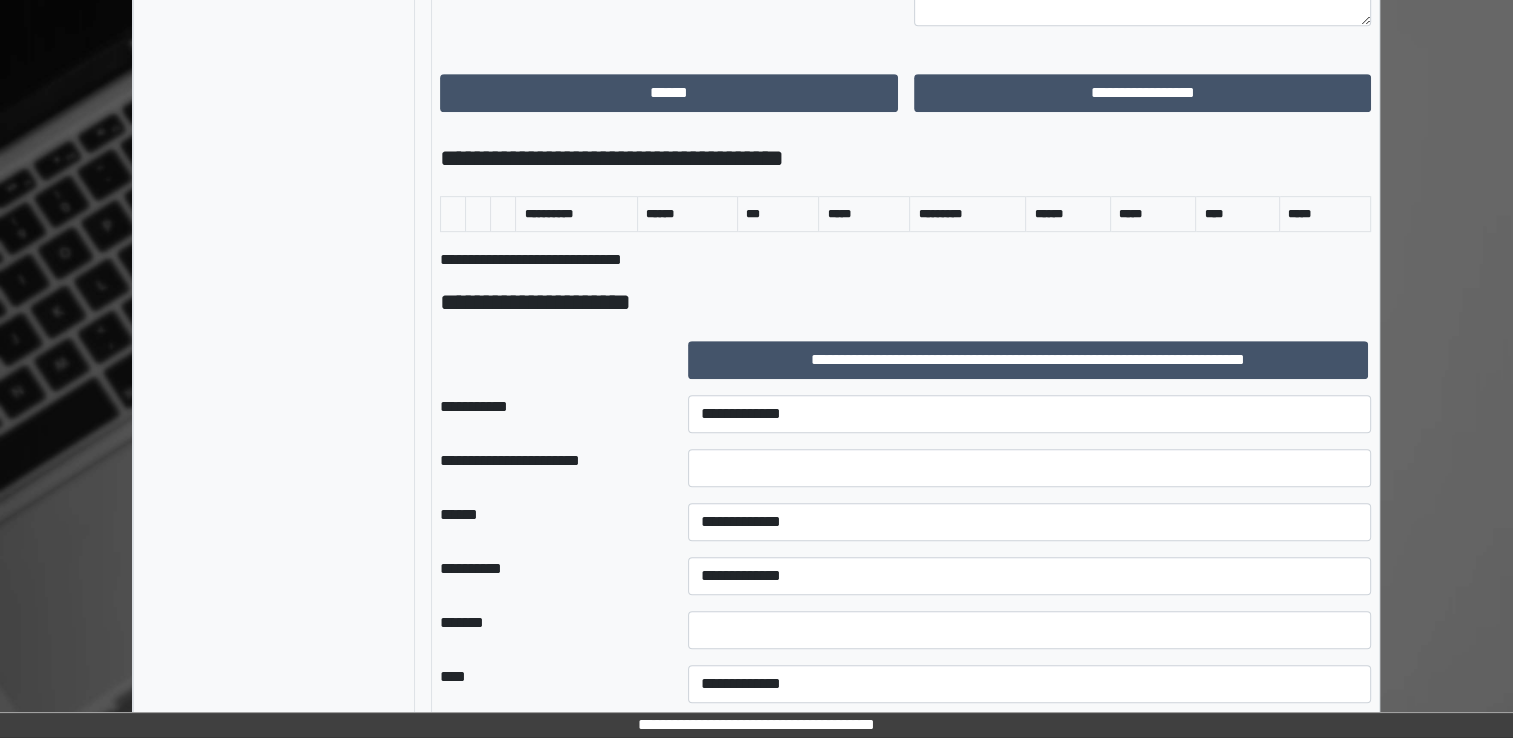 click at bounding box center (1029, 468) 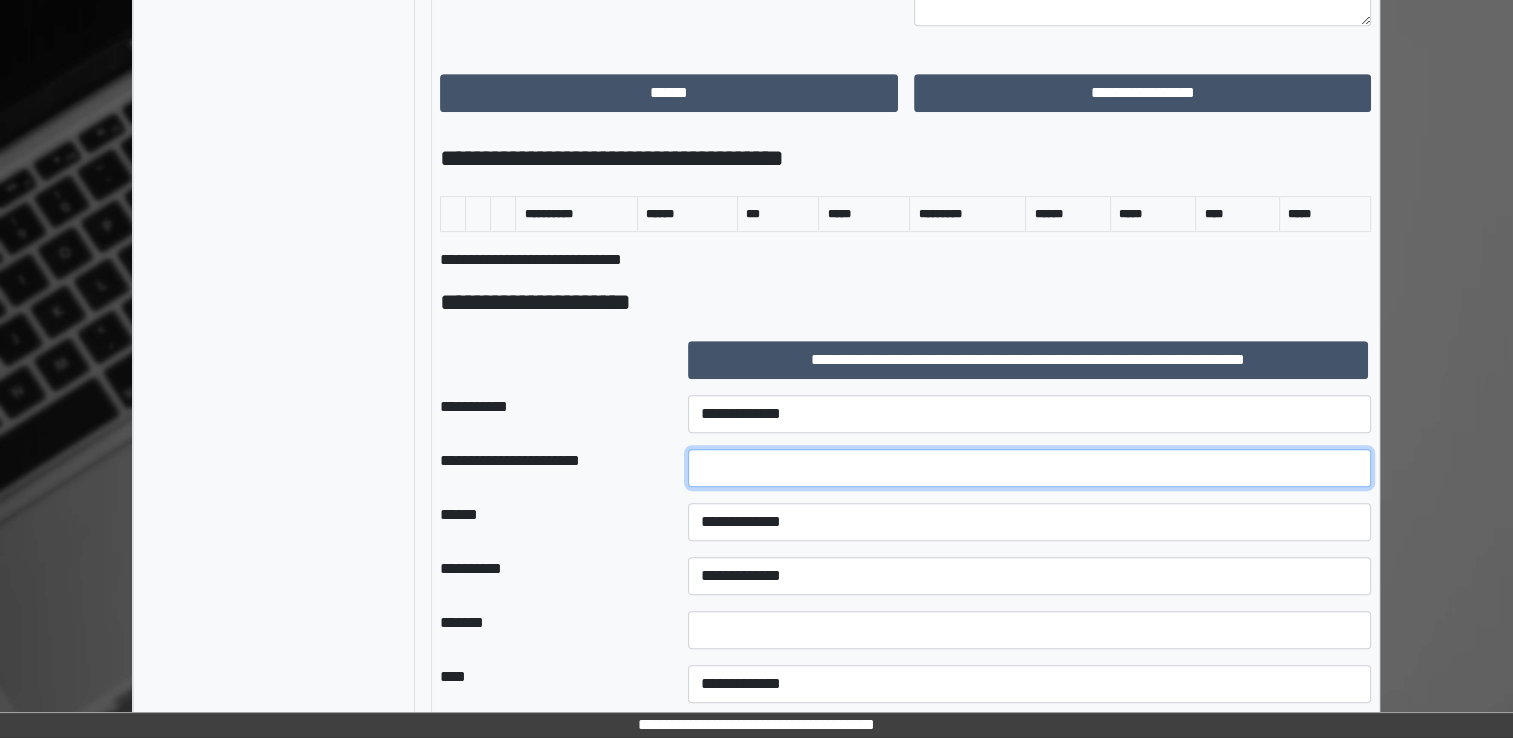 click at bounding box center (1029, 468) 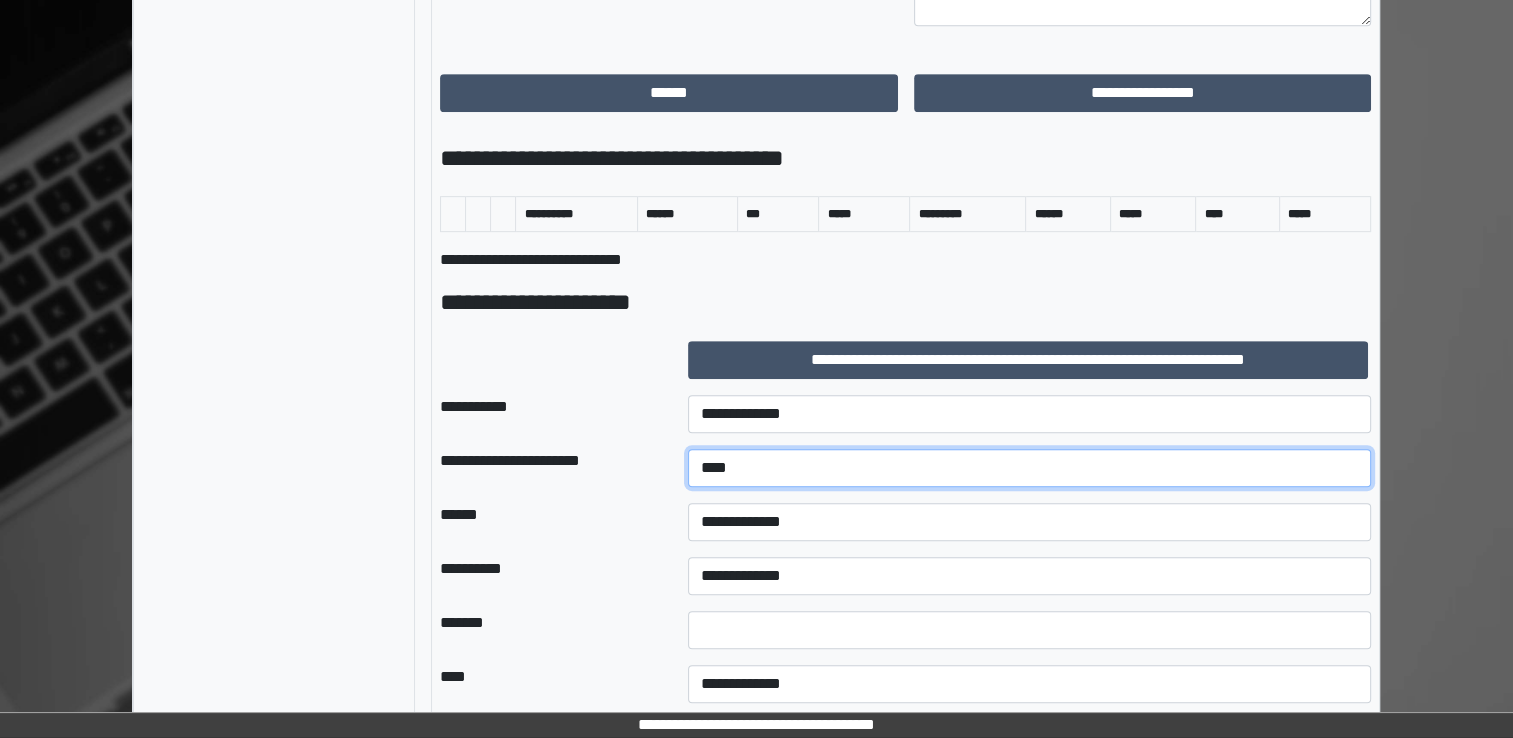 type on "****" 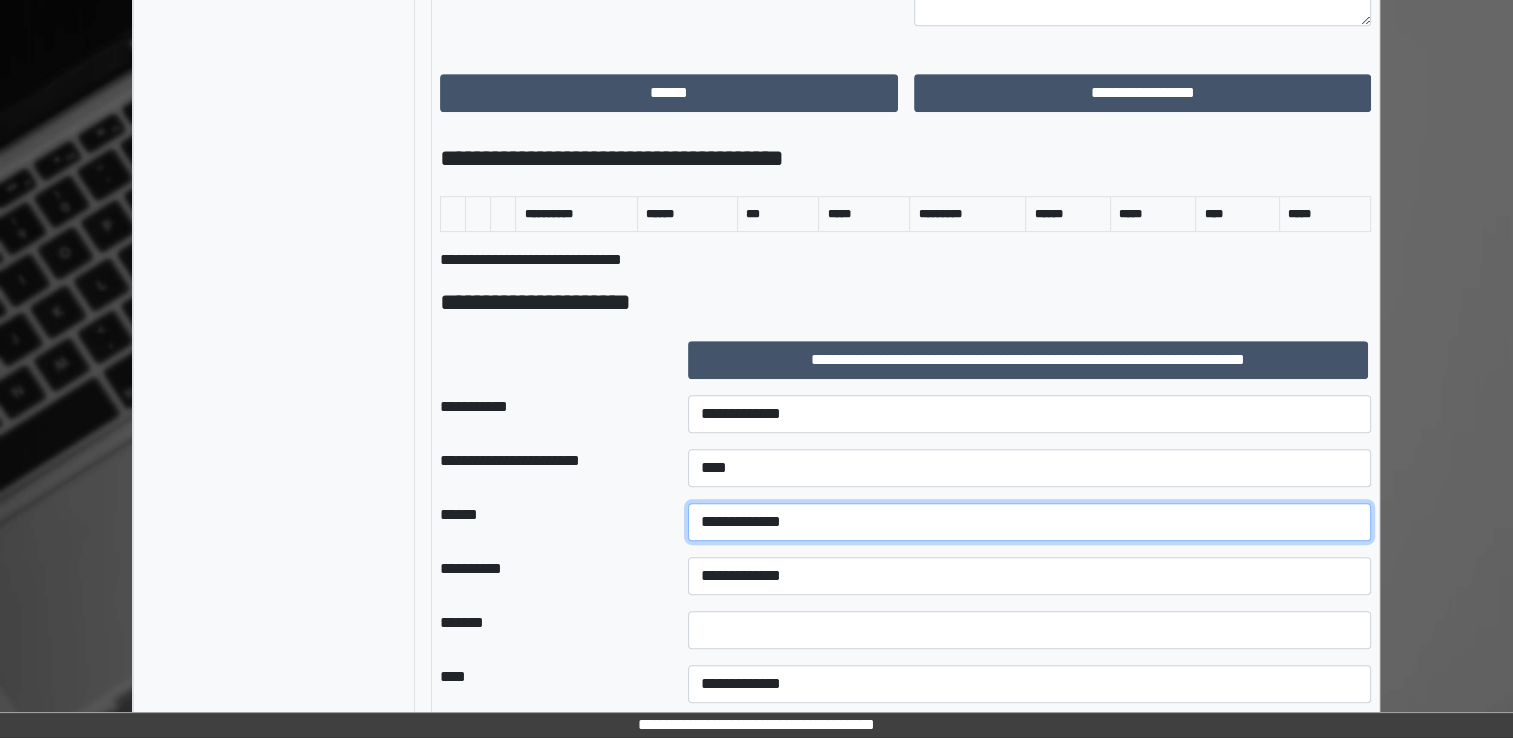 select on "*" 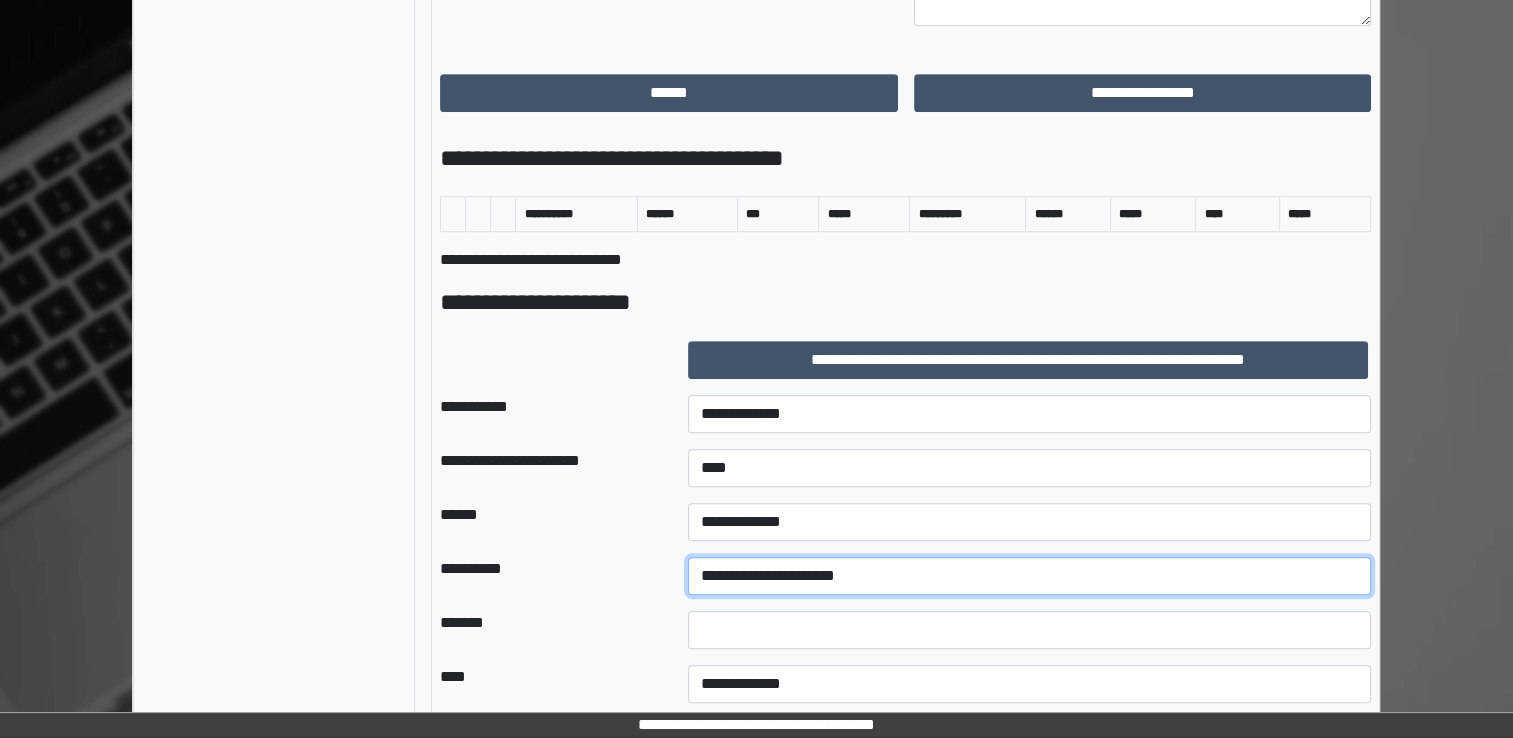 select on "*" 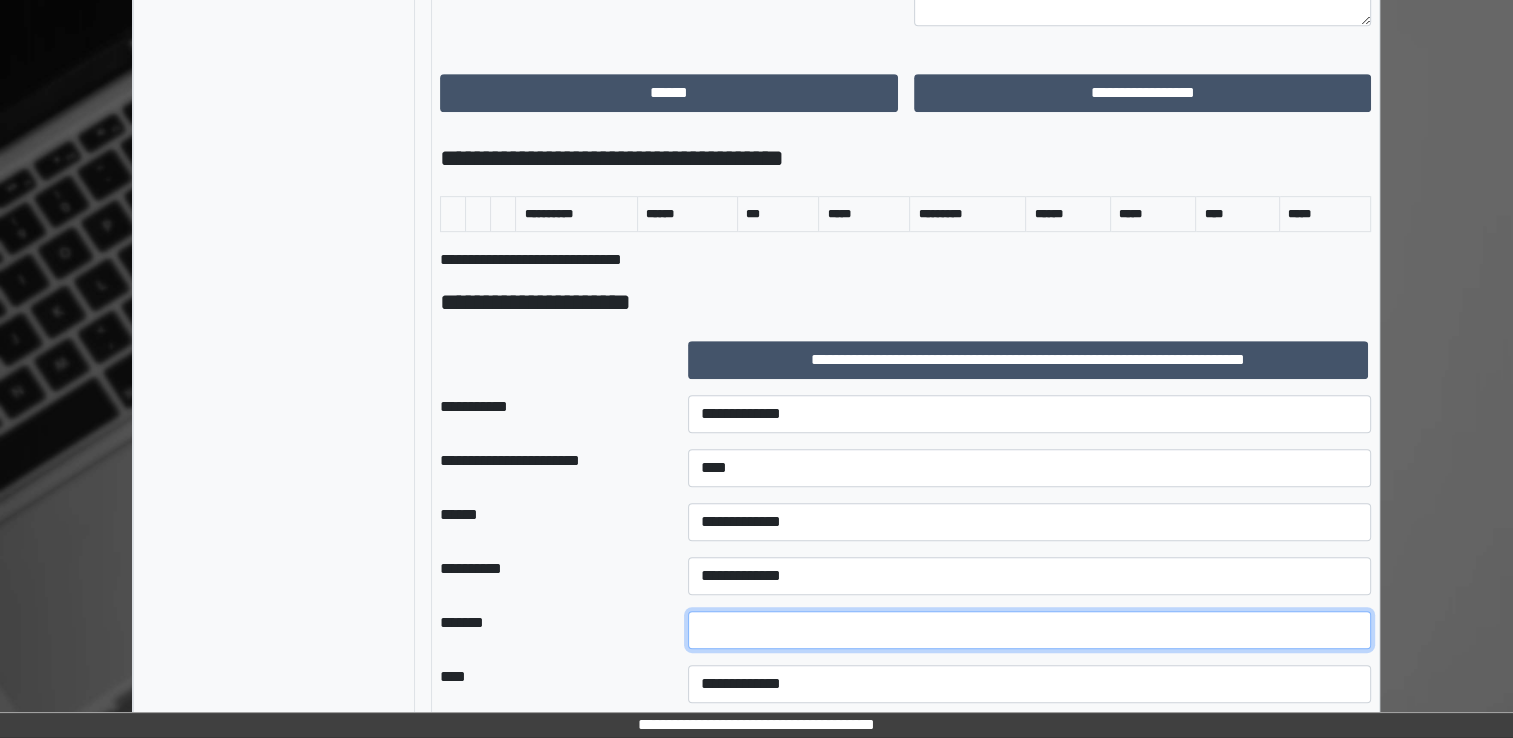 type on "**" 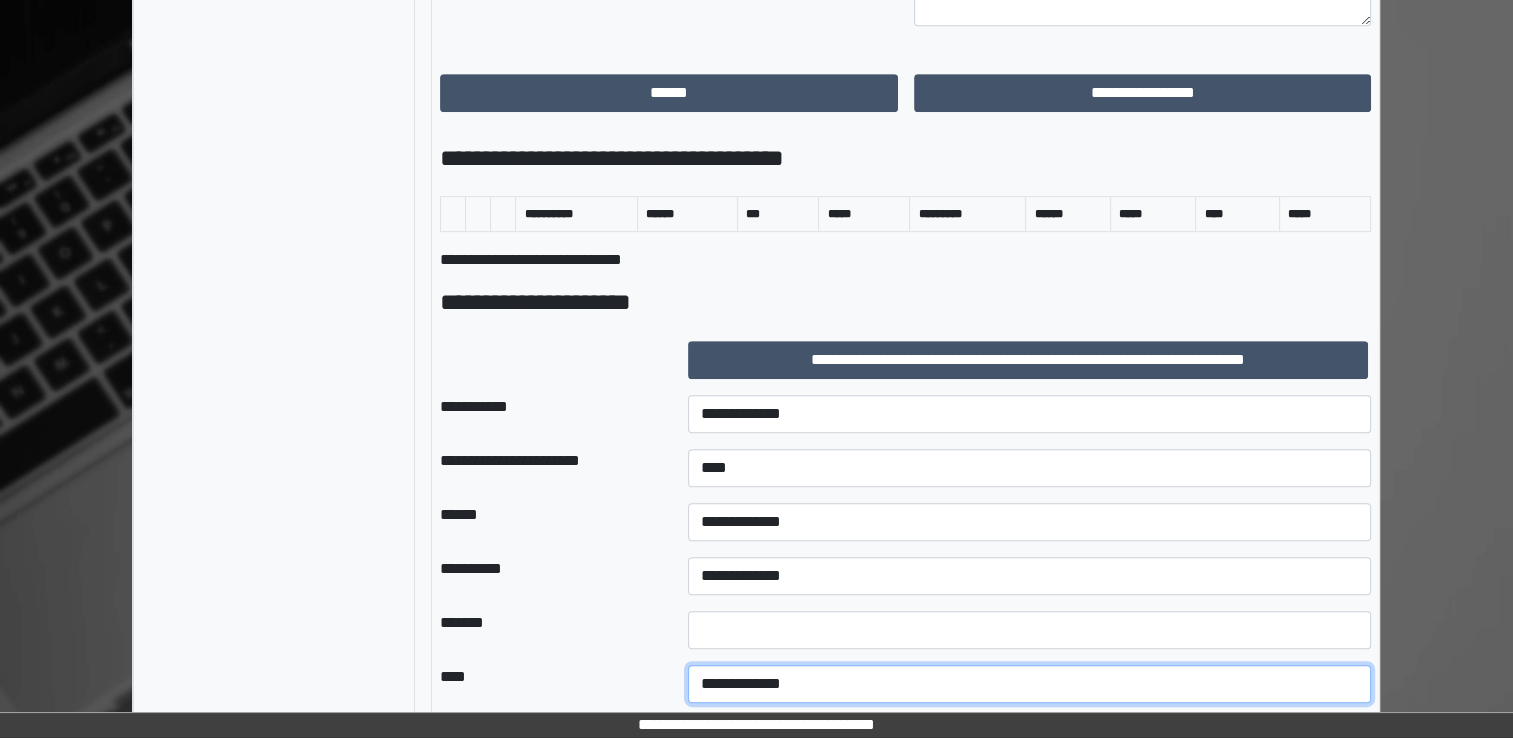 select on "*" 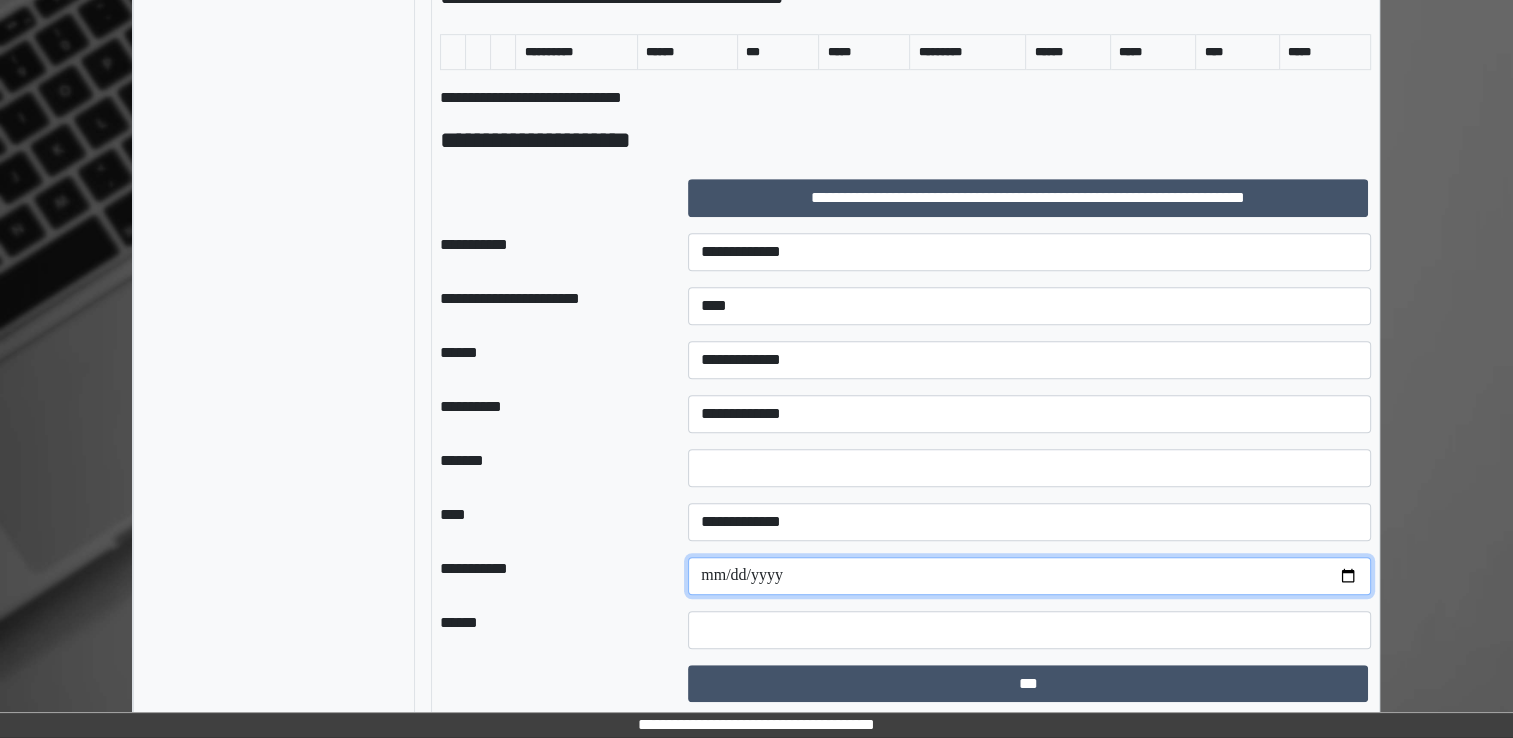 click at bounding box center (1029, 576) 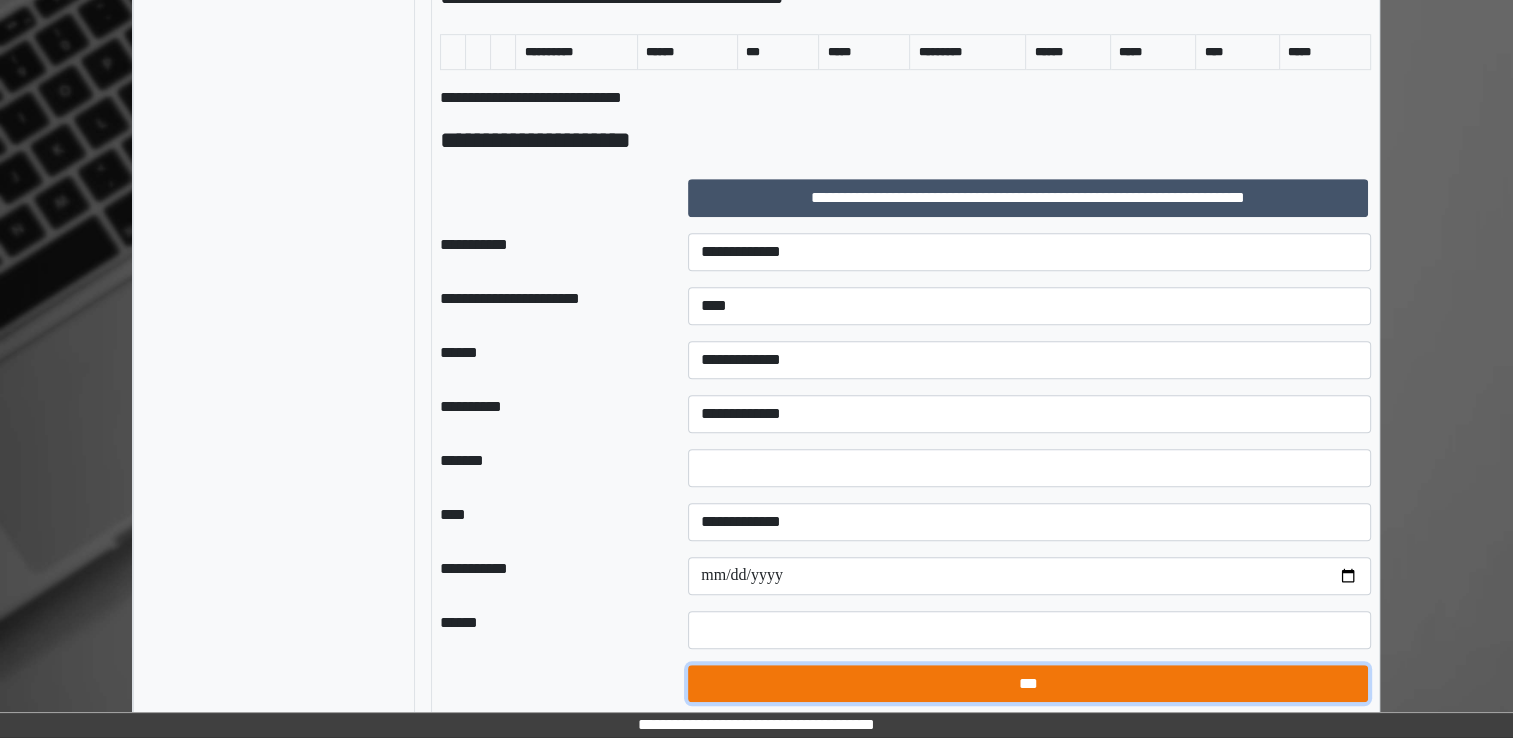 click on "***" at bounding box center [1028, 684] 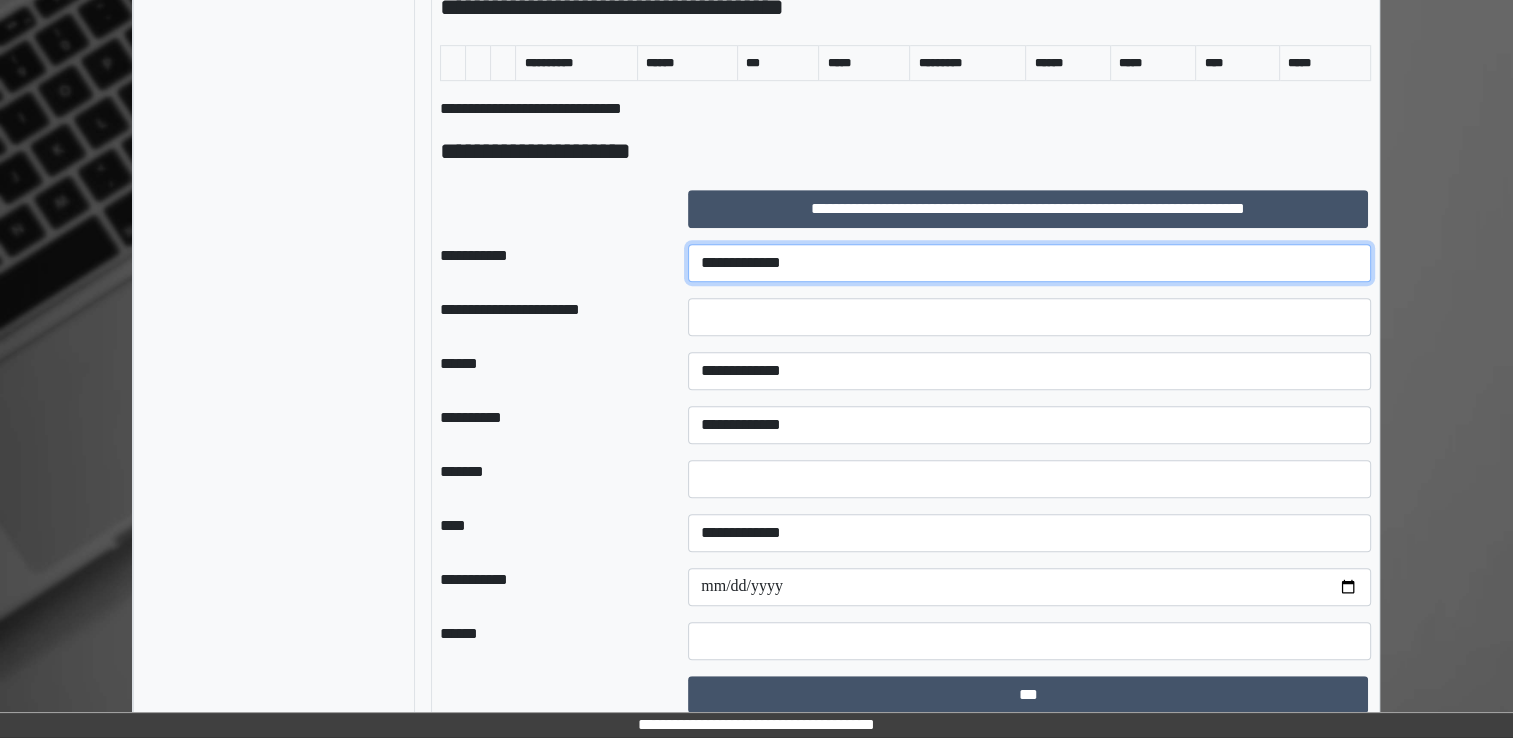 click on "**********" at bounding box center (1029, 263) 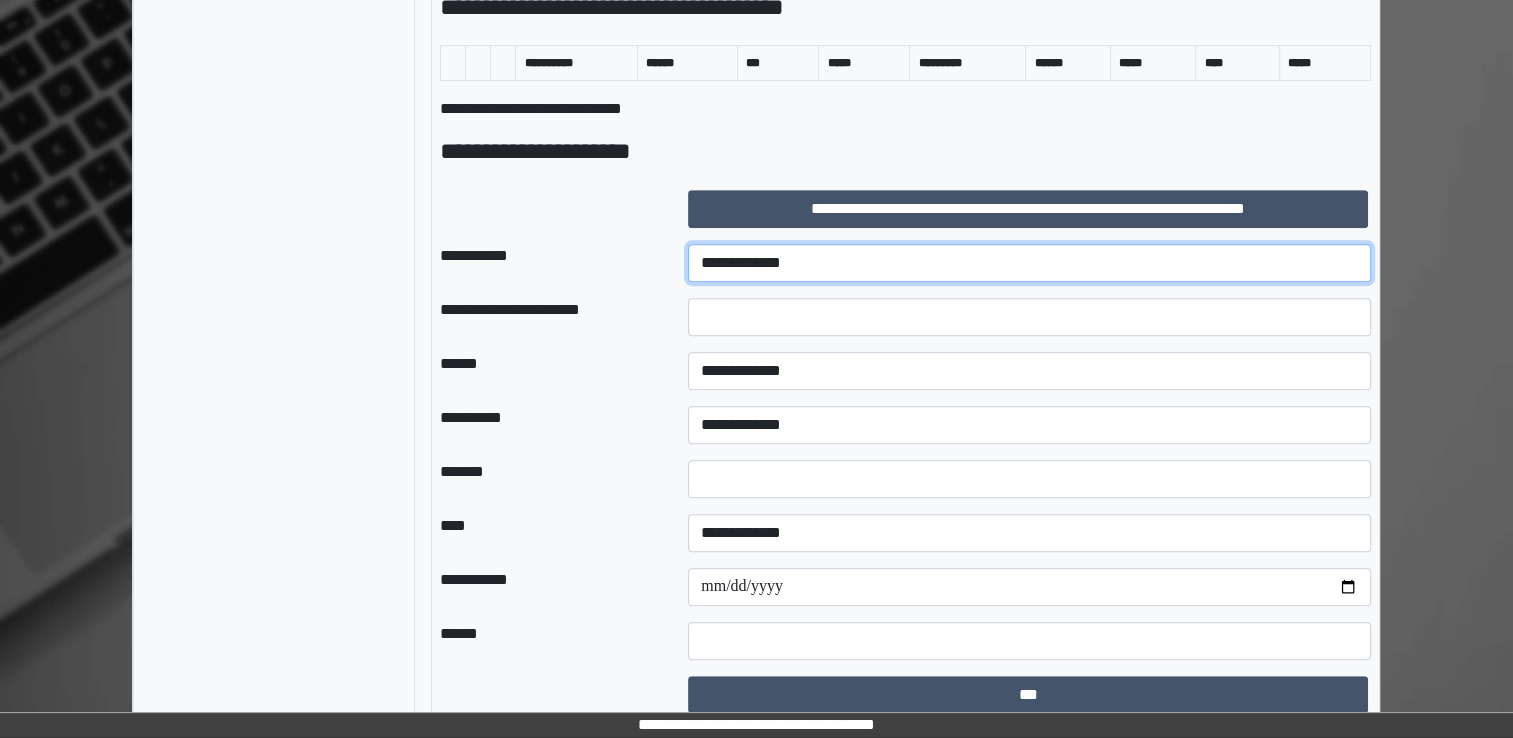 select on "***" 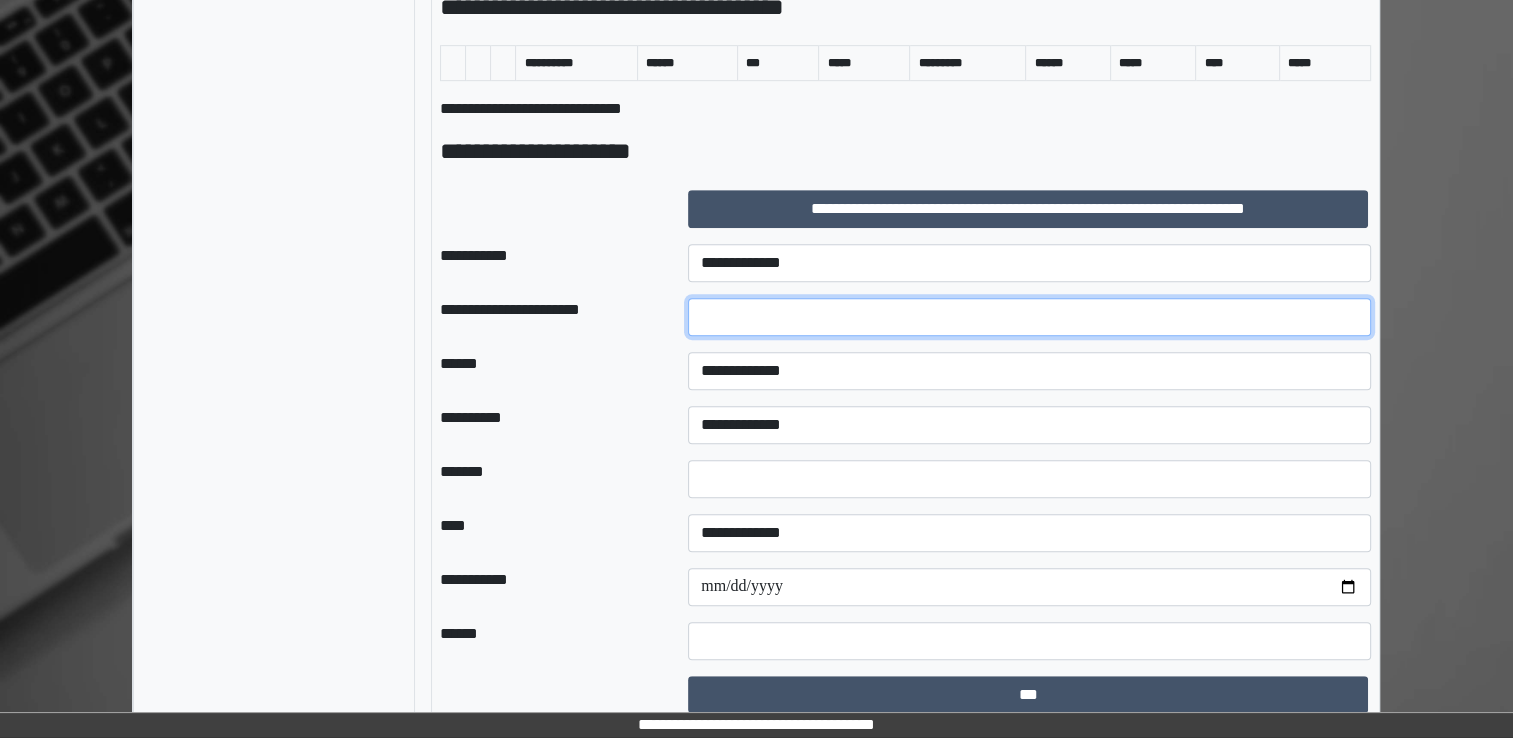 click at bounding box center [1029, 317] 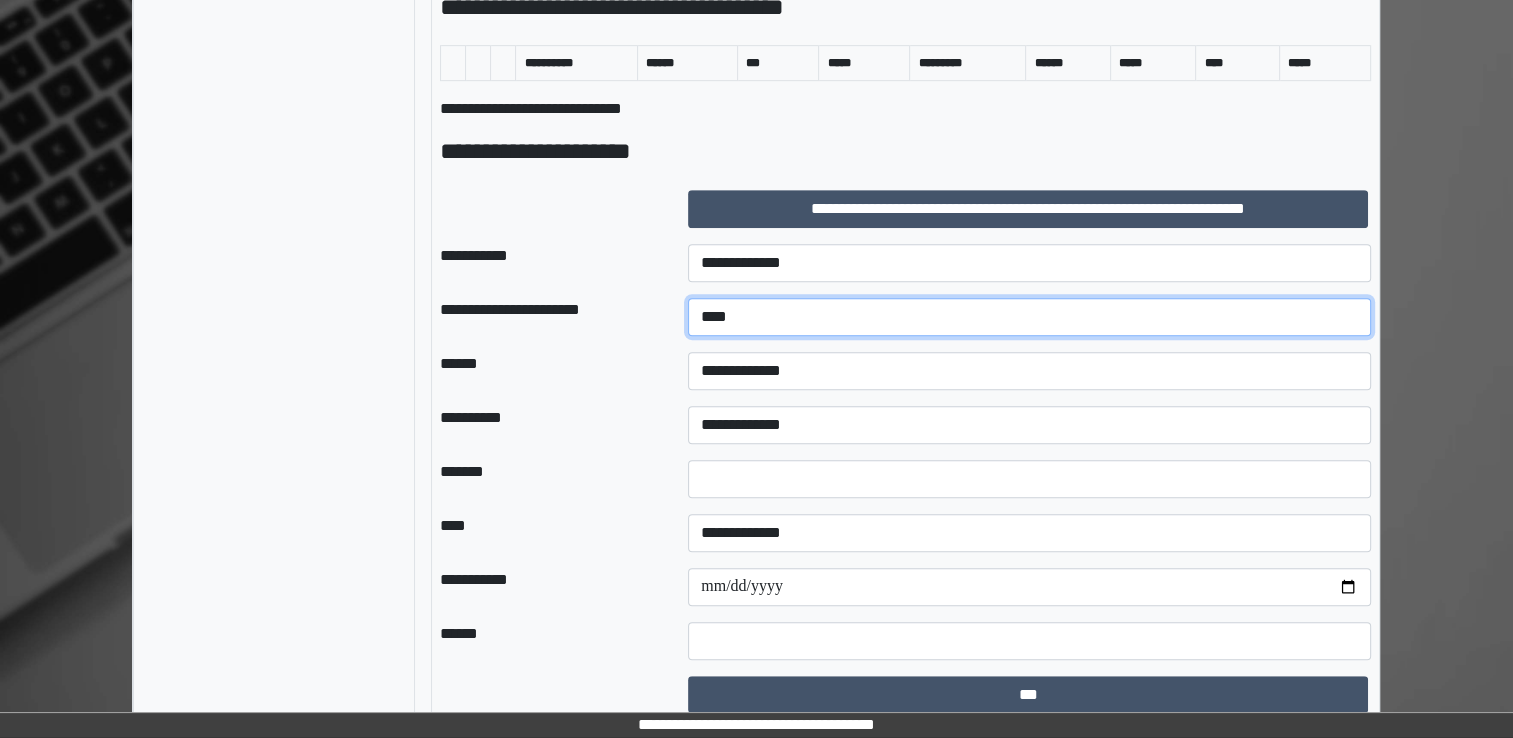 type on "****" 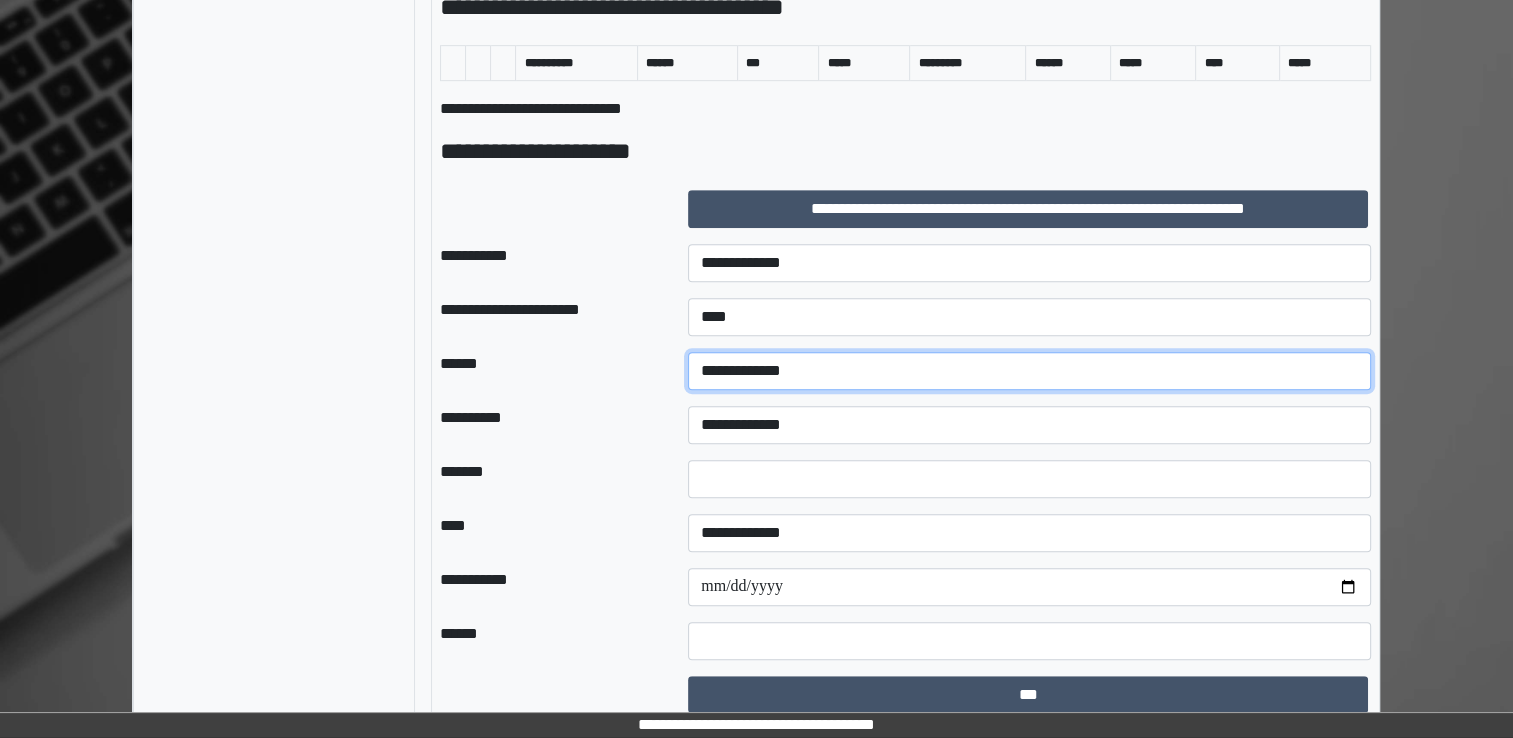 select on "*" 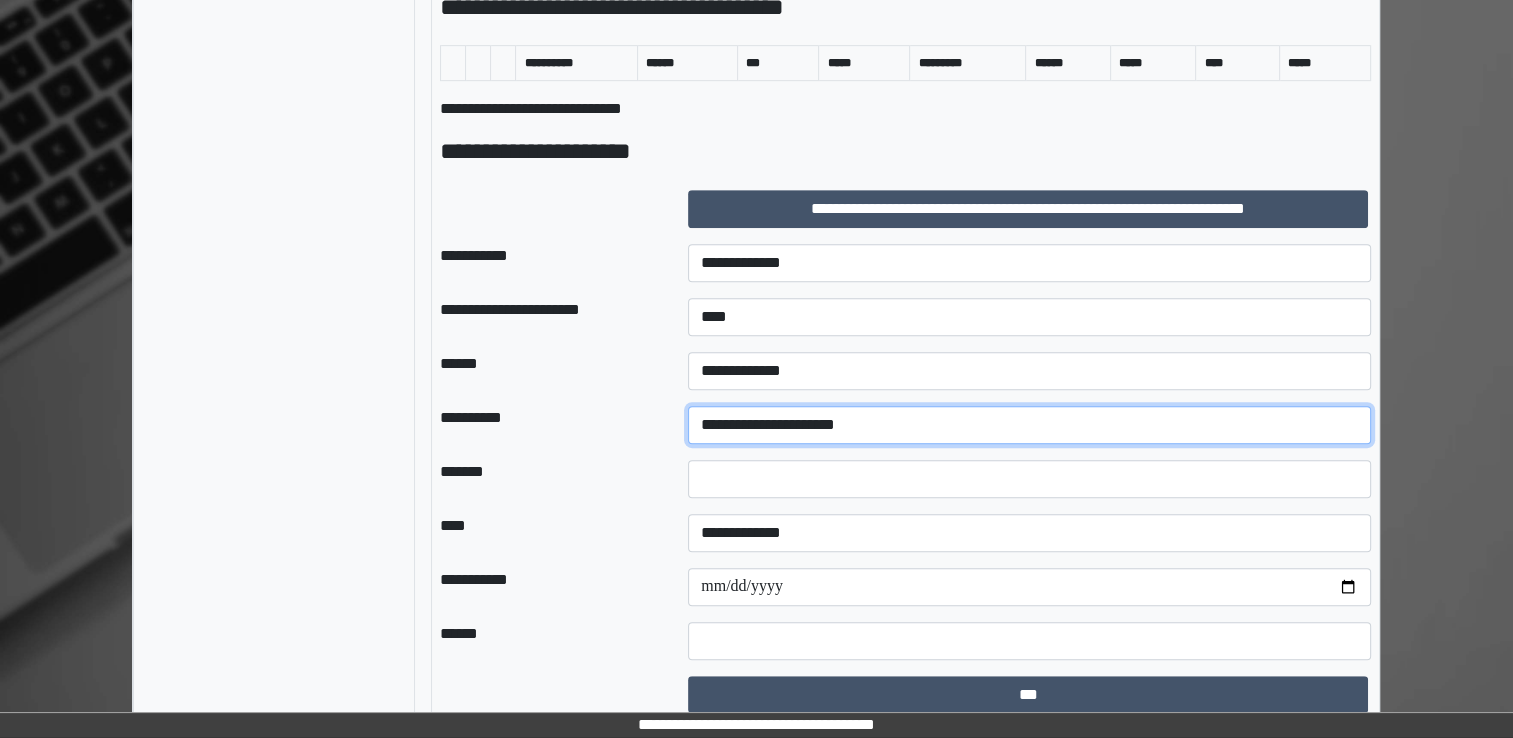 click on "**********" at bounding box center [1029, 425] 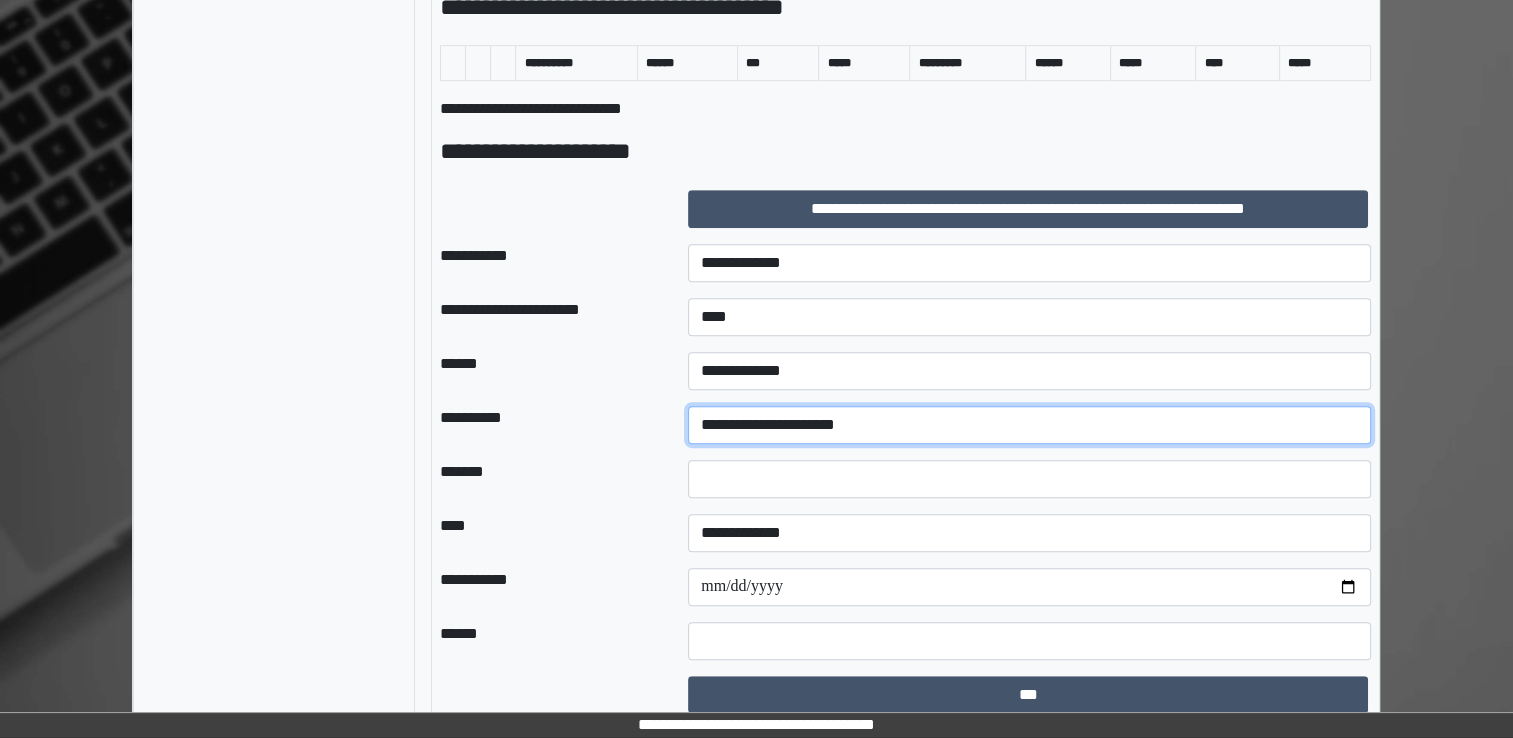 select on "*" 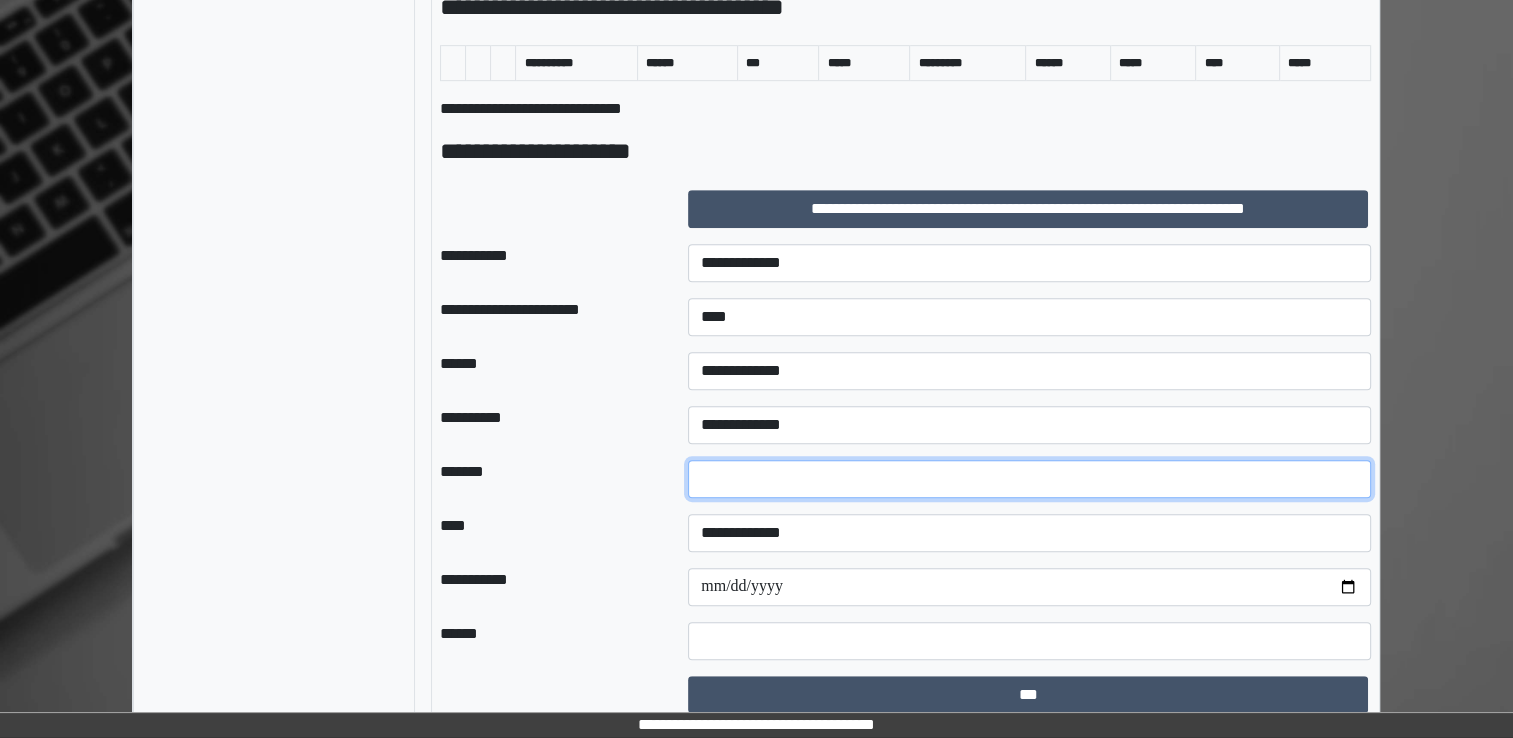 click on "*" at bounding box center (1029, 479) 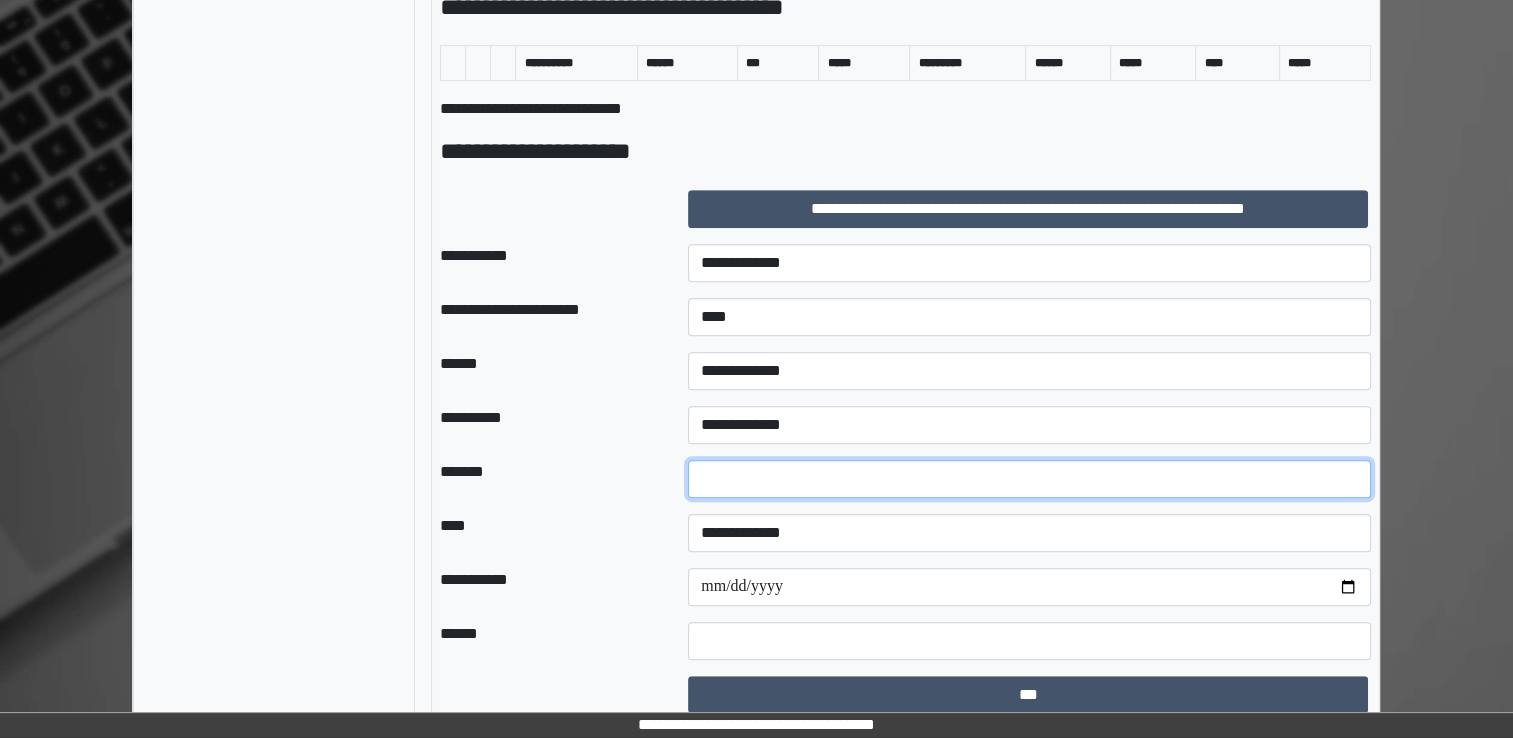 type on "**" 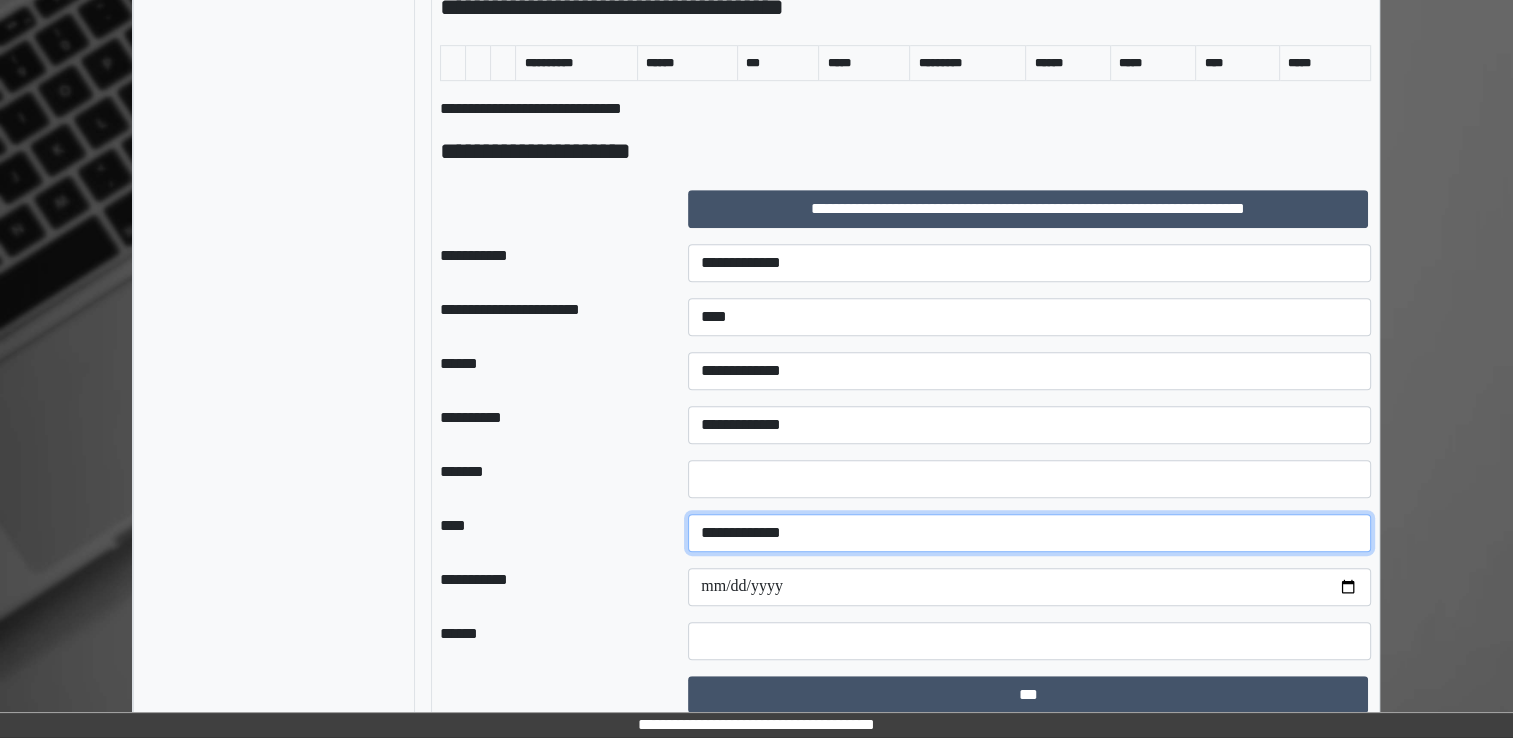 select on "*" 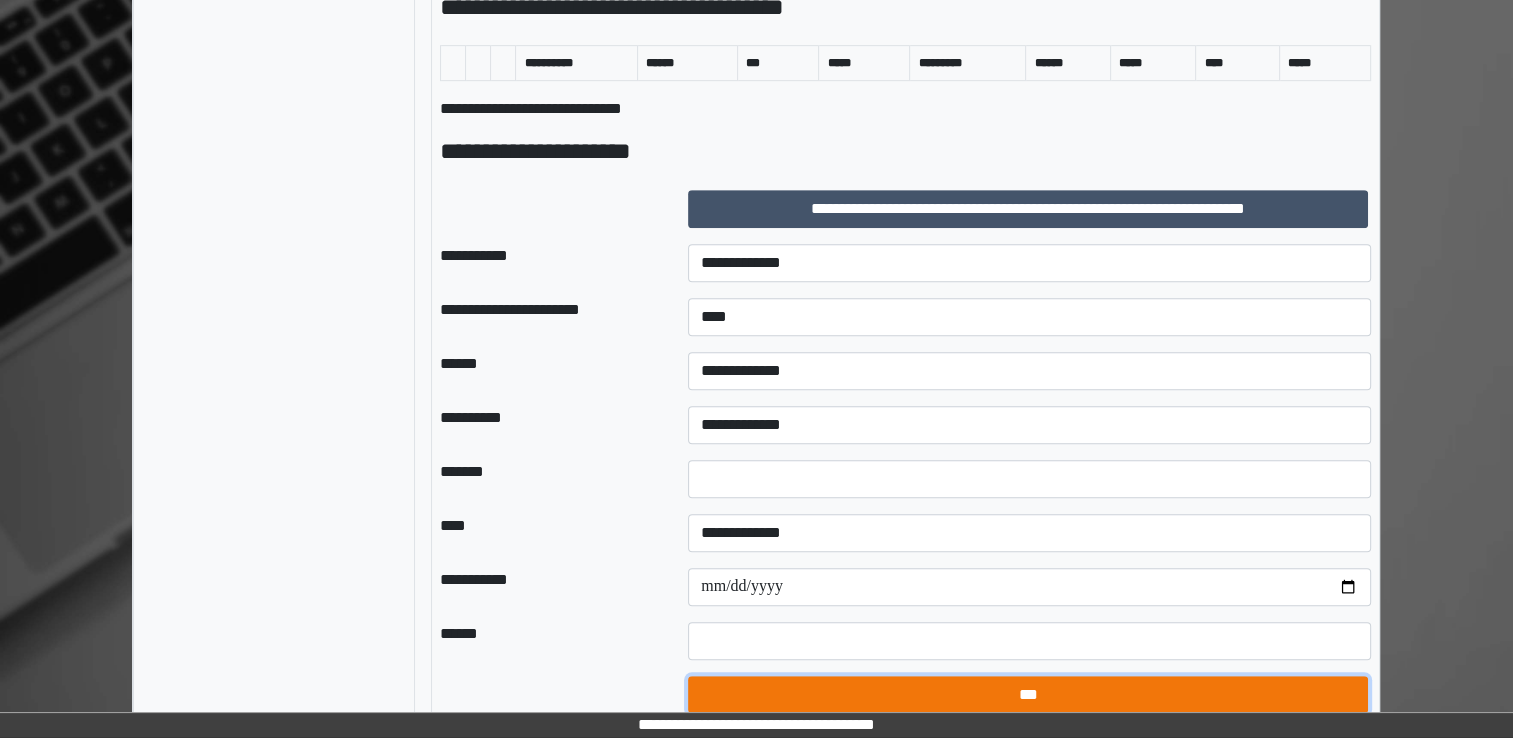 click on "***" at bounding box center [1028, 695] 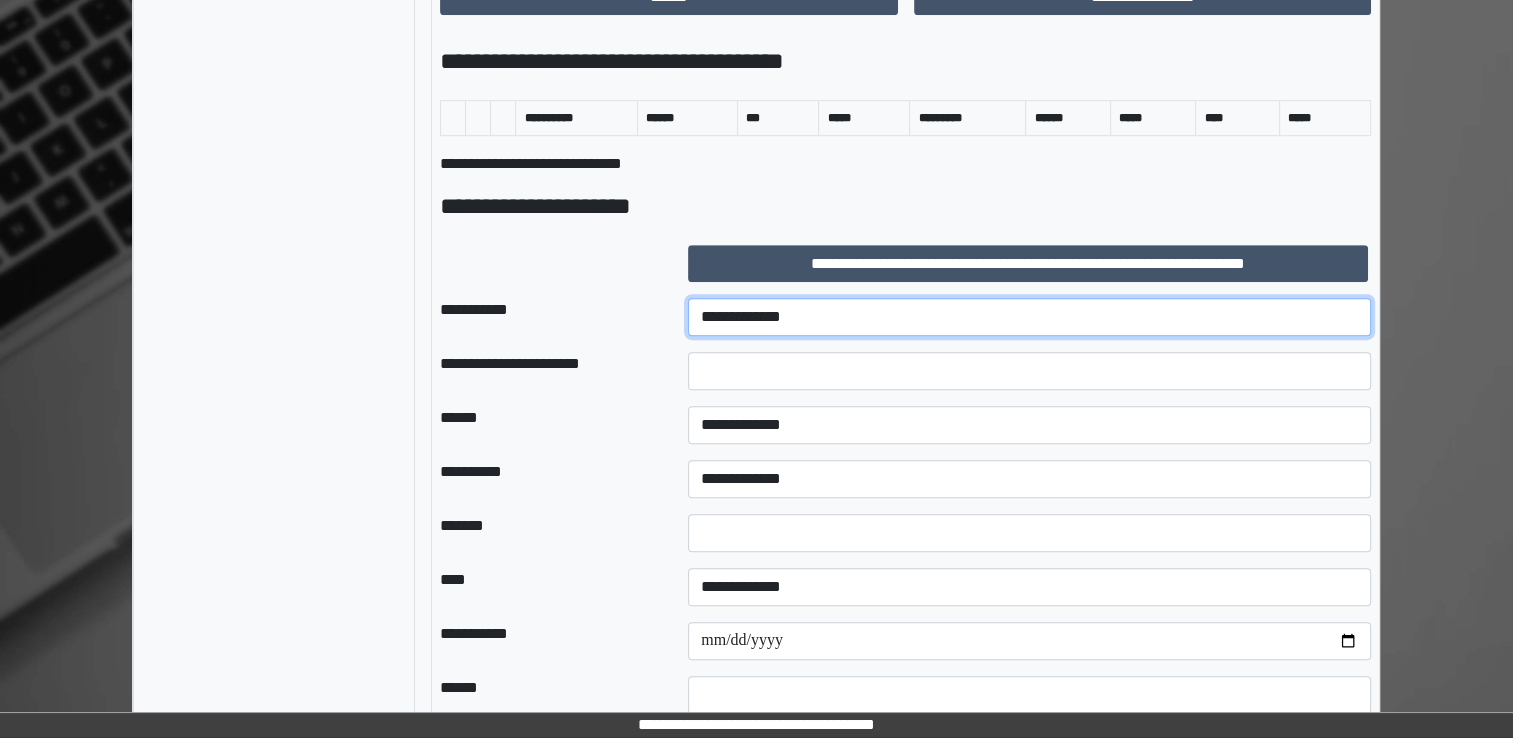 click on "**********" at bounding box center [1029, 317] 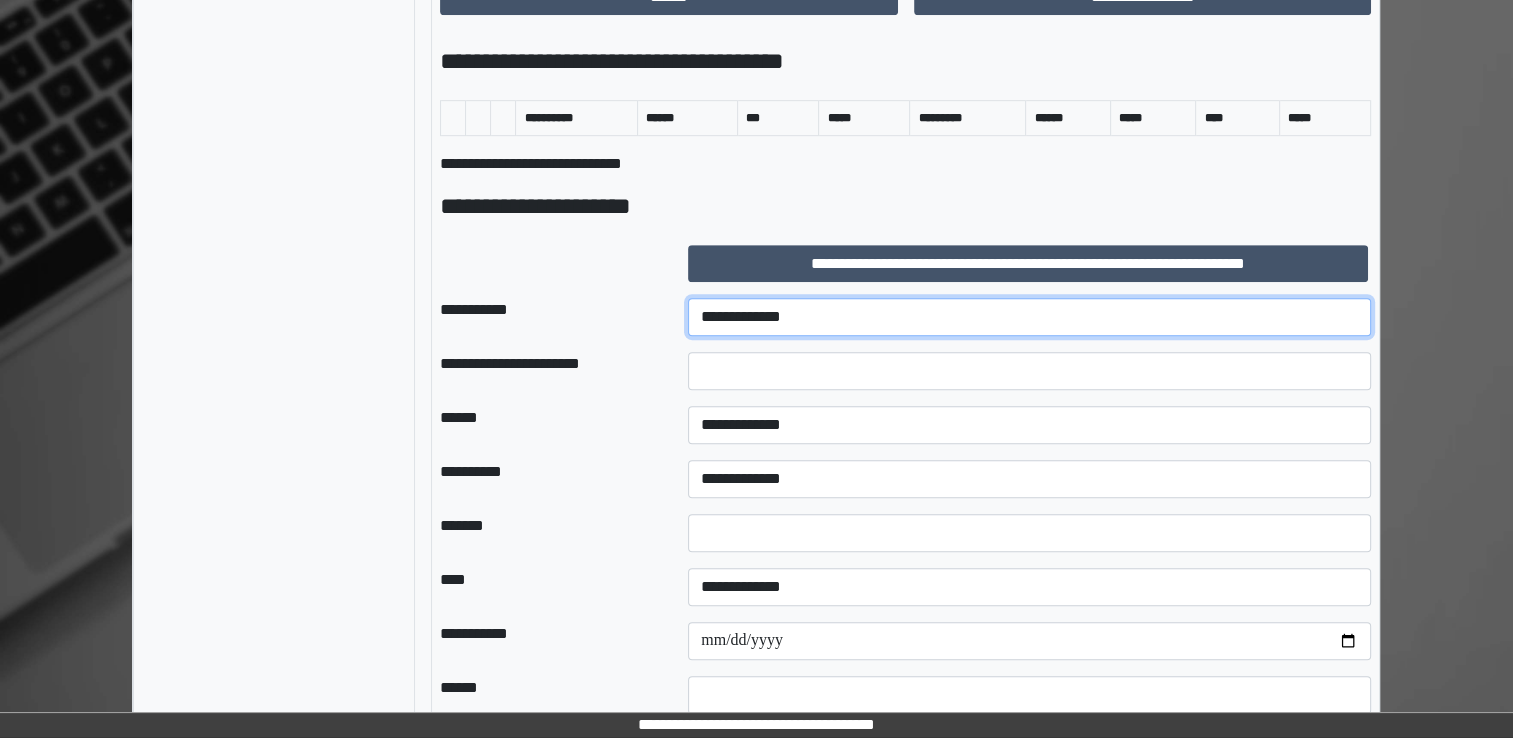 select on "***" 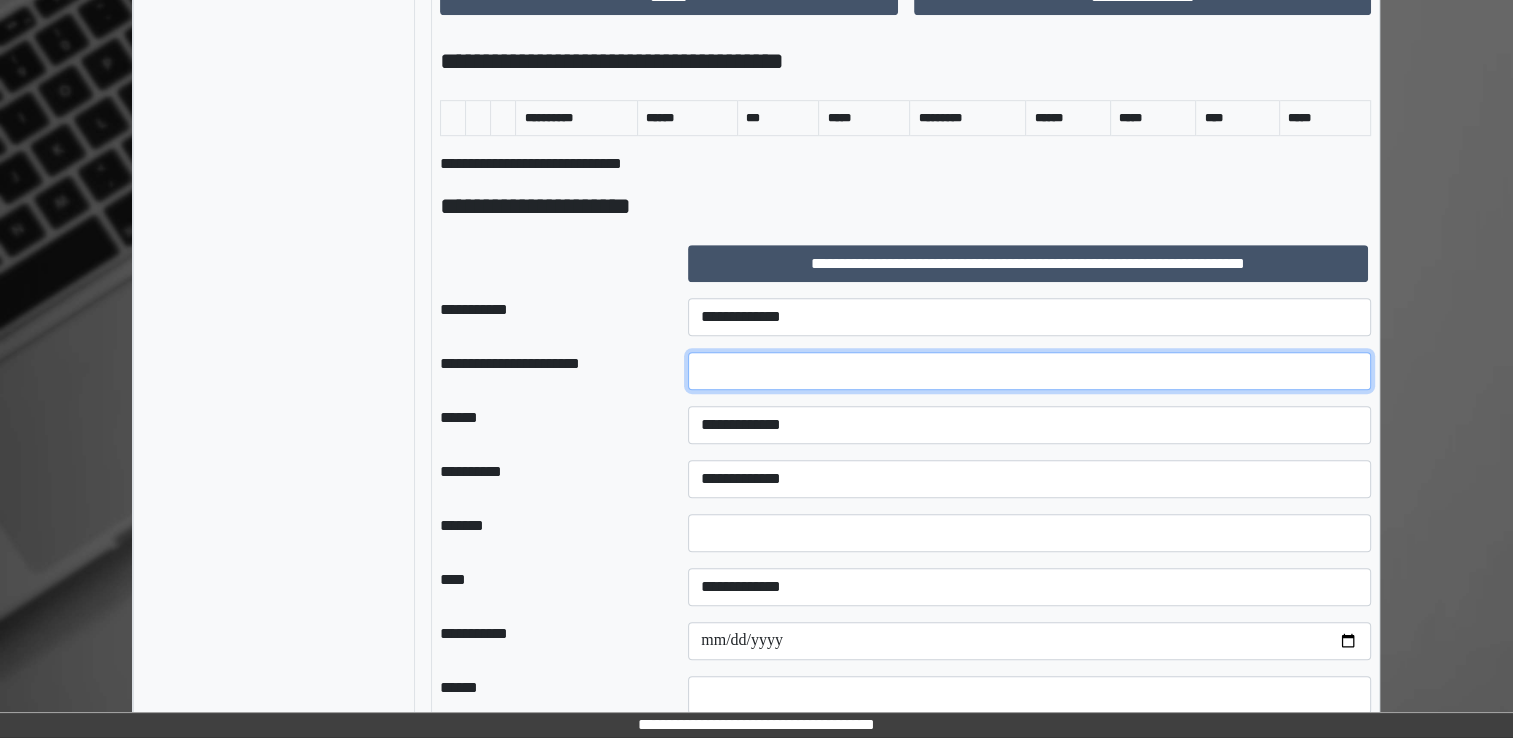 click at bounding box center (1029, 371) 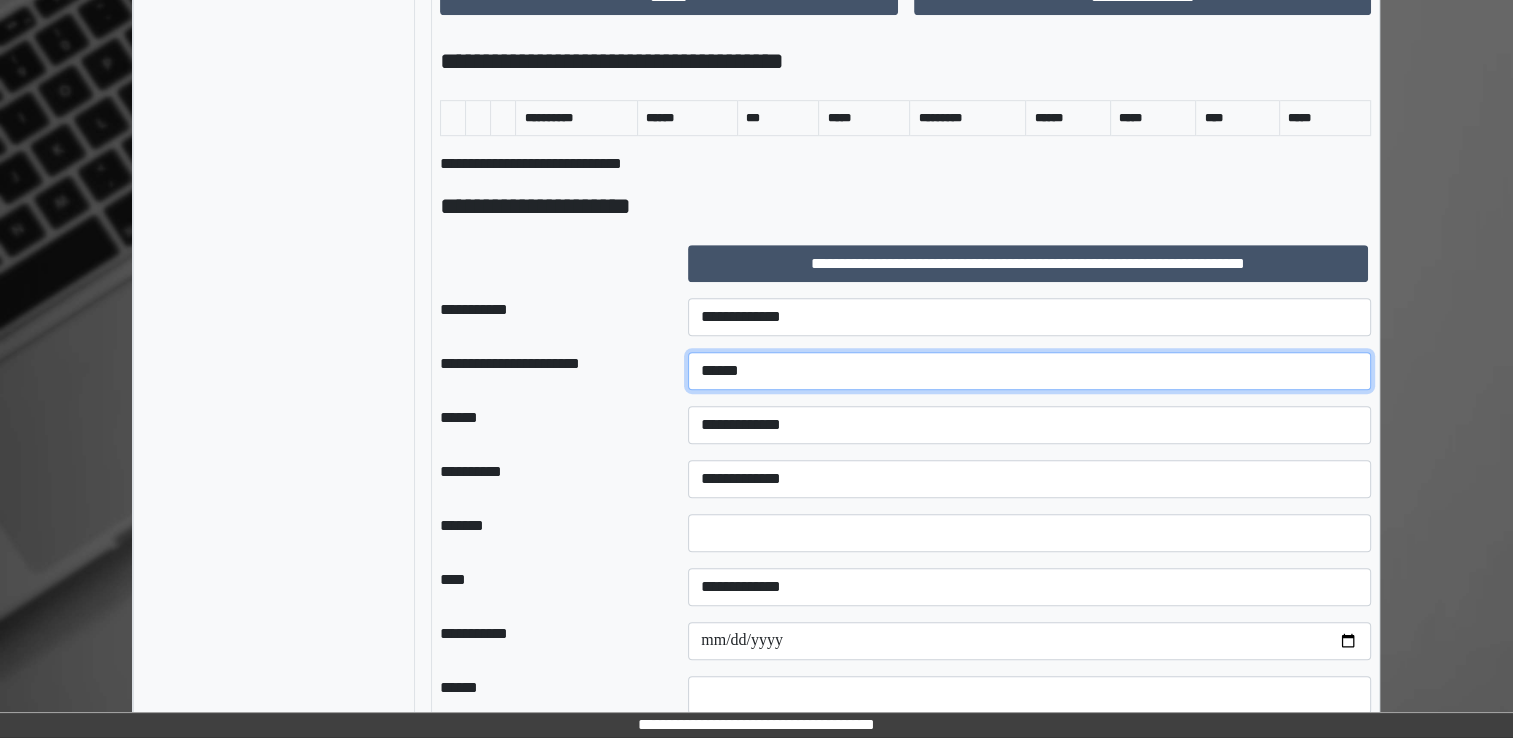 type on "******" 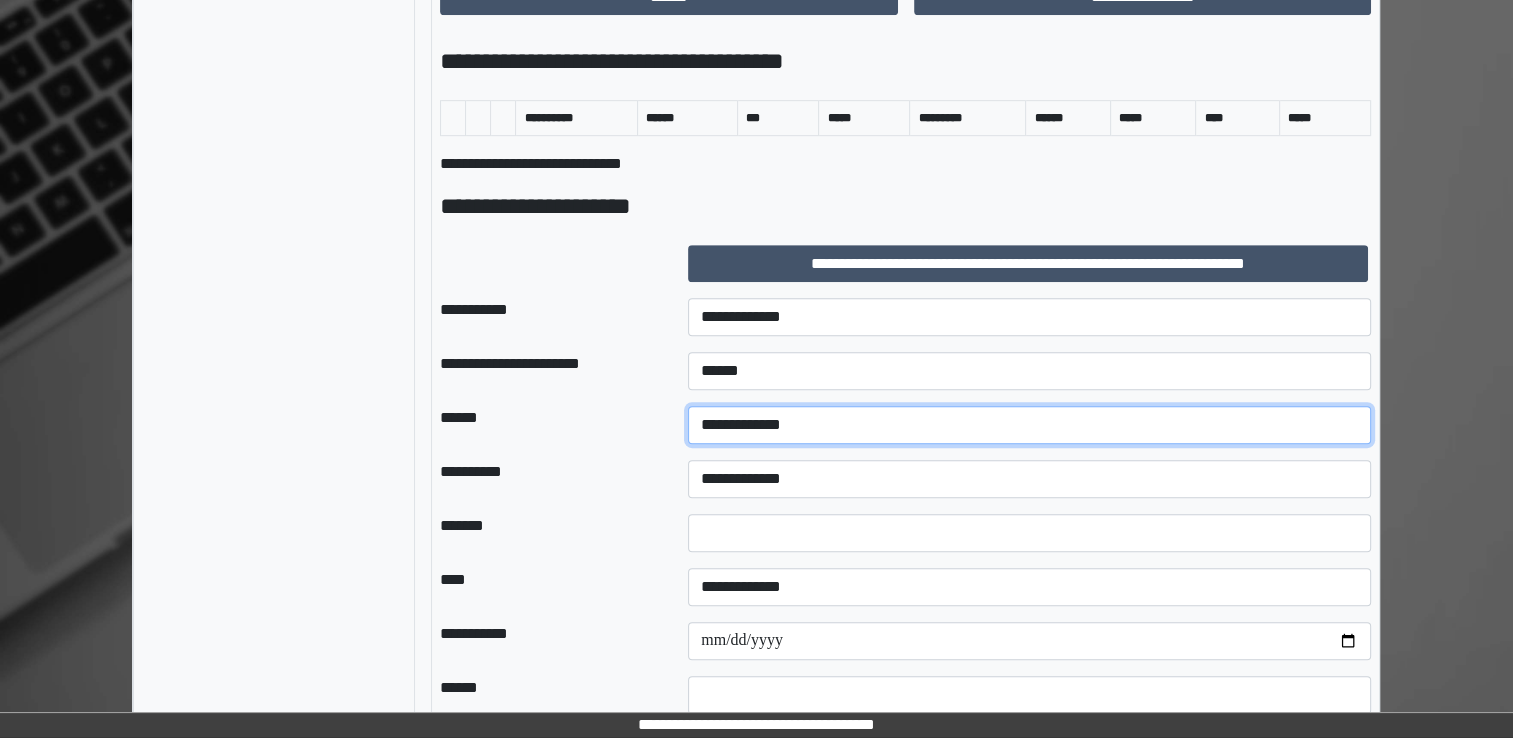 select on "*" 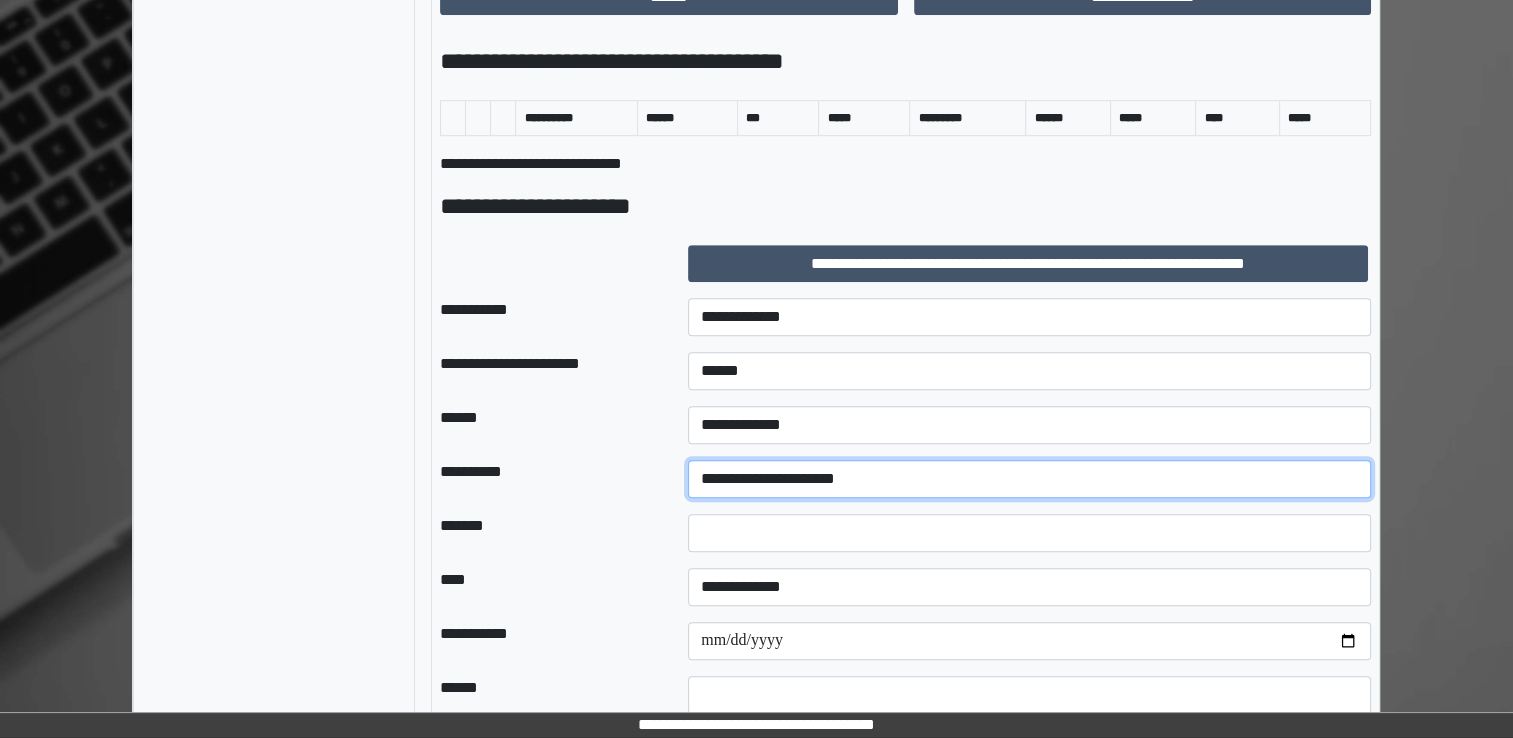 select on "**" 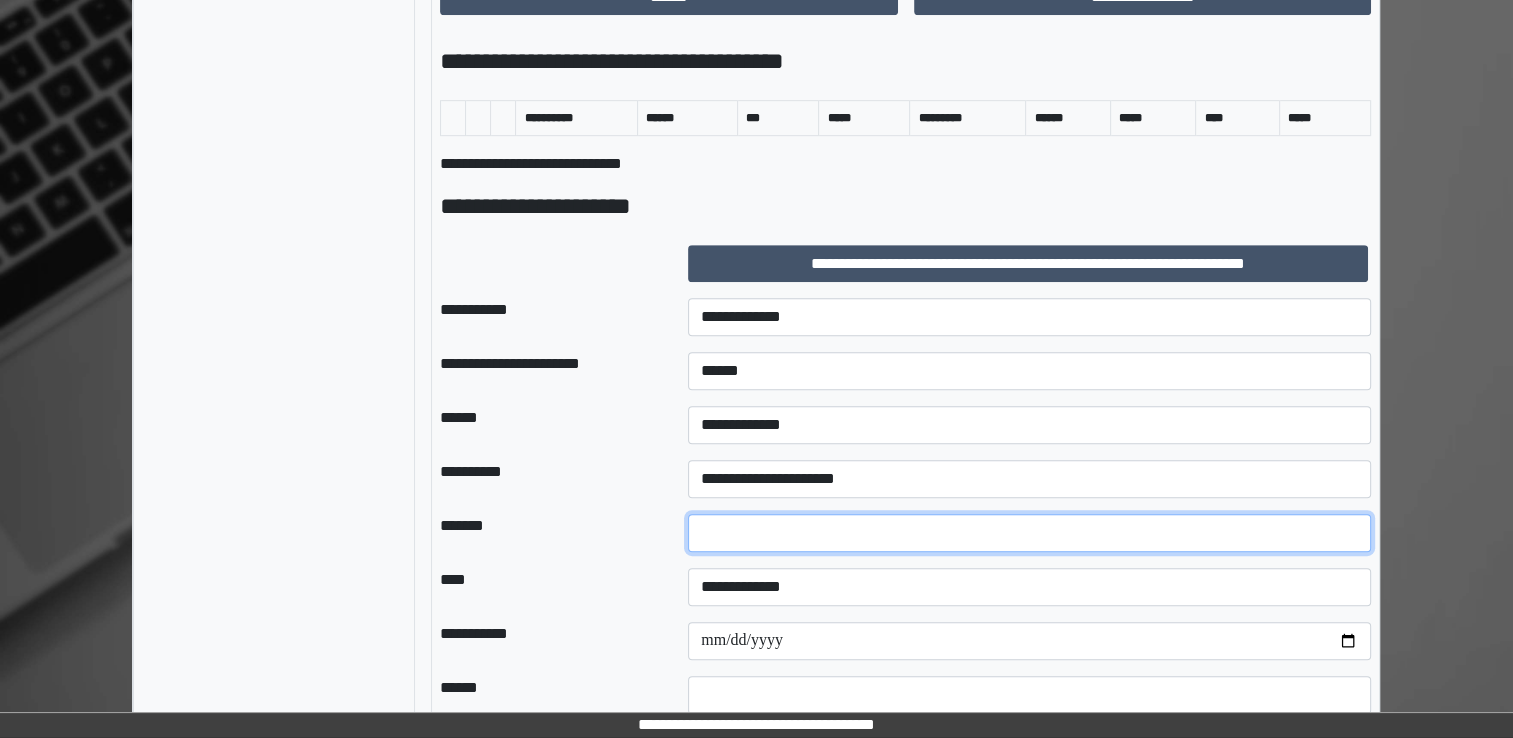 type on "**" 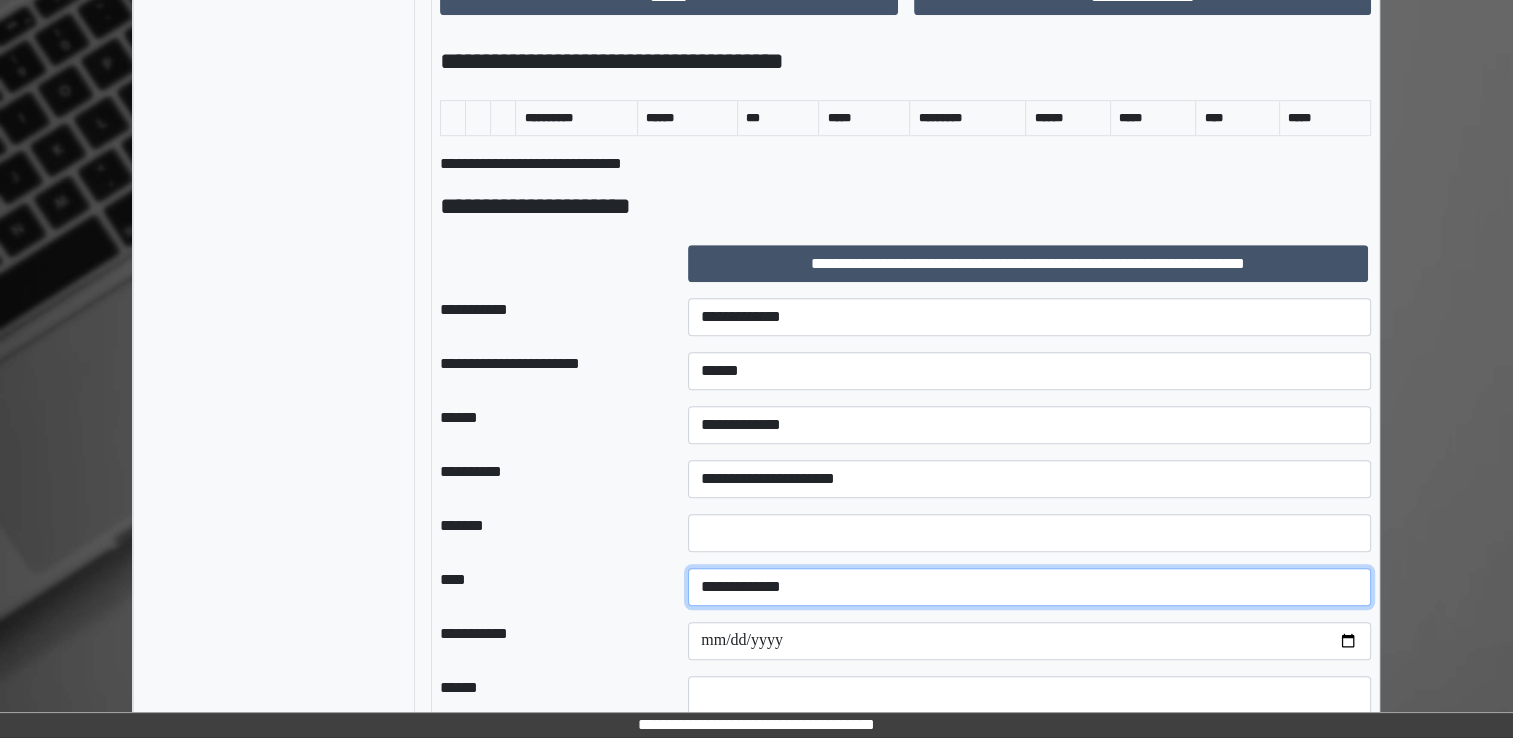 select on "*" 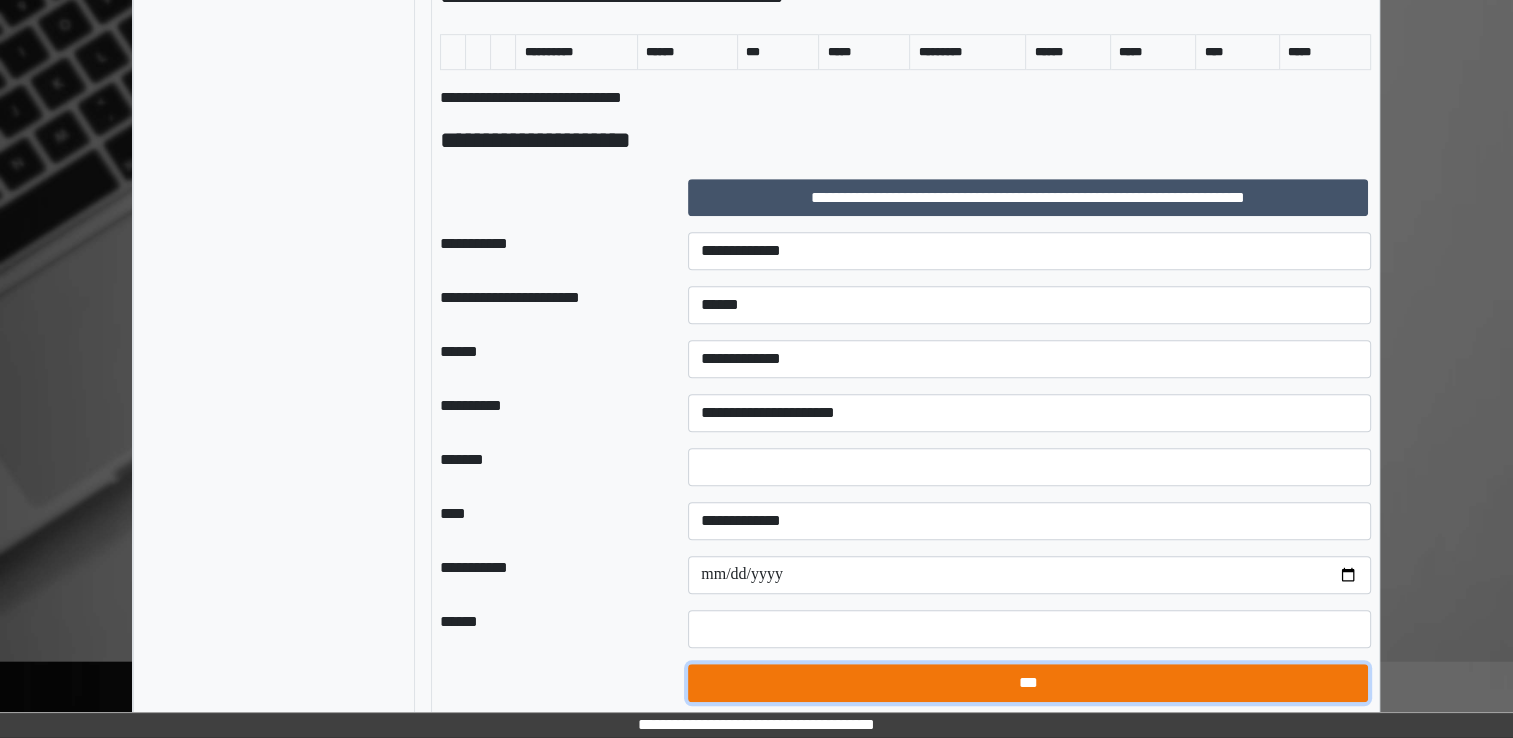 click on "***" at bounding box center [1028, 683] 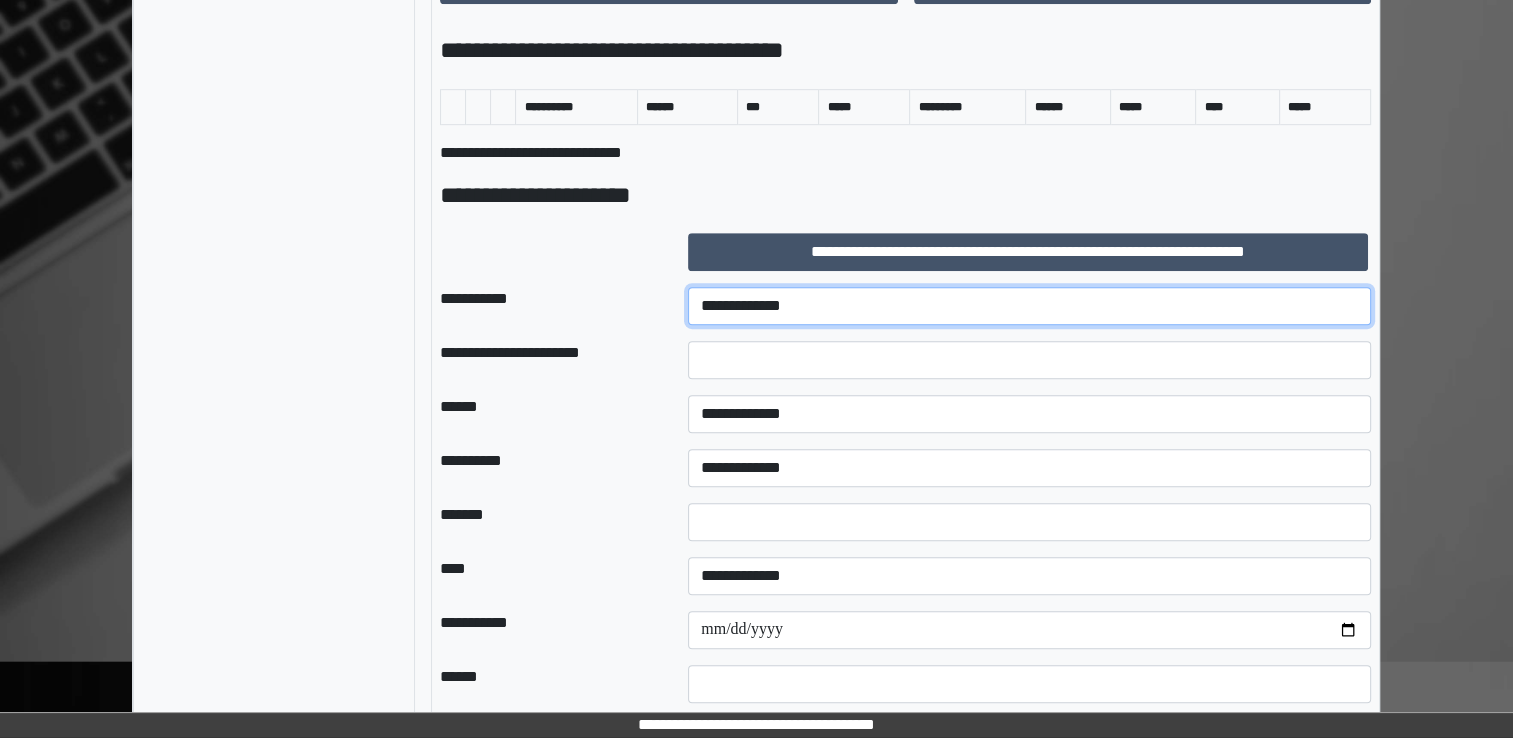 click on "**********" at bounding box center [1029, 306] 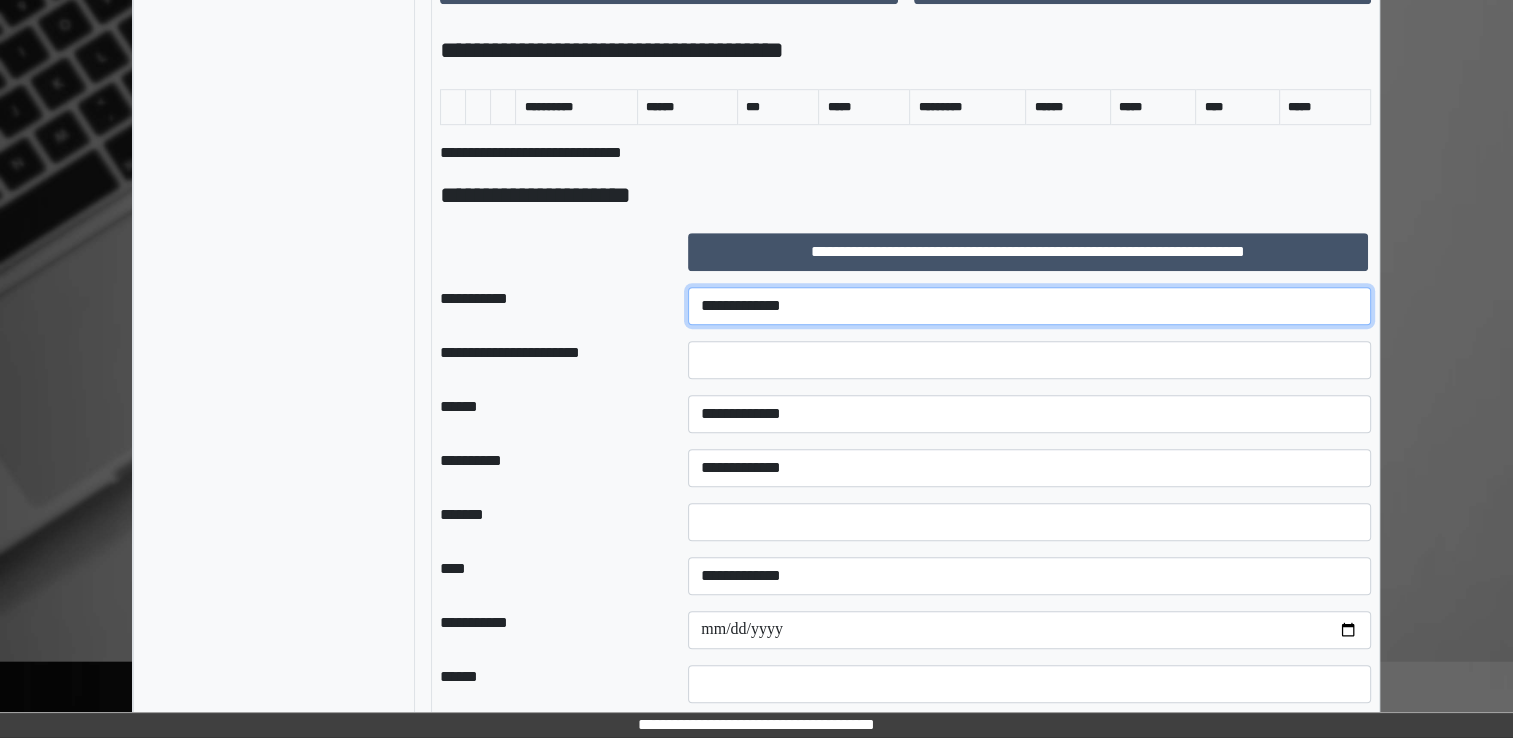 select on "***" 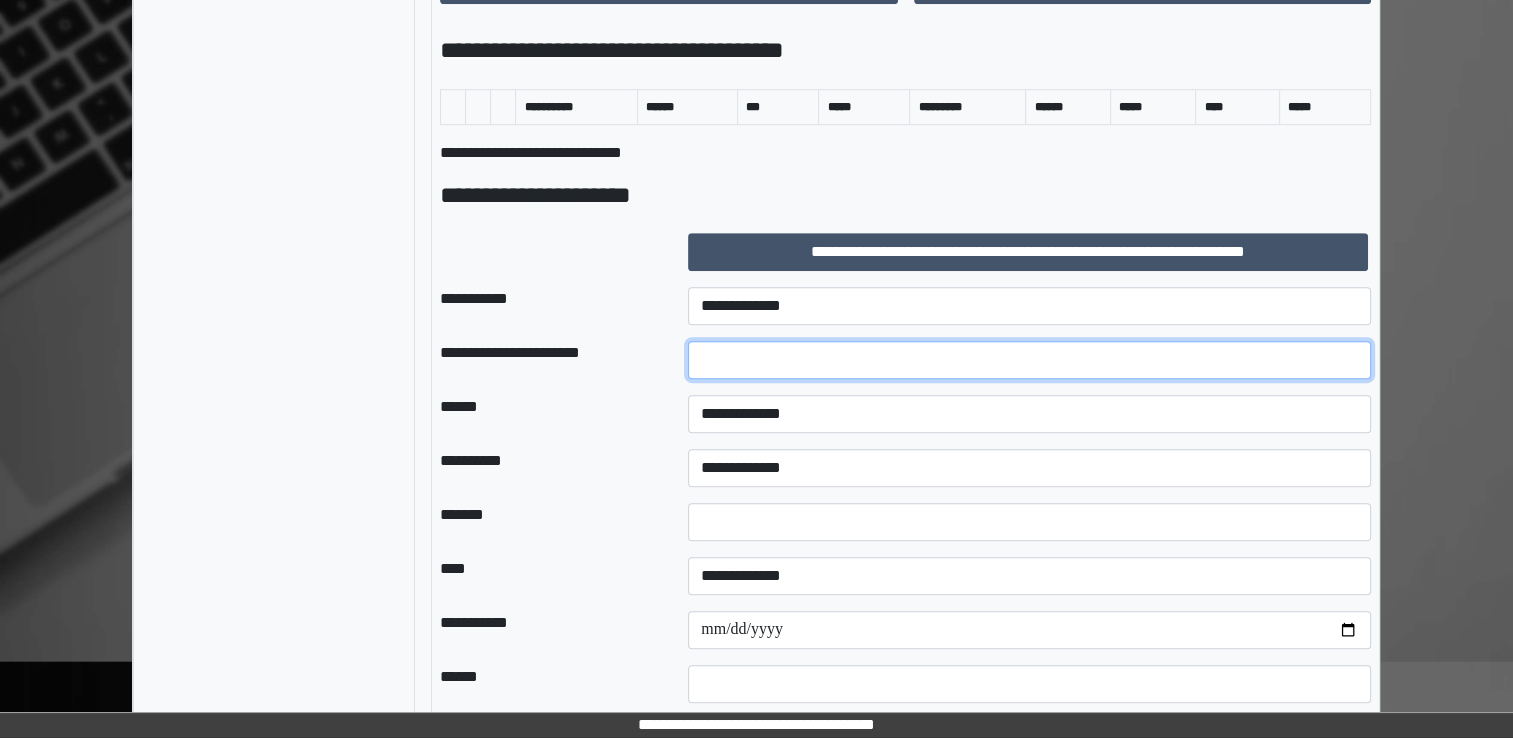 click at bounding box center (1029, 360) 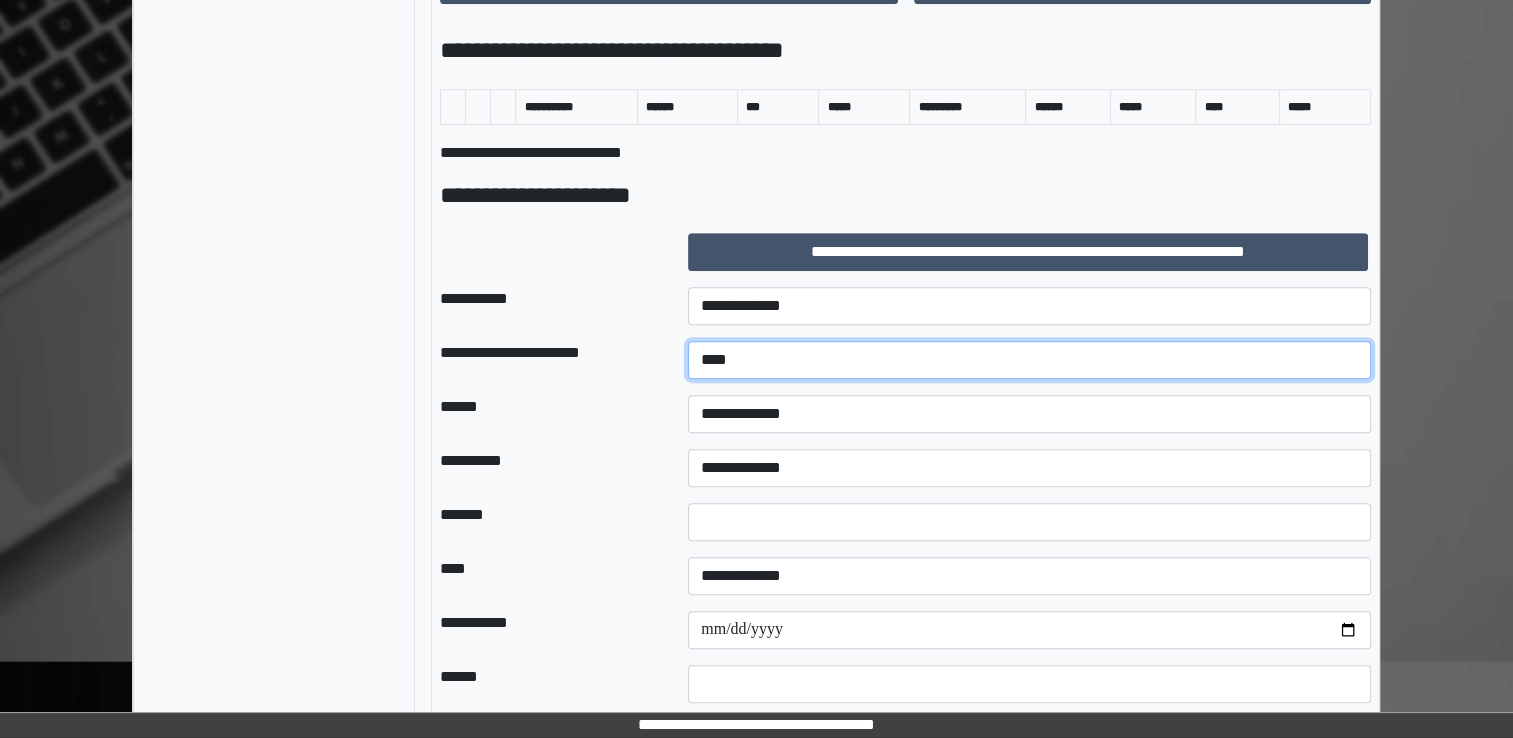 type on "****" 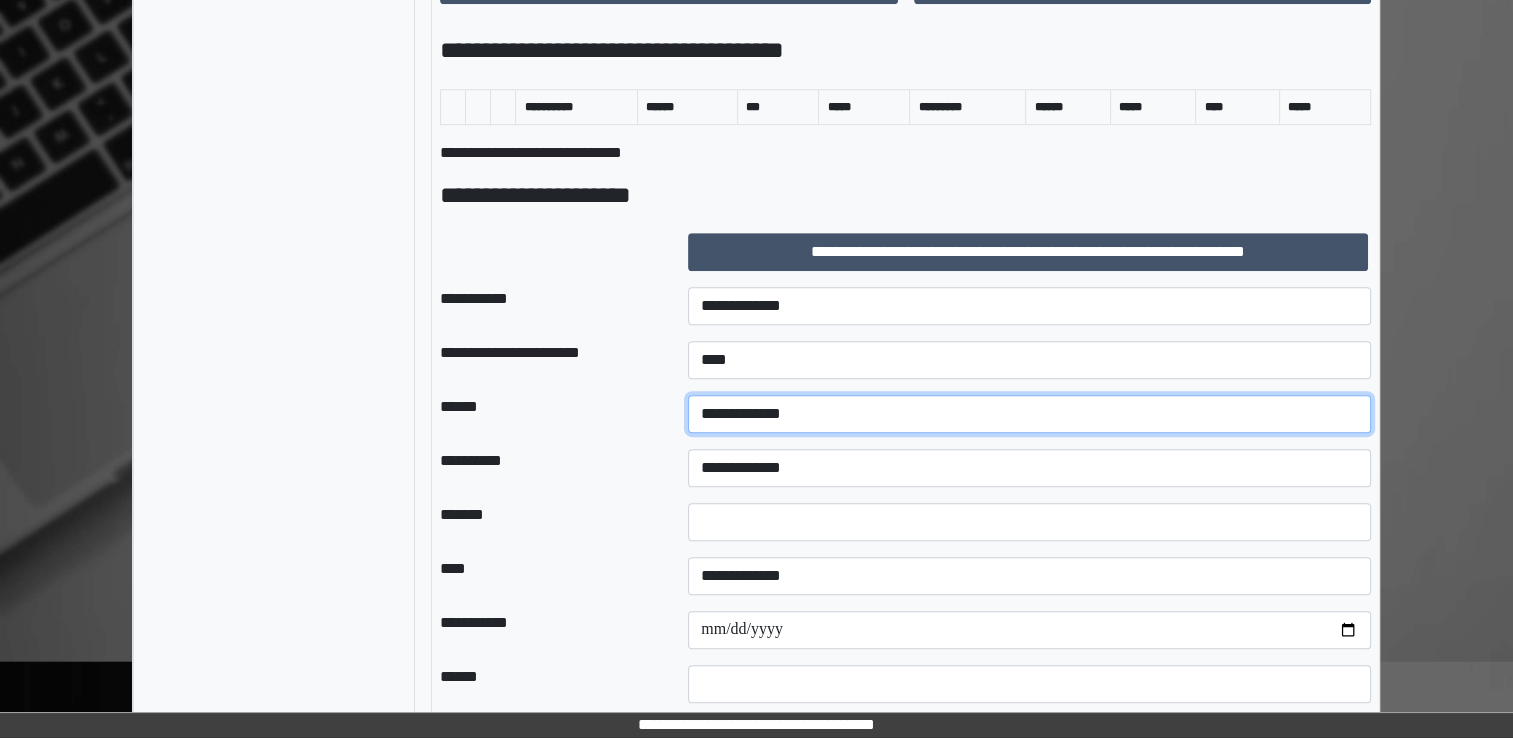 click on "**********" at bounding box center [1029, 414] 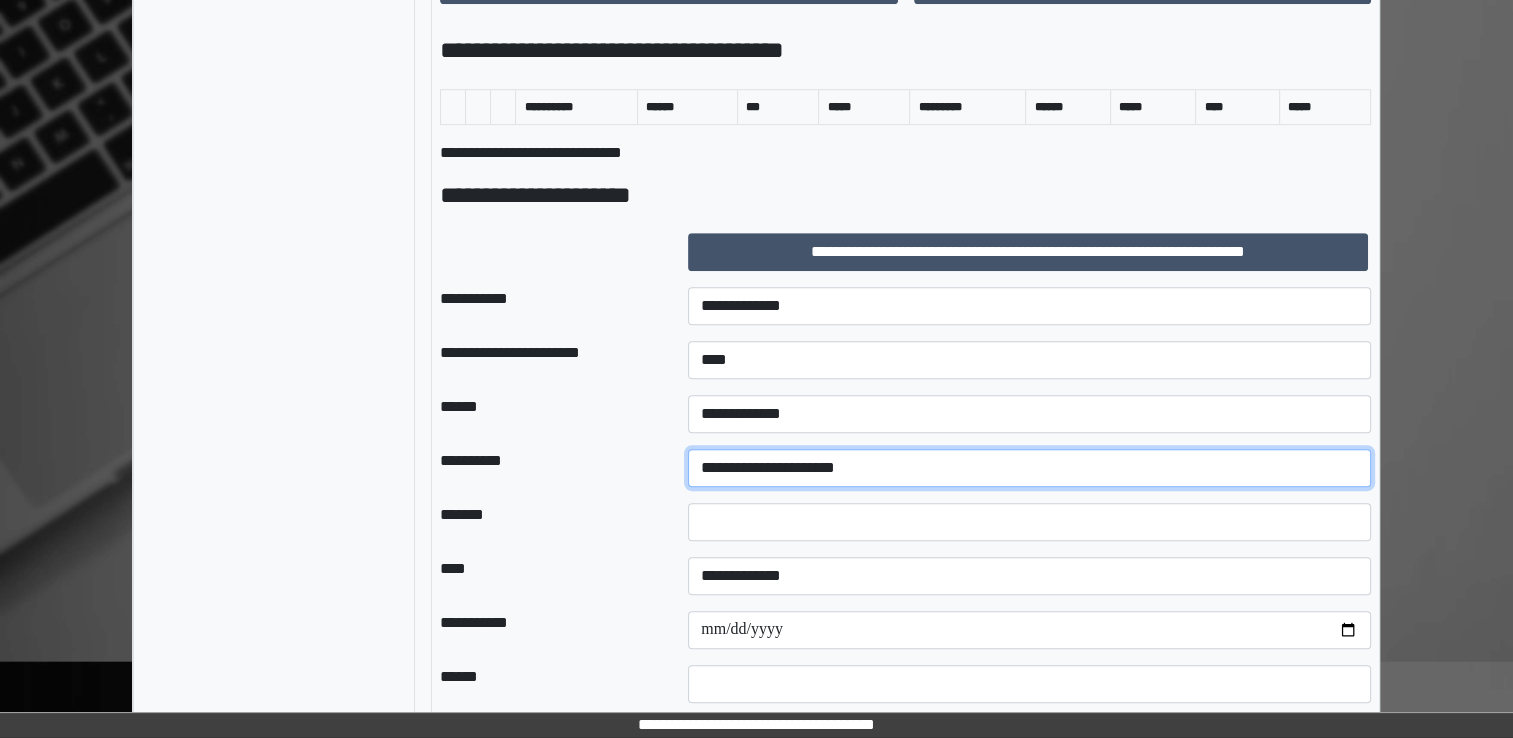 click on "**********" at bounding box center (1029, 468) 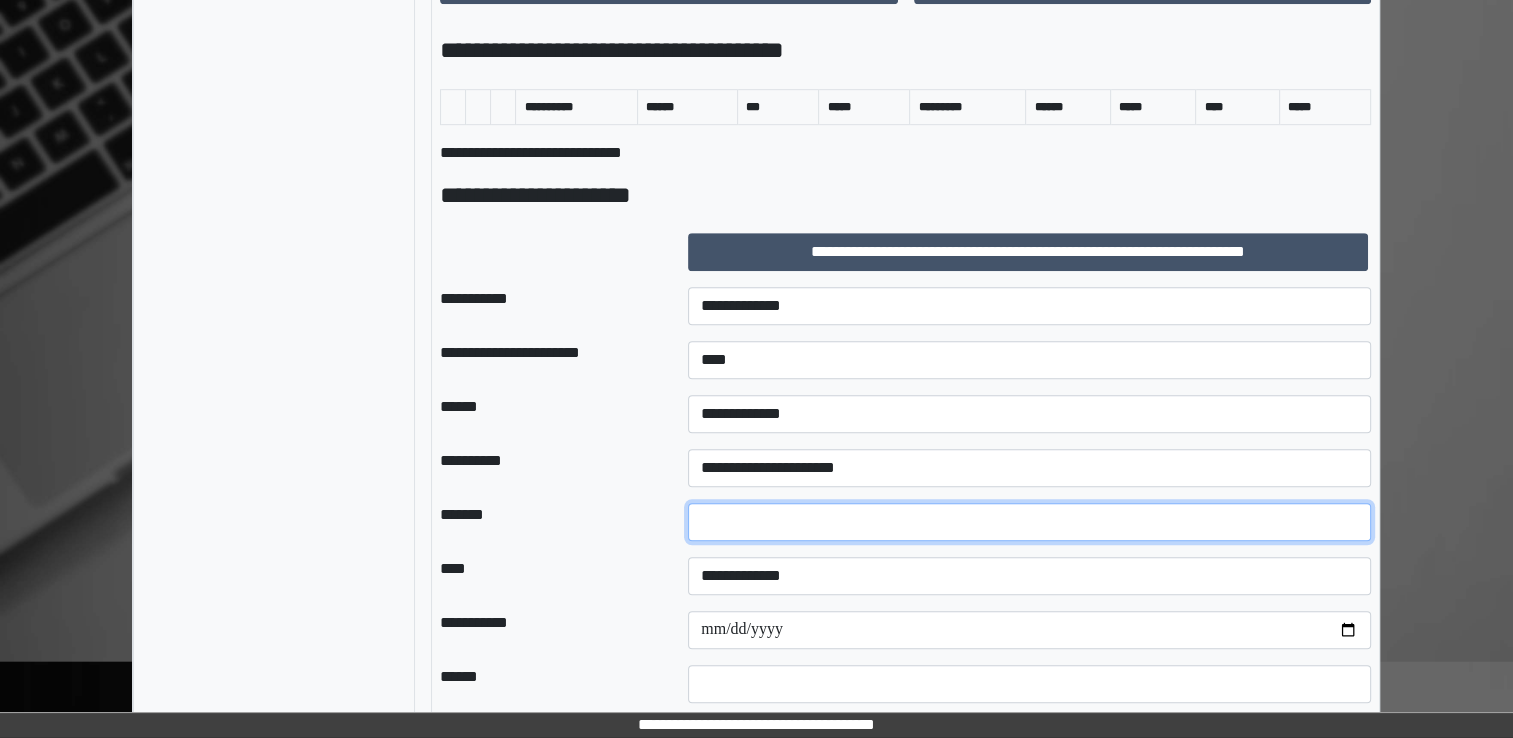 type on "**" 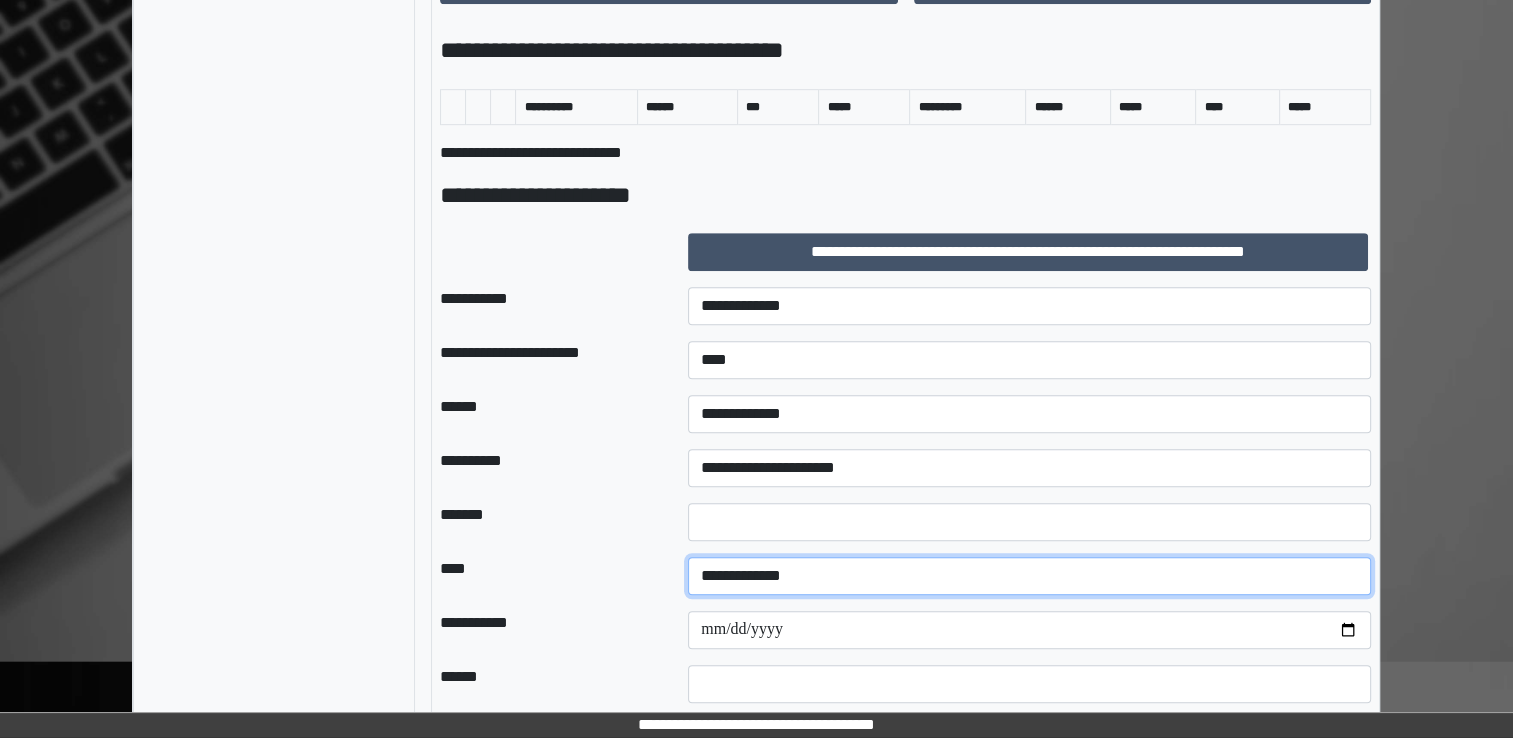 select on "*" 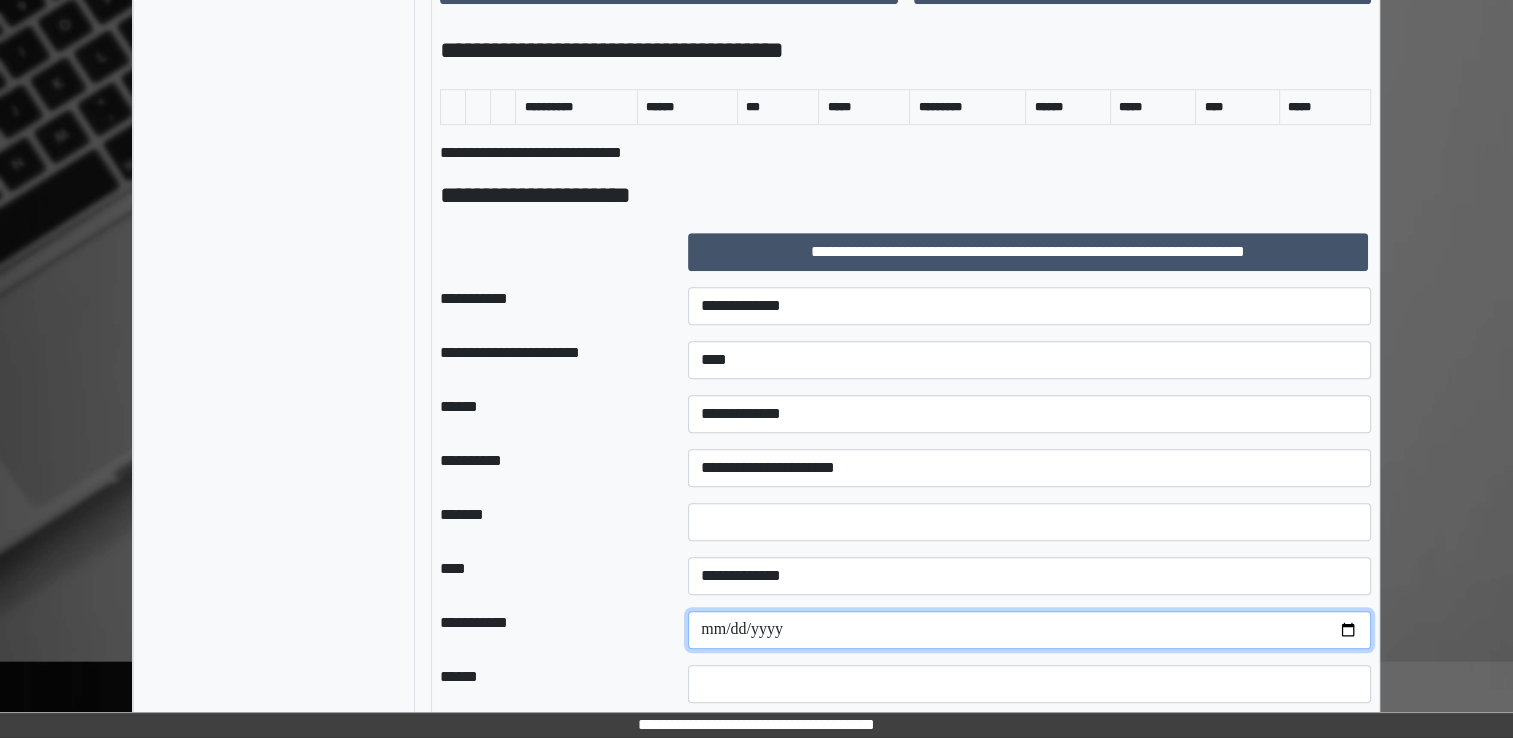 scroll, scrollTop: 1210, scrollLeft: 0, axis: vertical 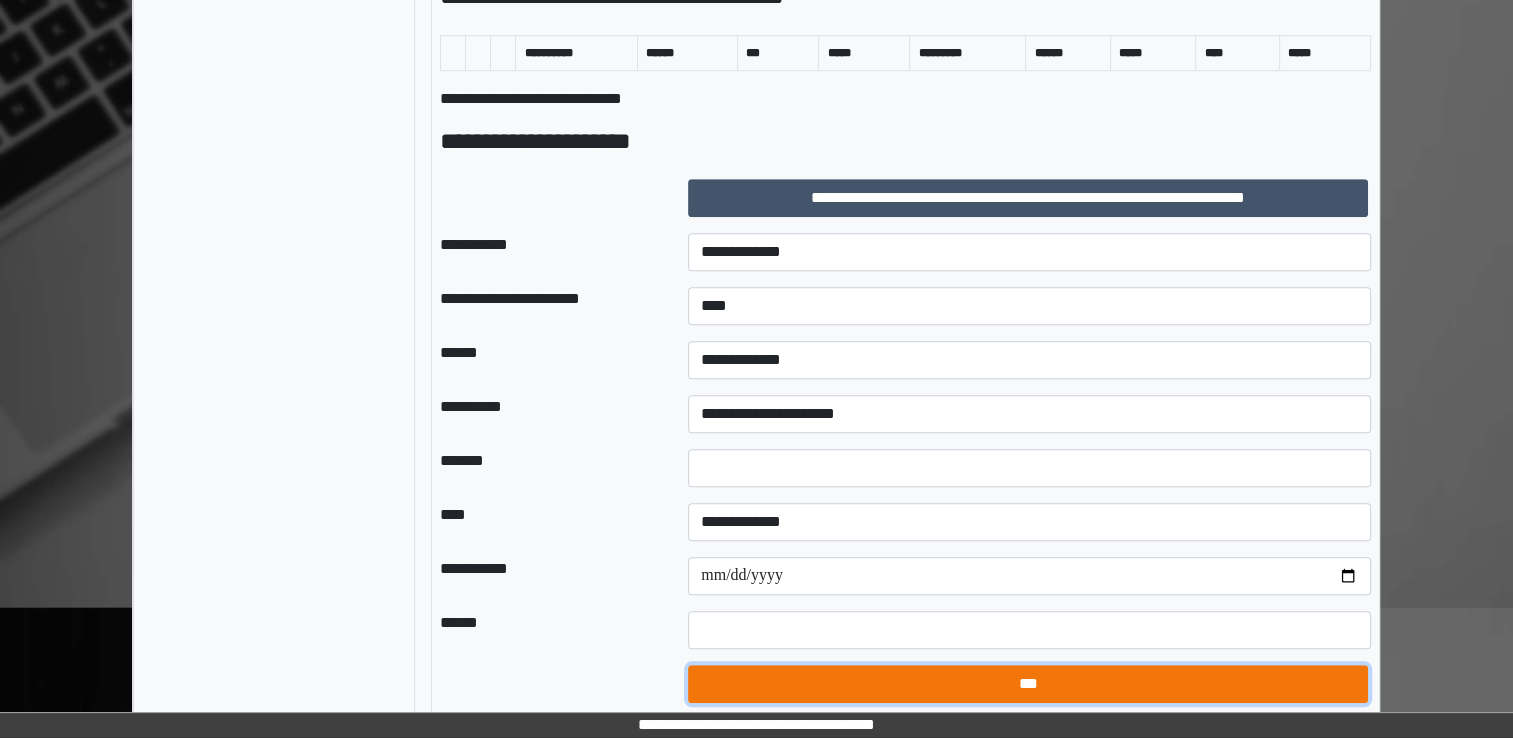 click on "***" at bounding box center (1028, 684) 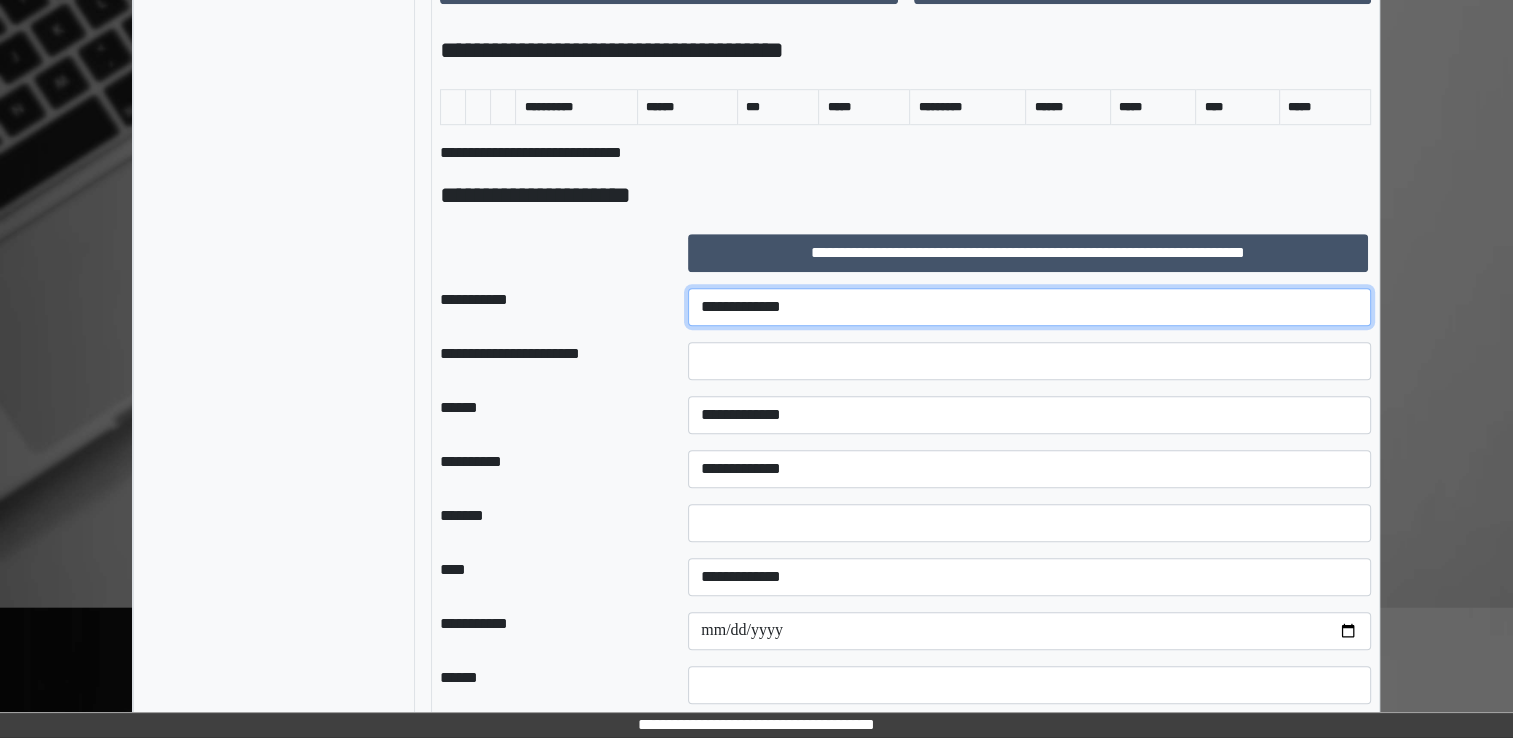 click on "**********" at bounding box center (1029, 307) 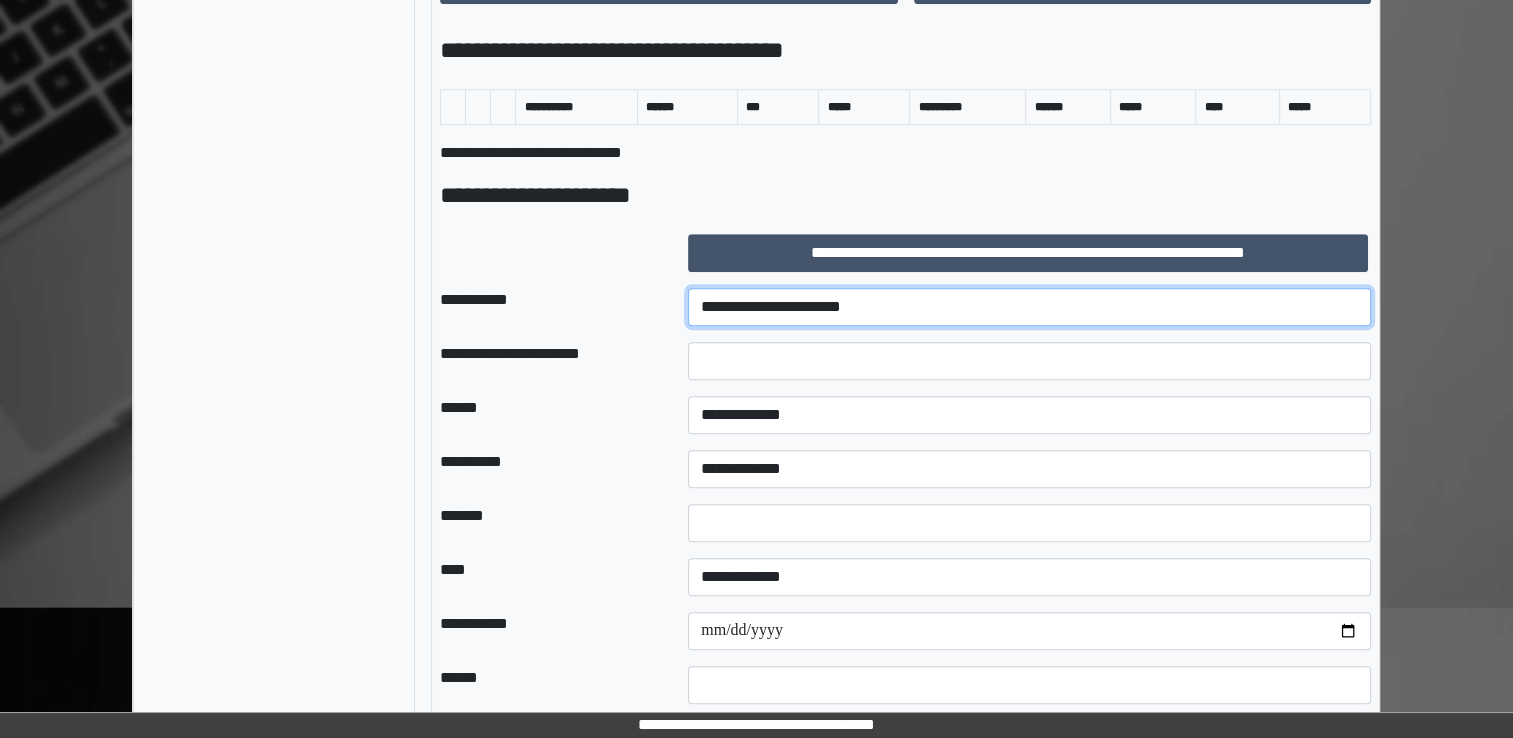 click on "**********" at bounding box center [1029, 307] 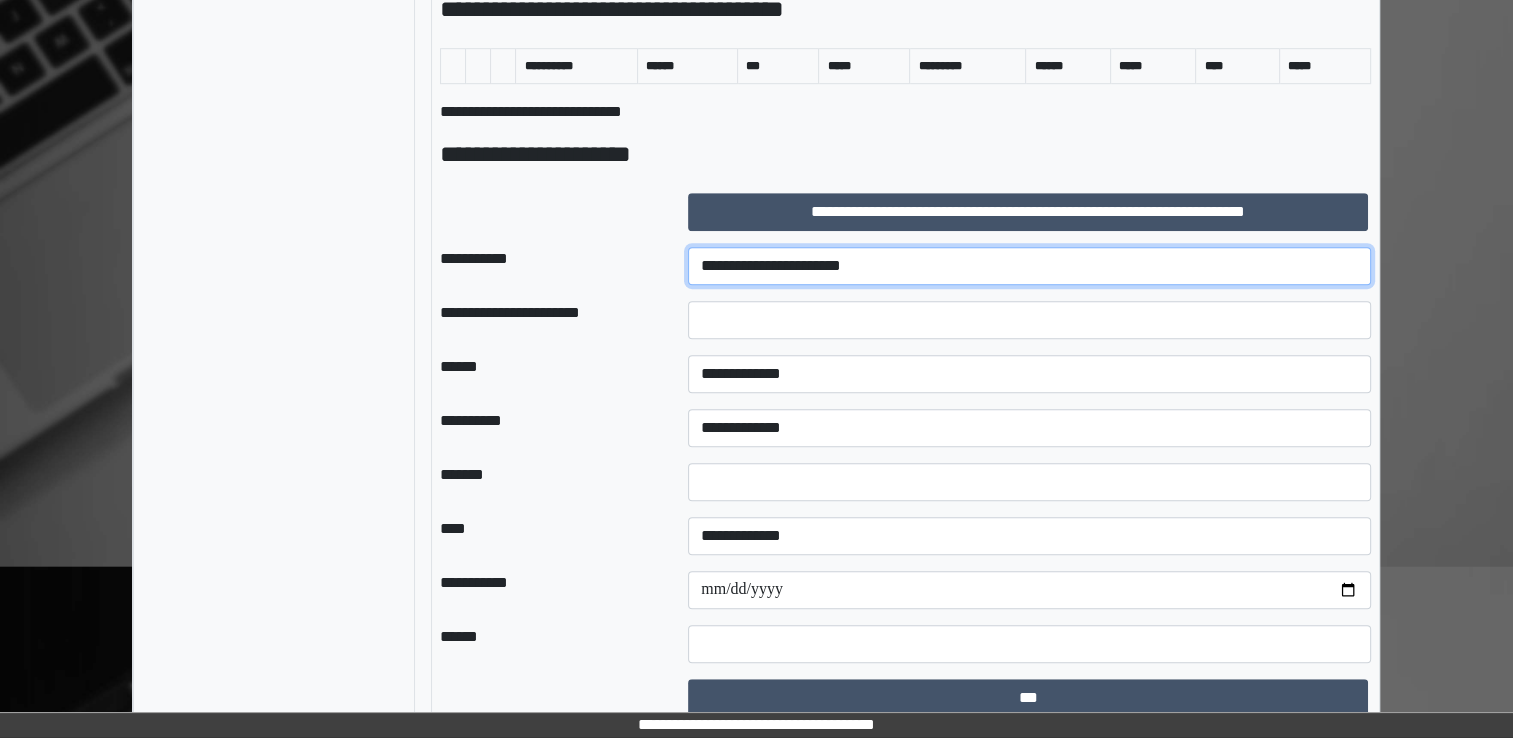 scroll, scrollTop: 1250, scrollLeft: 0, axis: vertical 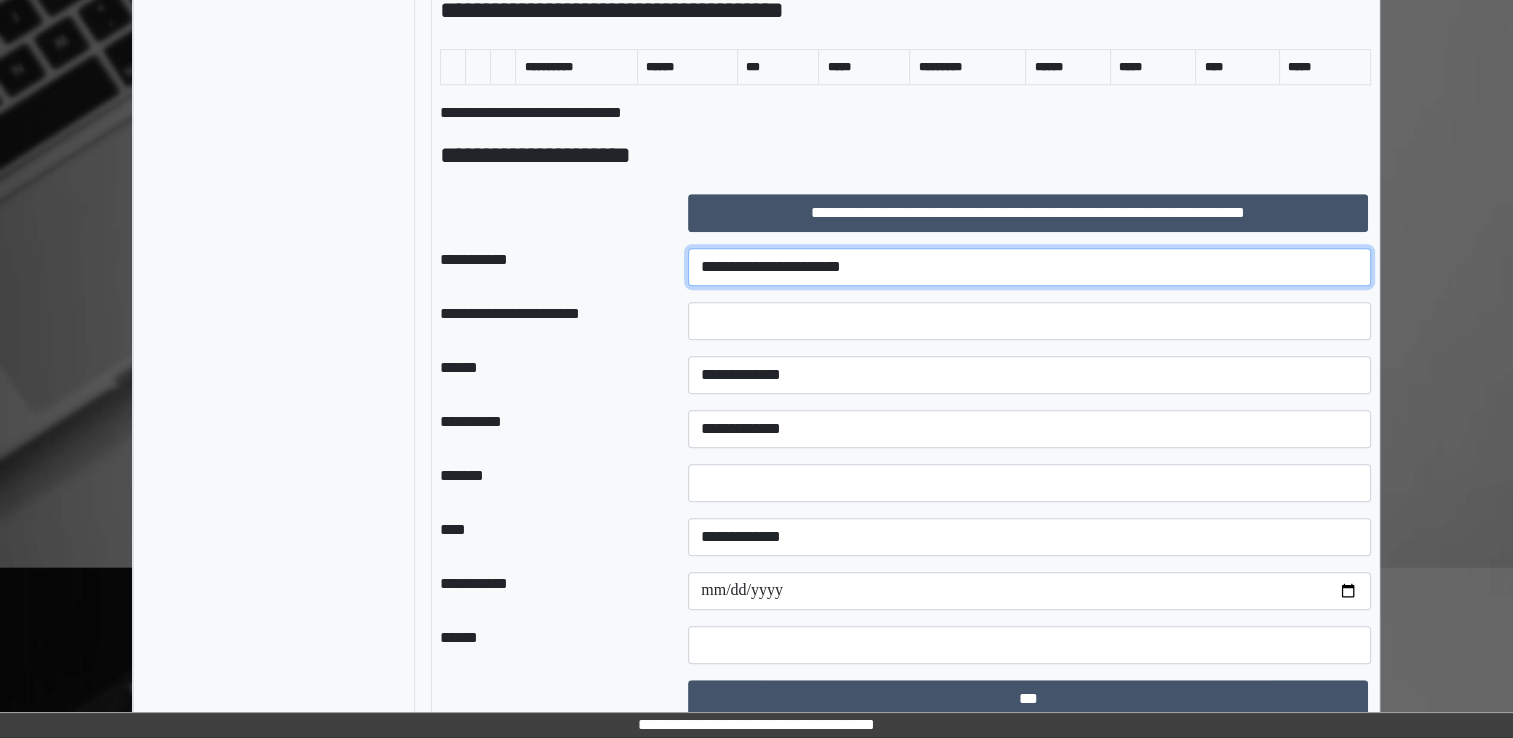 drag, startPoint x: 800, startPoint y: 266, endPoint x: 800, endPoint y: 278, distance: 12 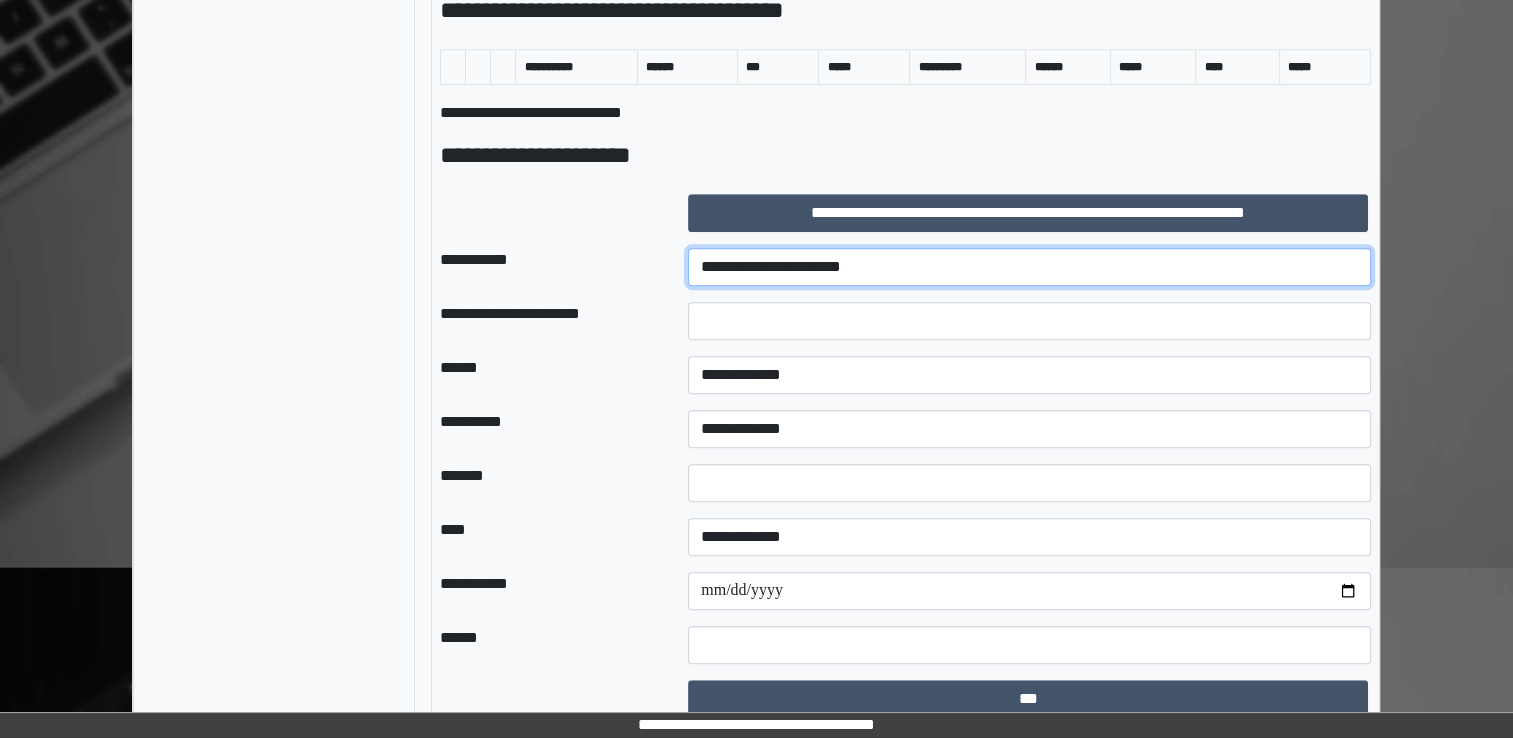 select on "***" 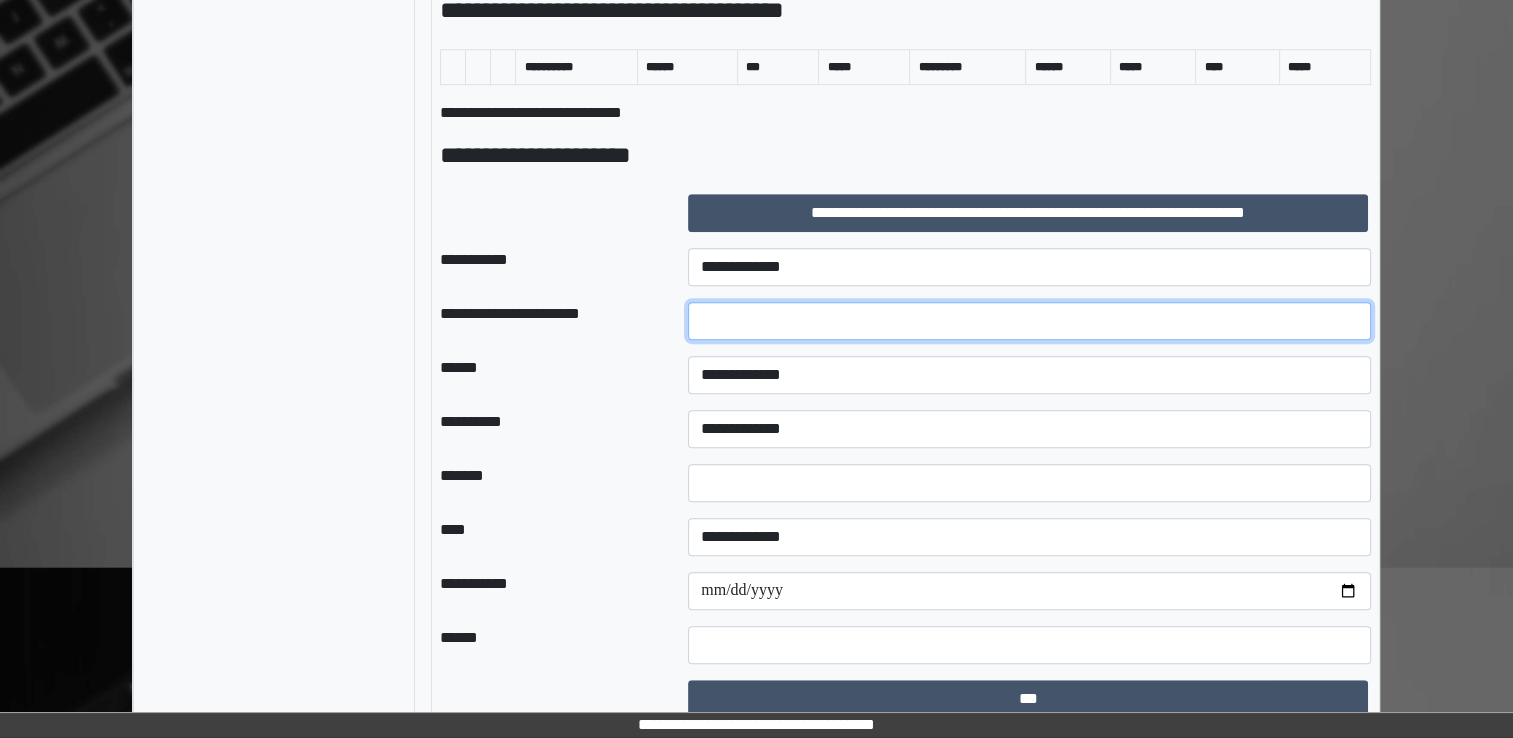 click at bounding box center [1029, 321] 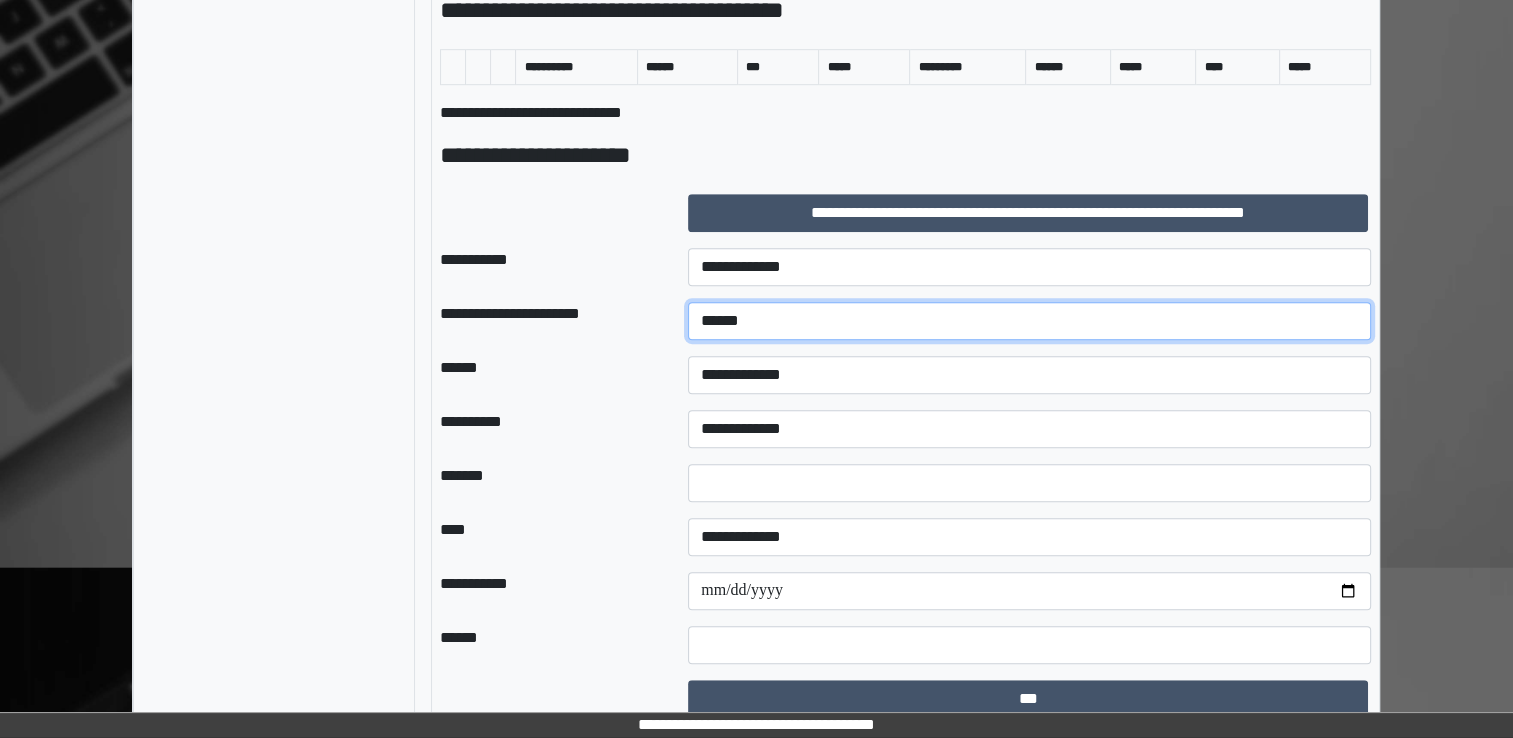 type on "******" 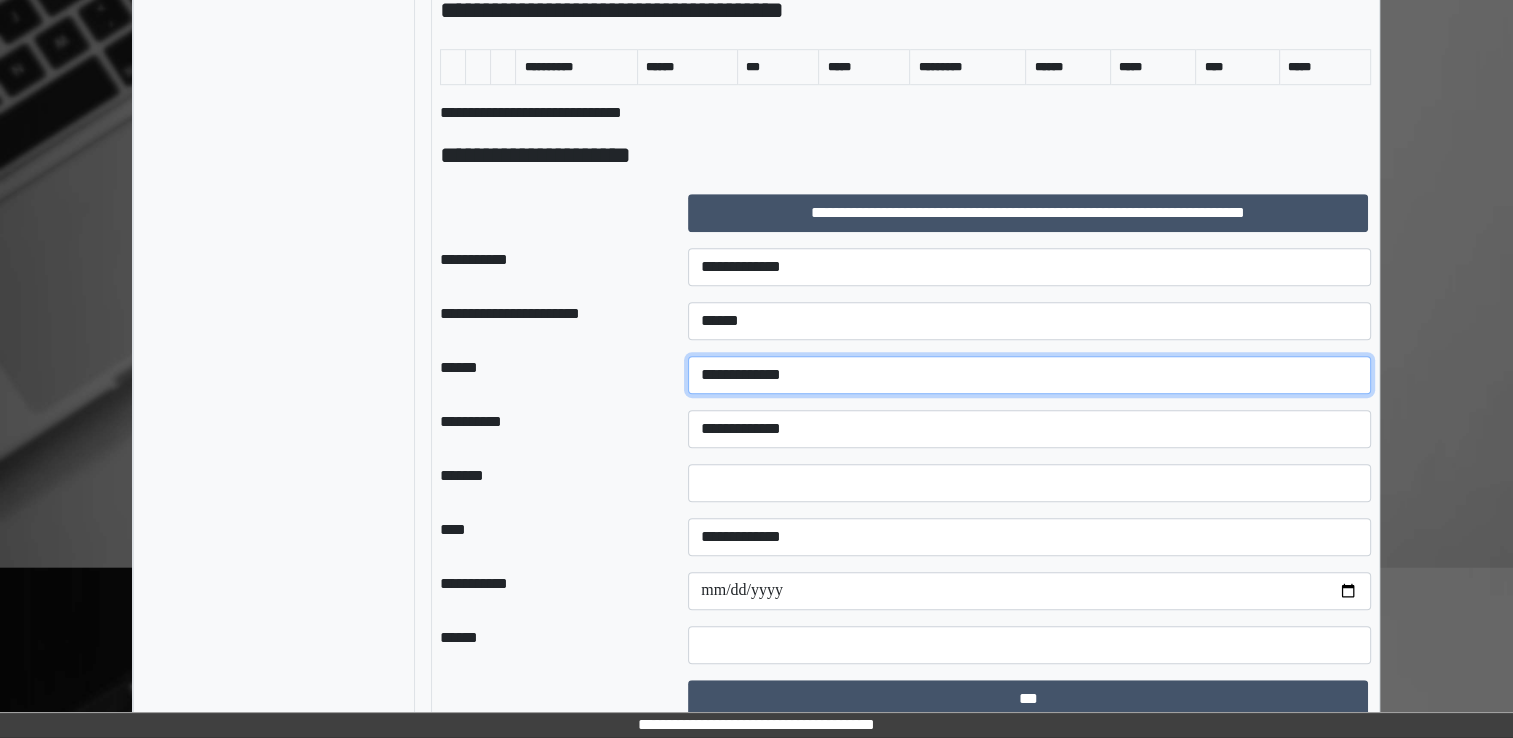 select on "*" 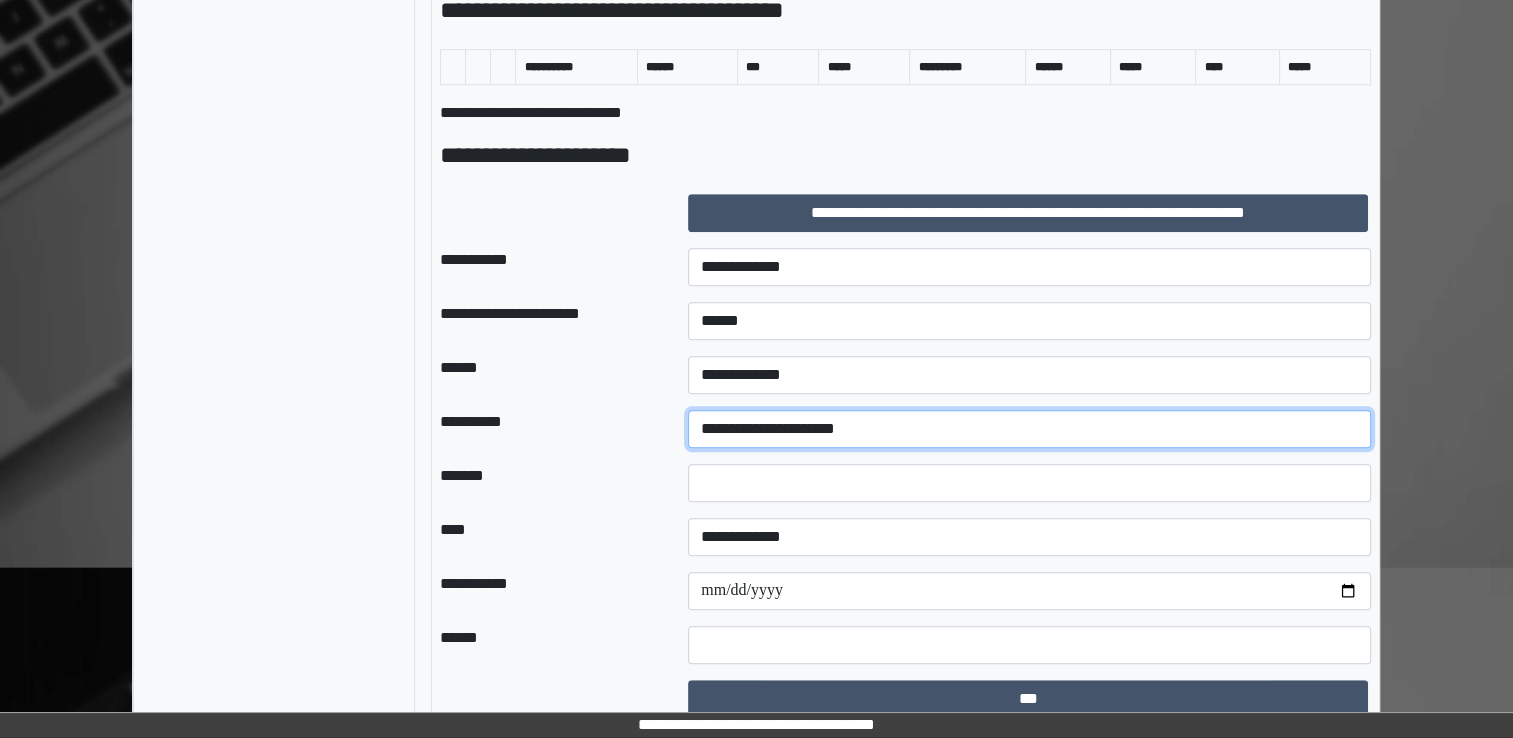 select on "*" 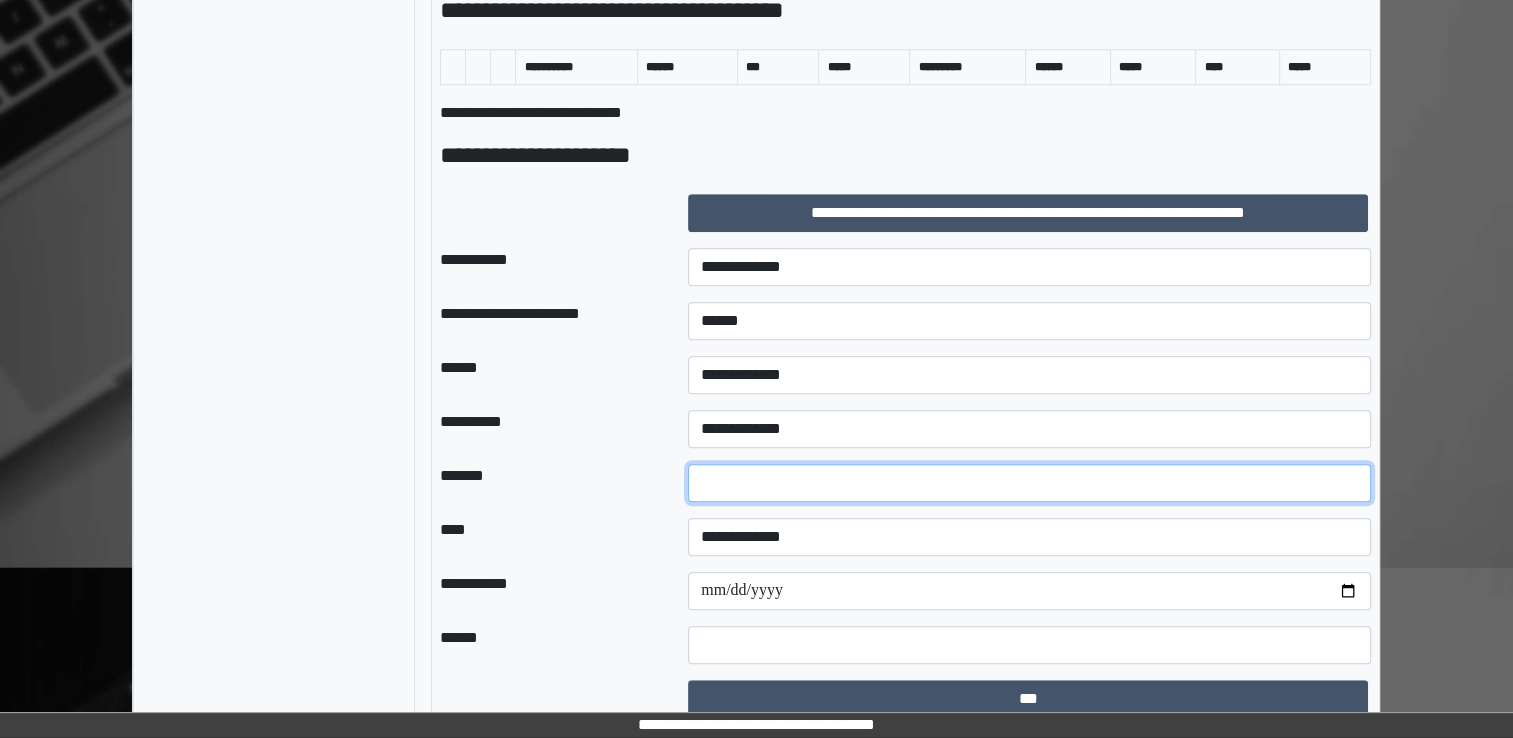 type on "**" 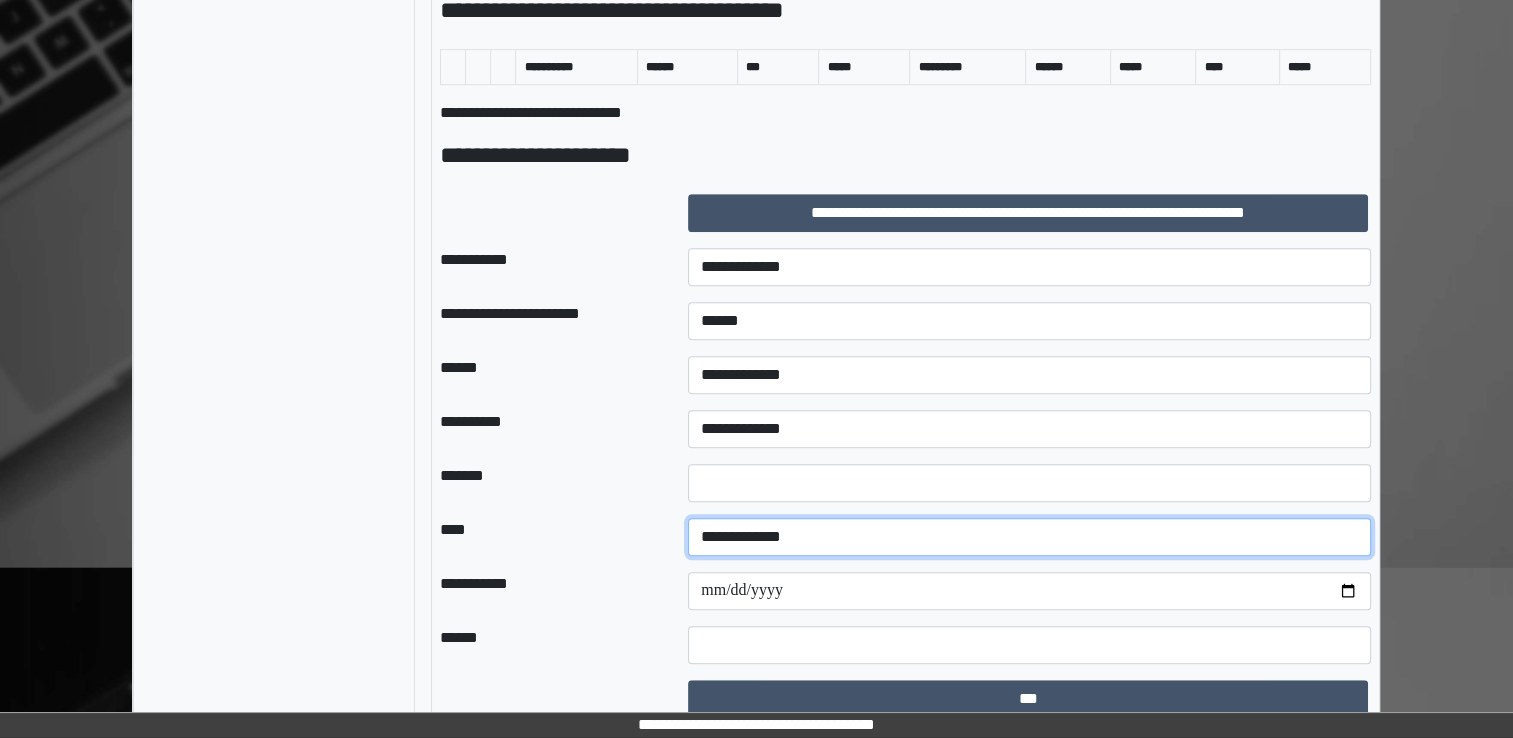 select on "*" 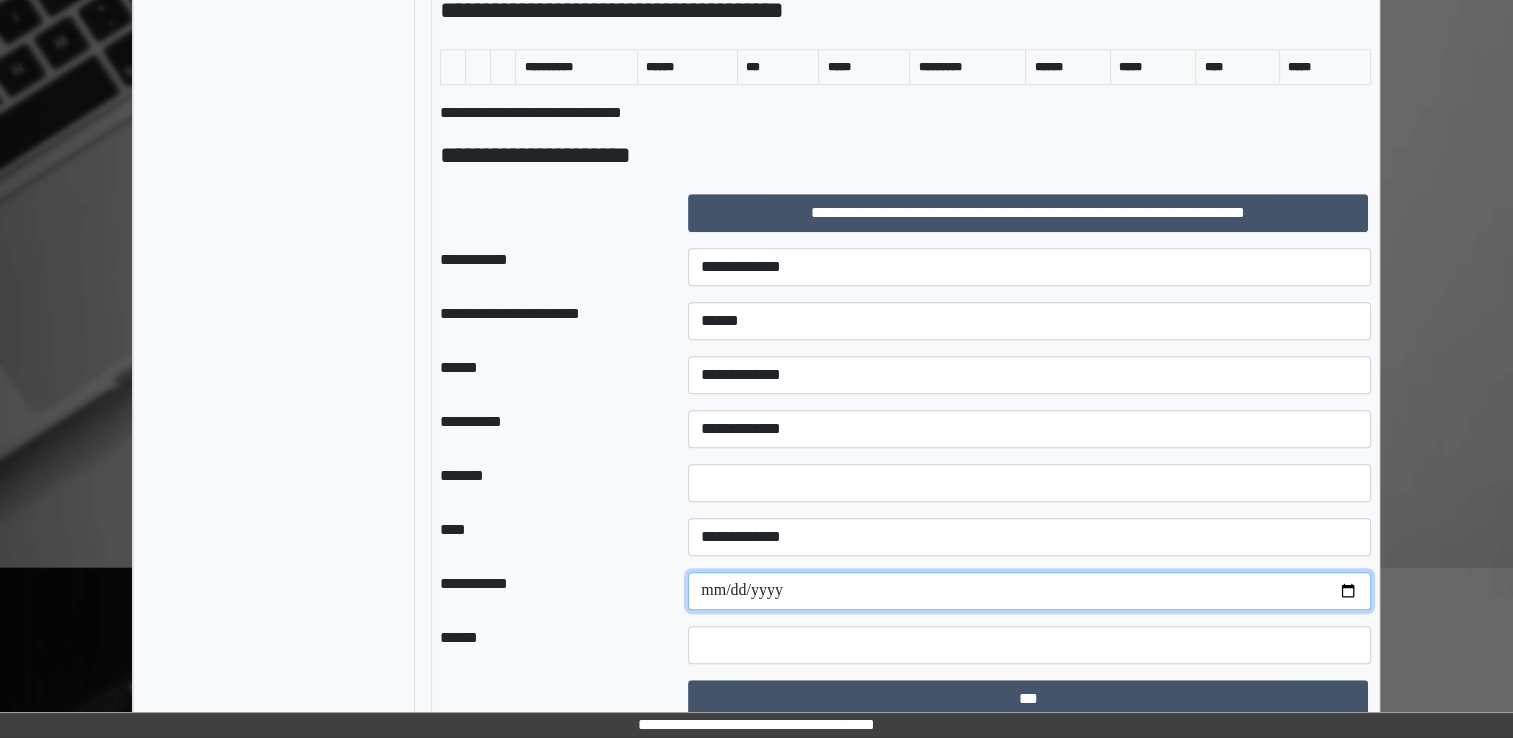 scroll, scrollTop: 1264, scrollLeft: 0, axis: vertical 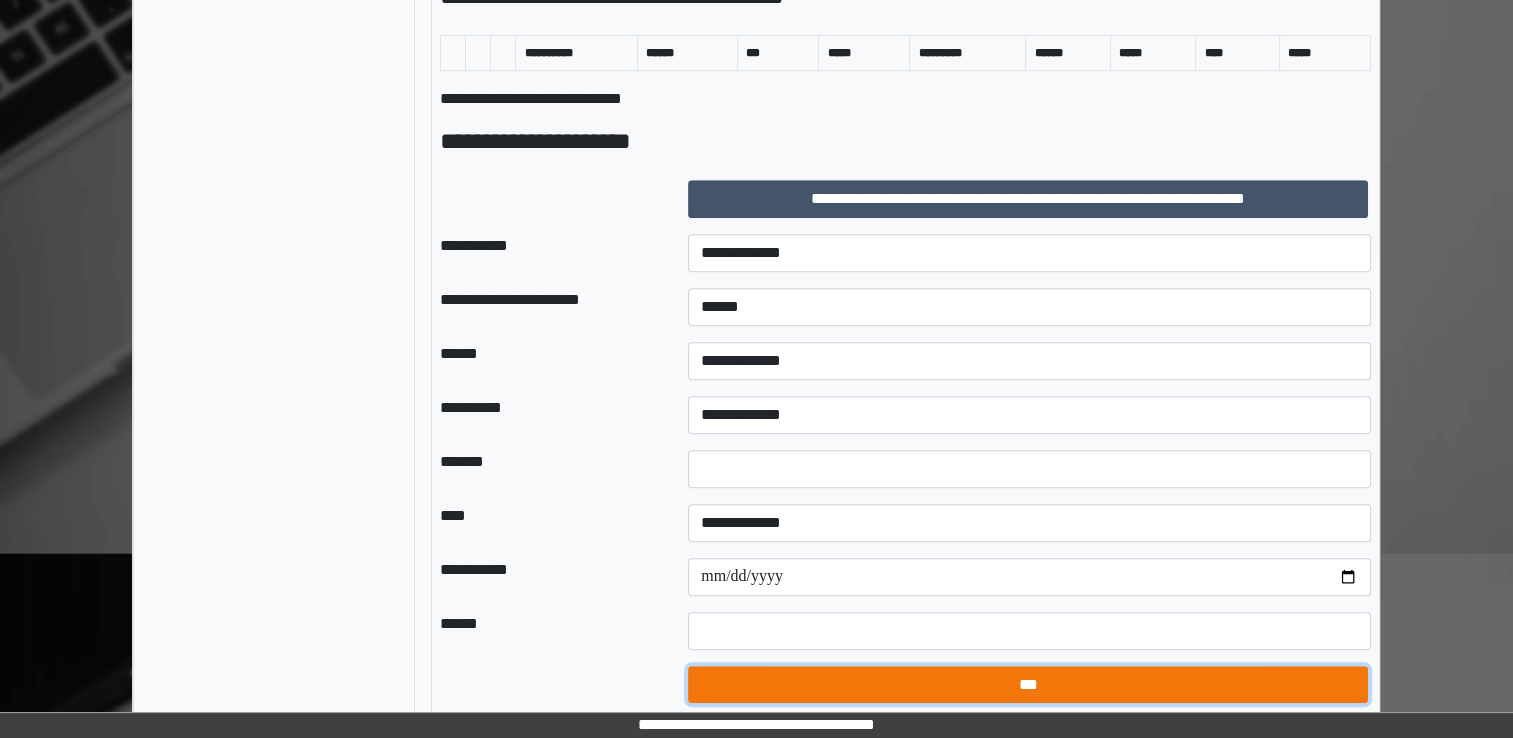 click on "***" at bounding box center (1028, 685) 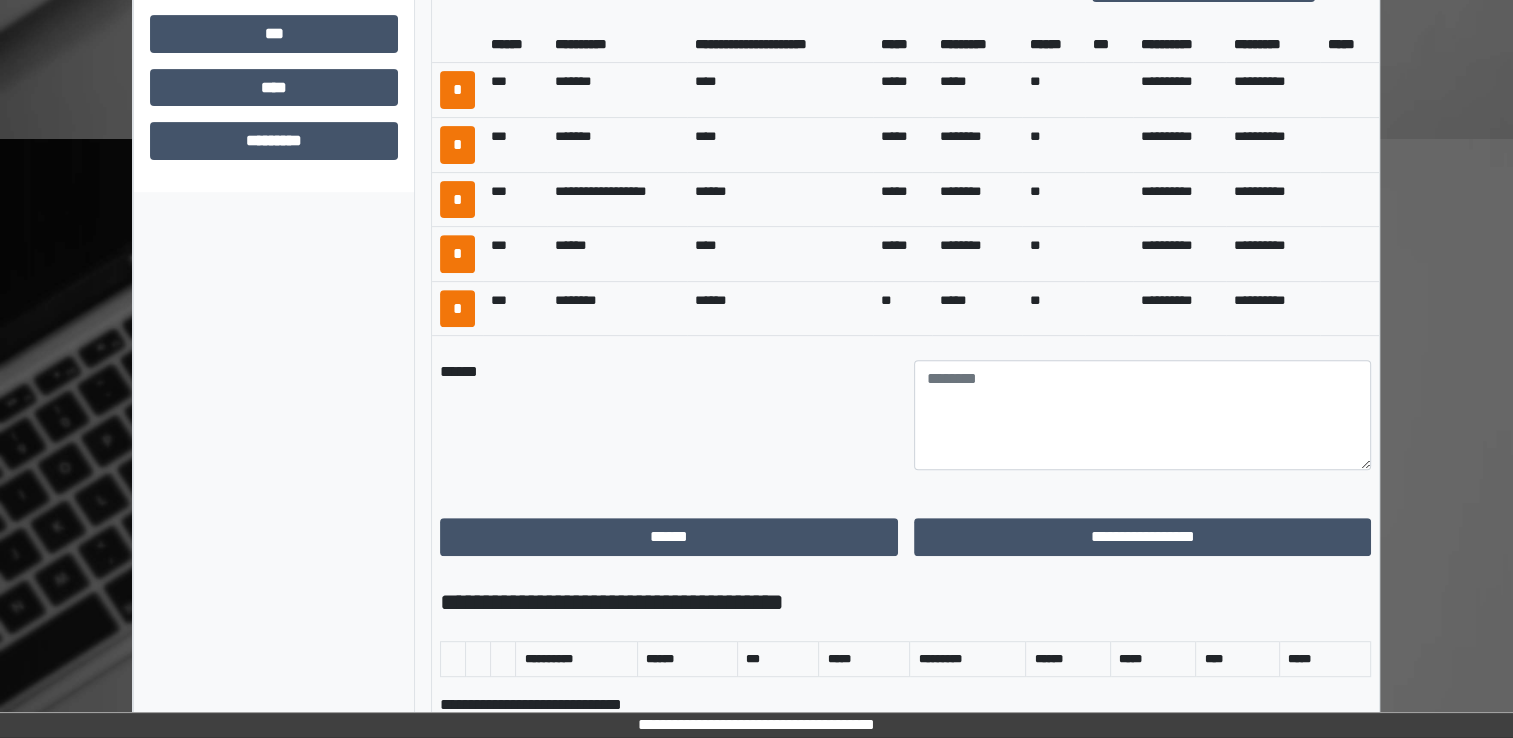 scroll, scrollTop: 701, scrollLeft: 0, axis: vertical 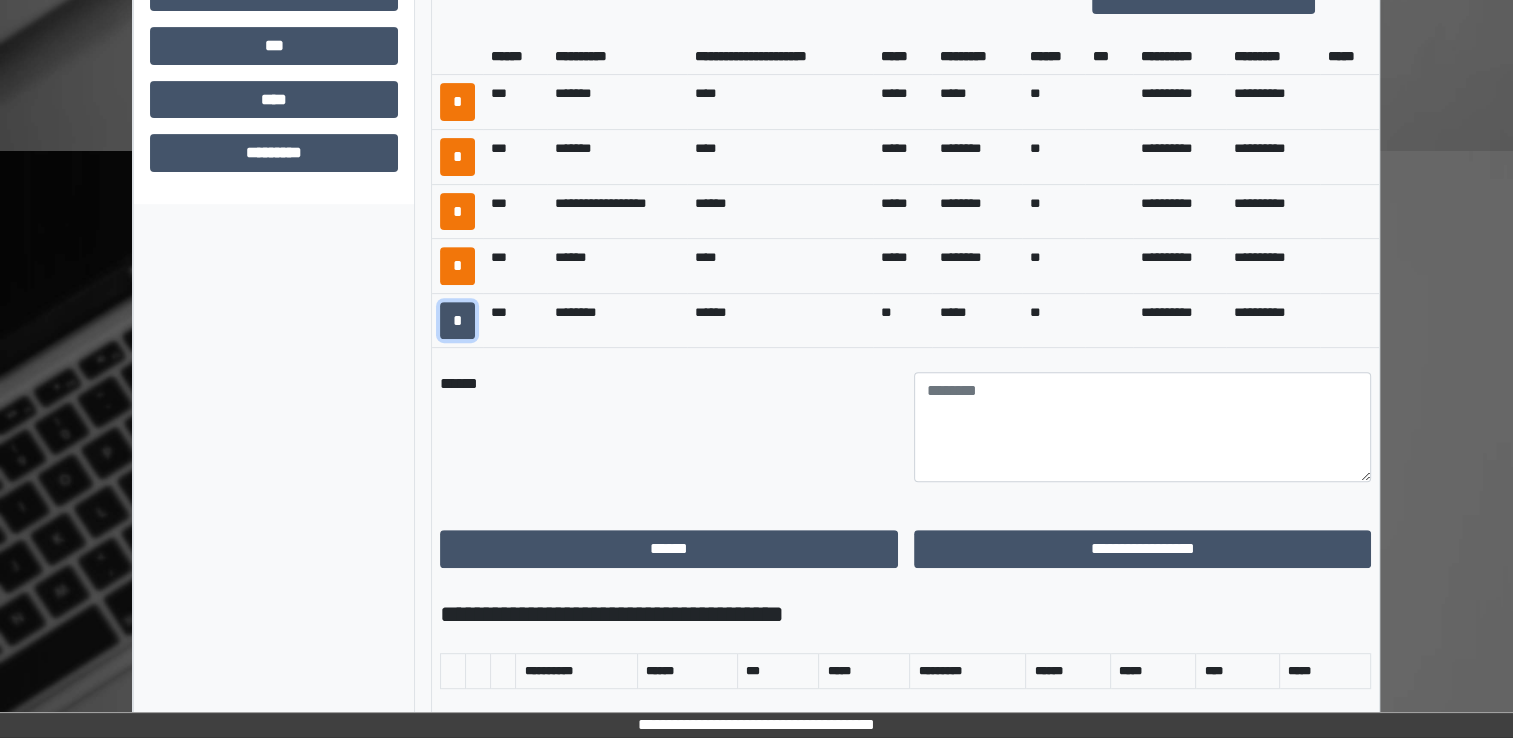 click on "*" at bounding box center (457, 321) 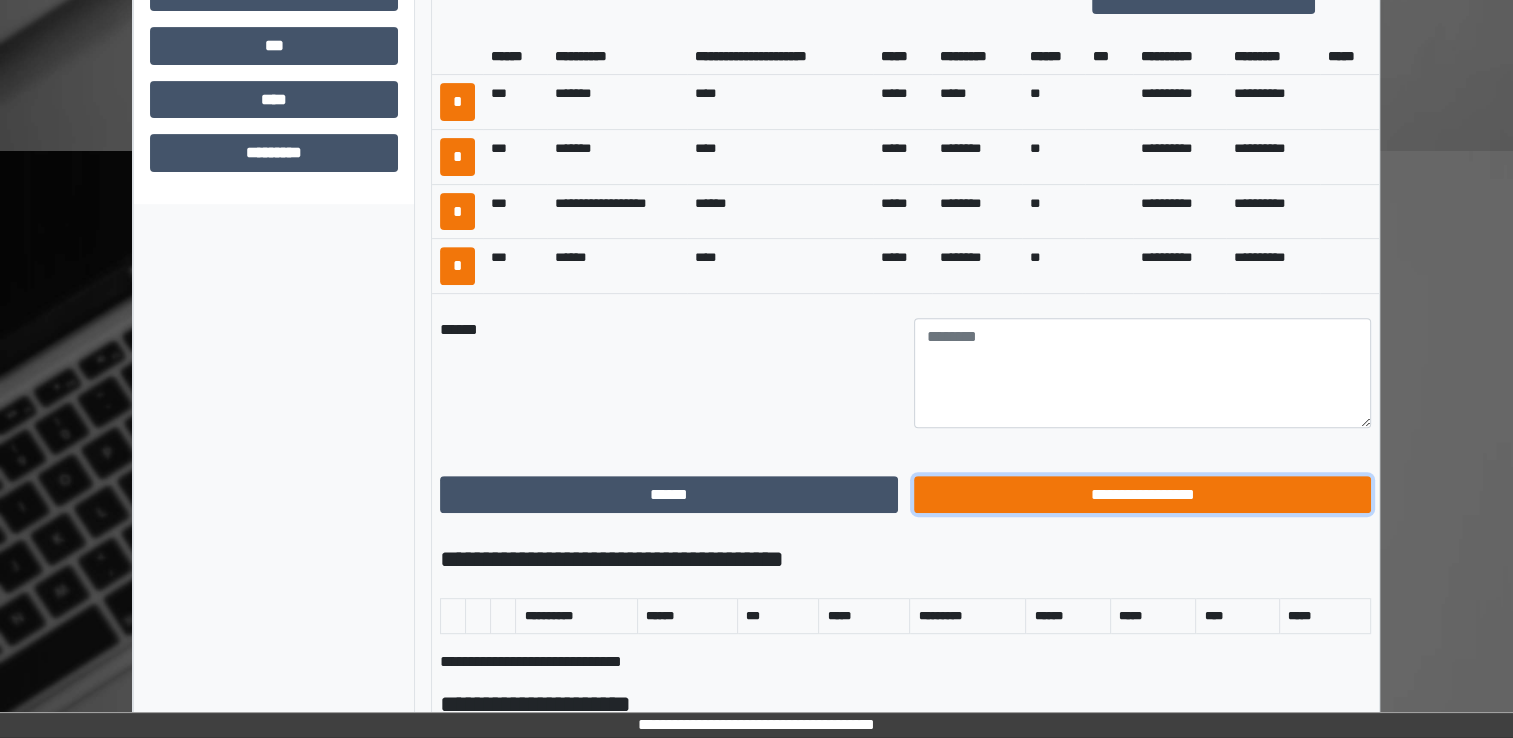 click on "**********" at bounding box center (1143, 495) 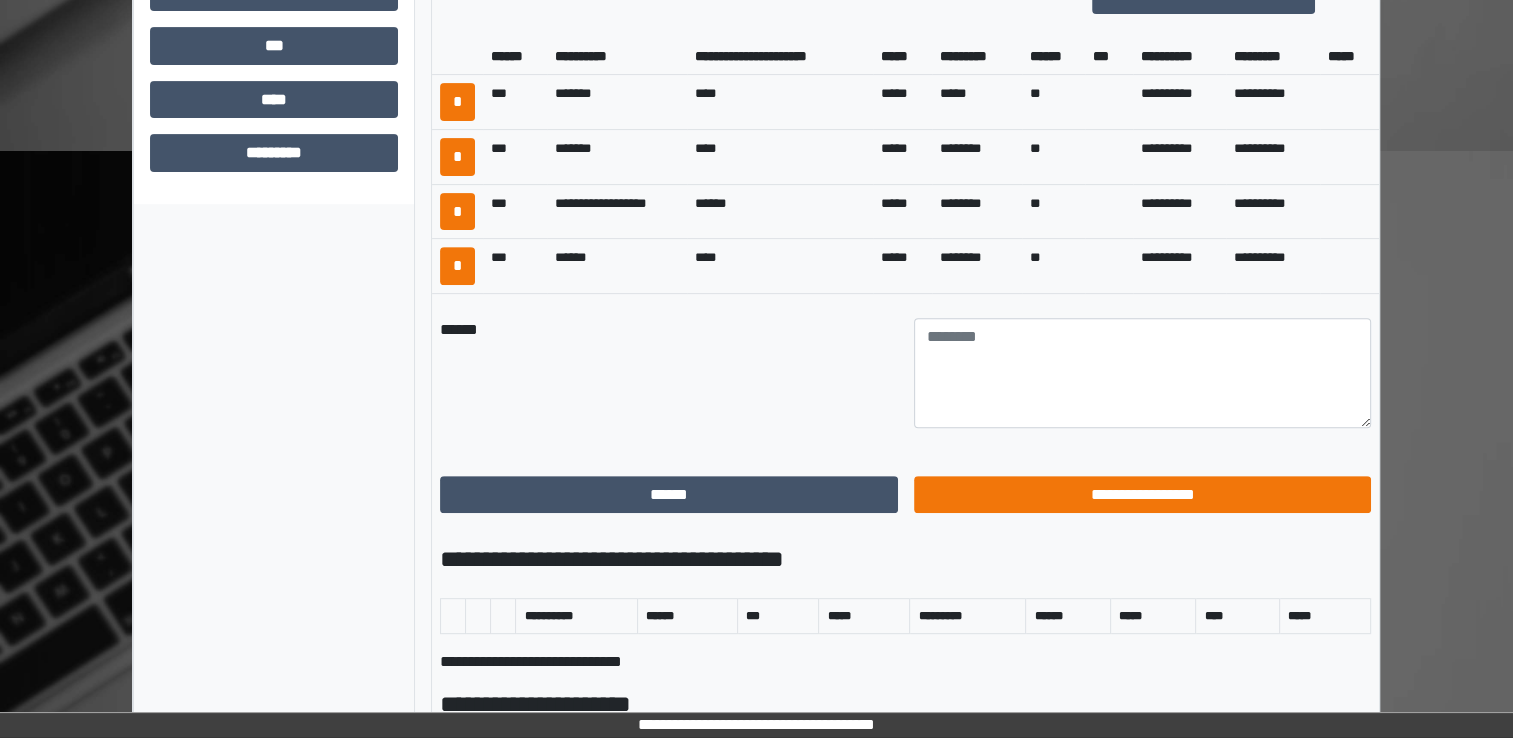 scroll, scrollTop: 184, scrollLeft: 0, axis: vertical 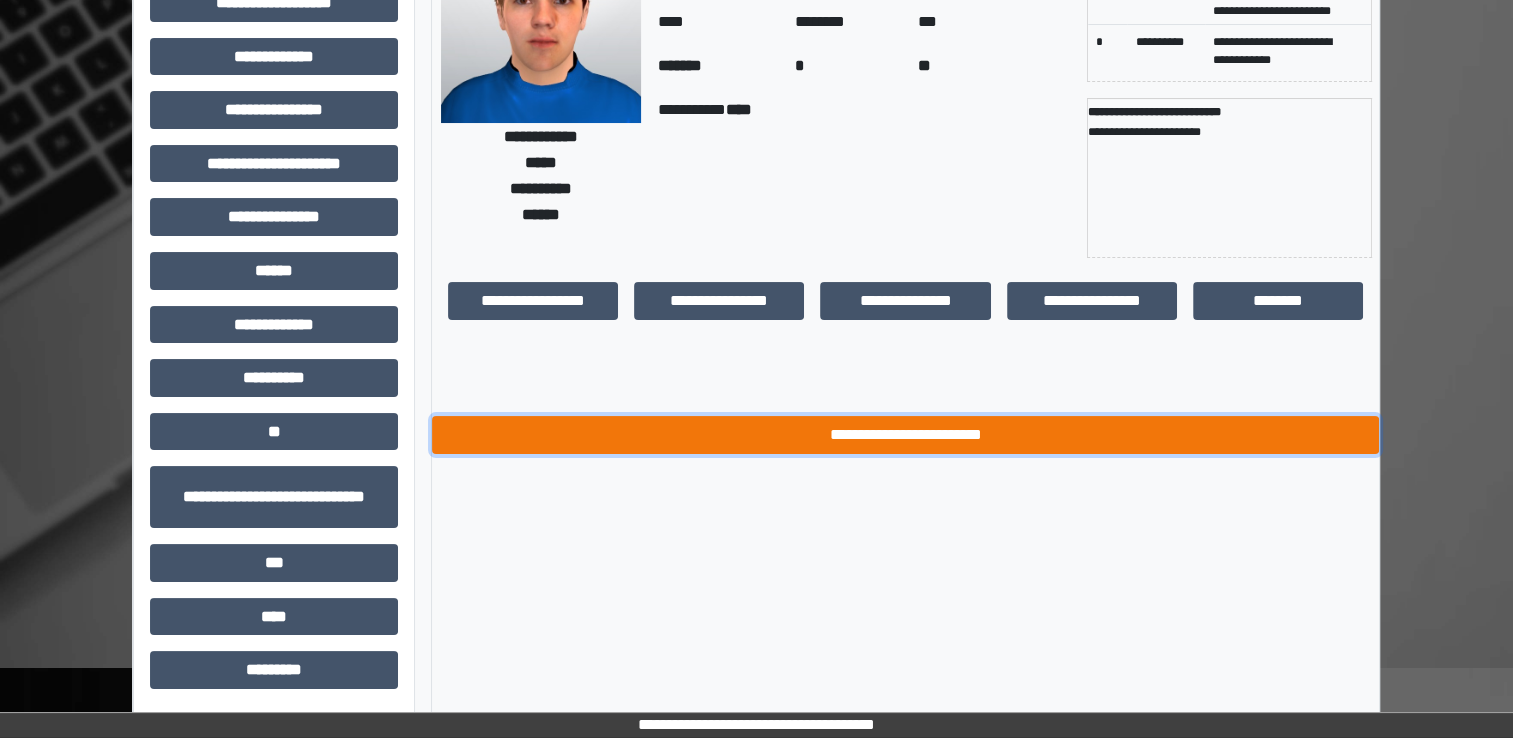click on "**********" at bounding box center (905, 435) 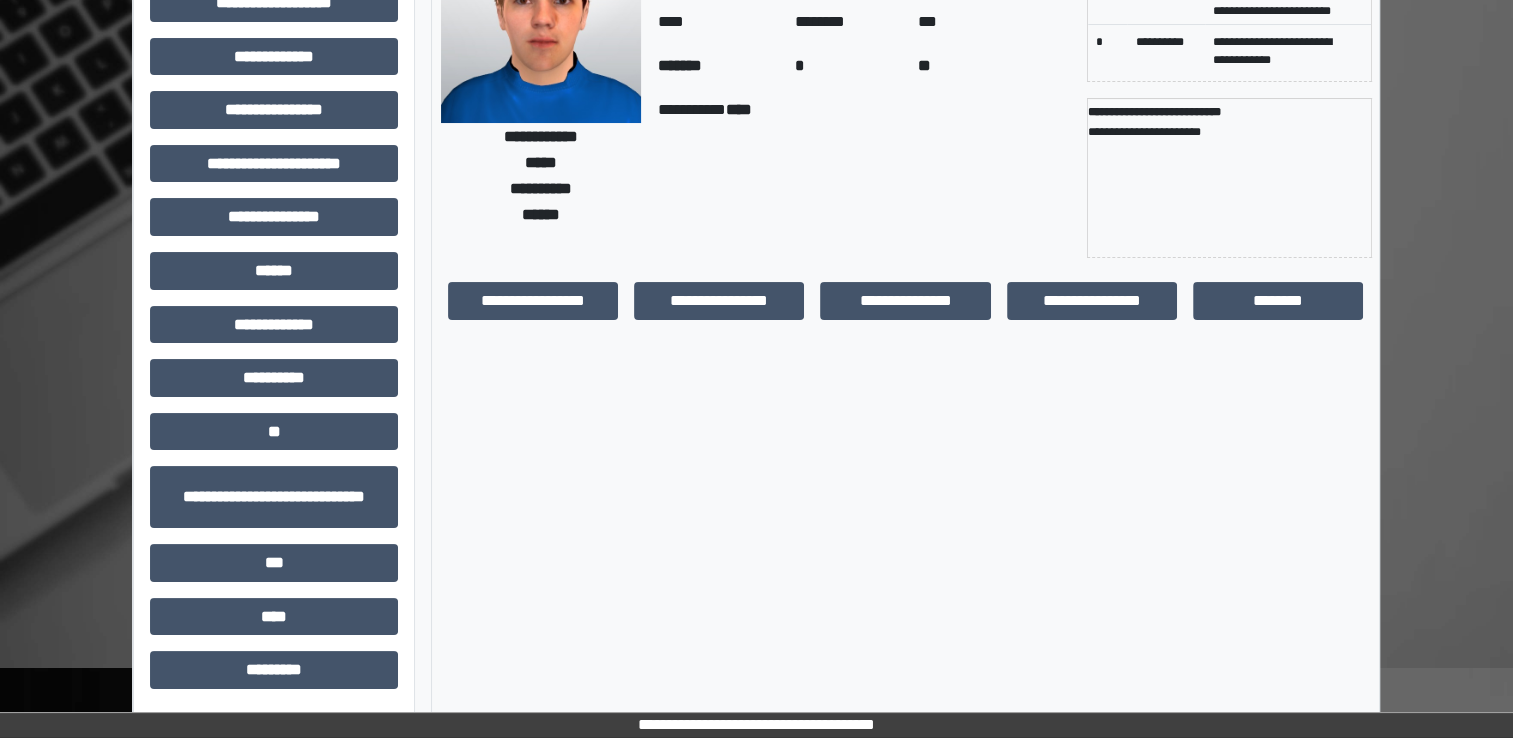 click on "**********" at bounding box center [274, 317] 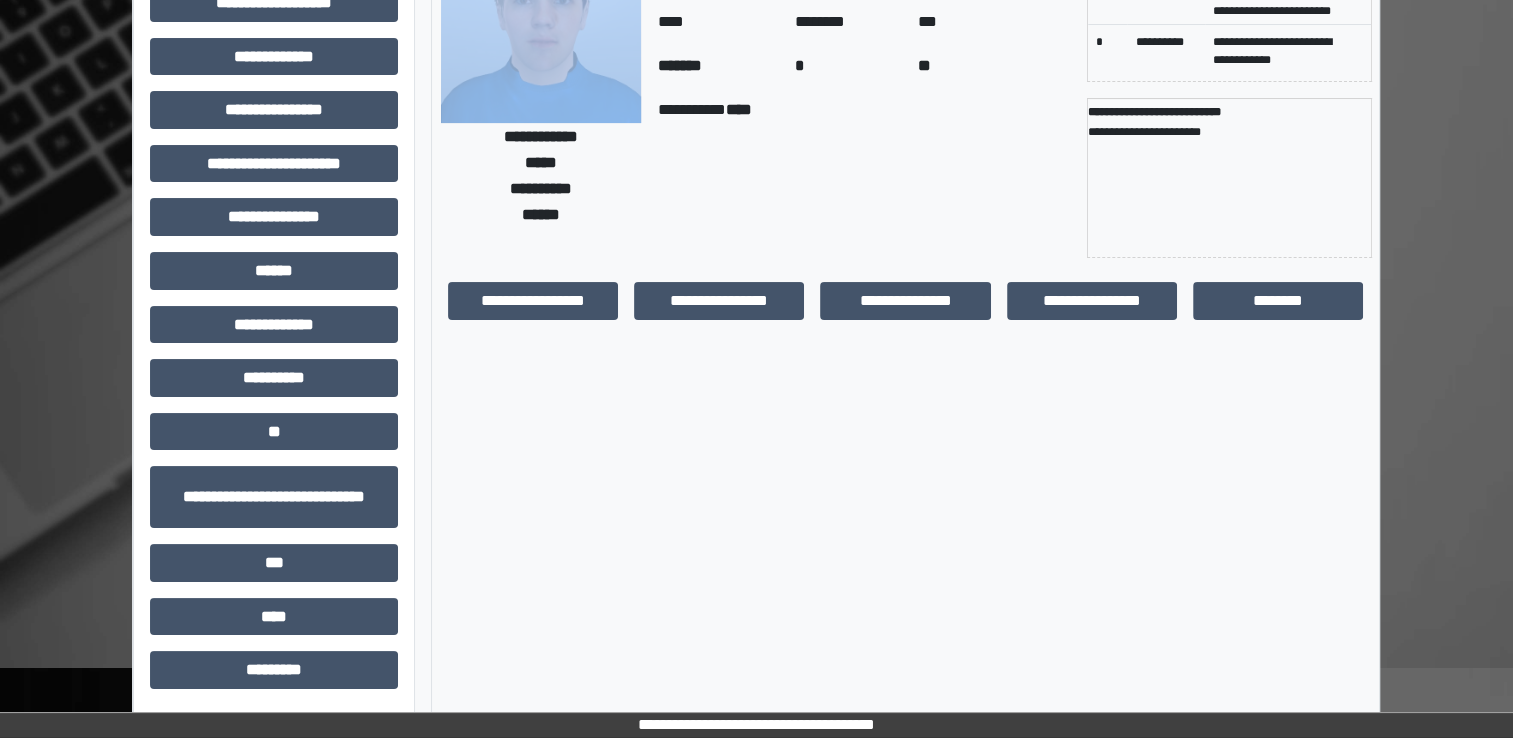 drag, startPoint x: 323, startPoint y: 242, endPoint x: 343, endPoint y: 244, distance: 20.09975 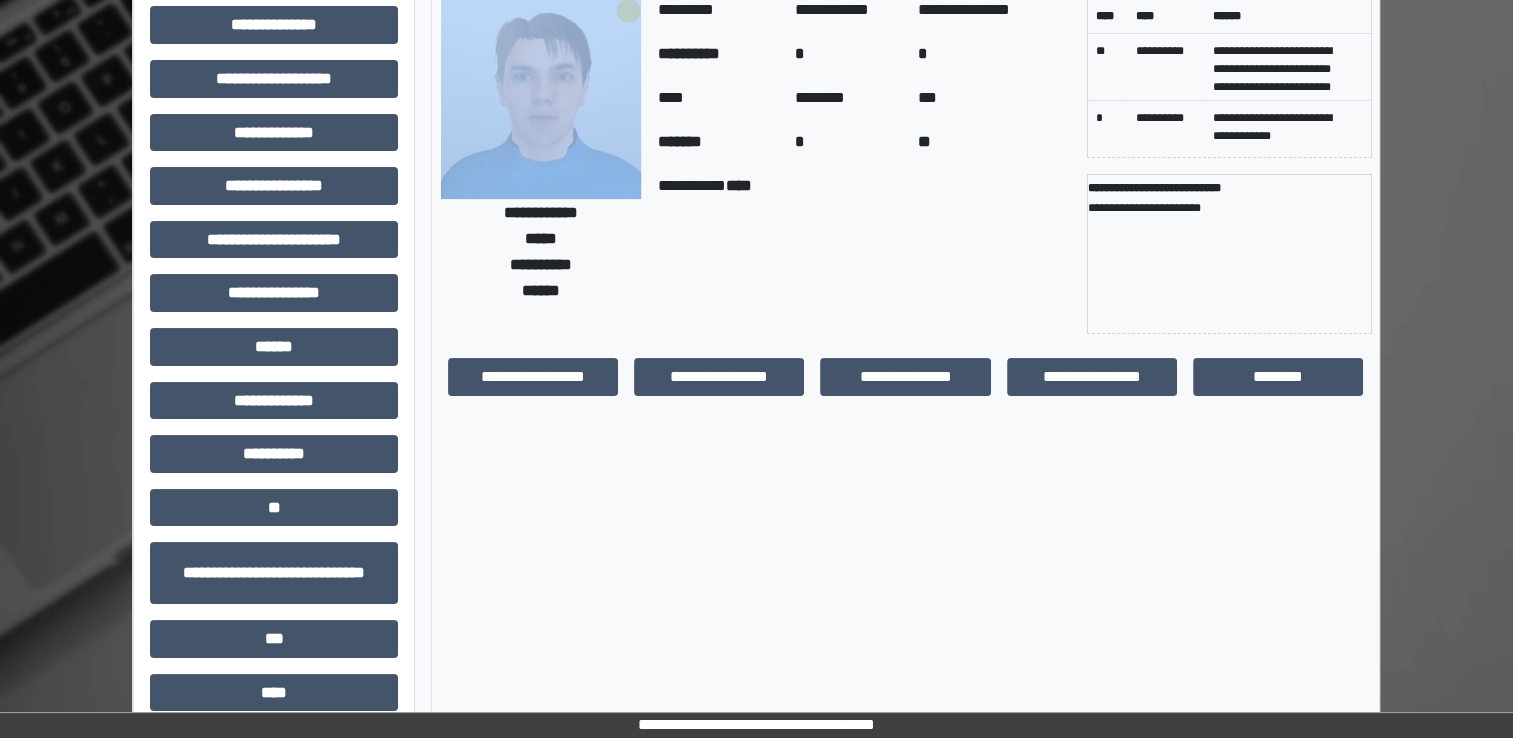 scroll, scrollTop: 0, scrollLeft: 0, axis: both 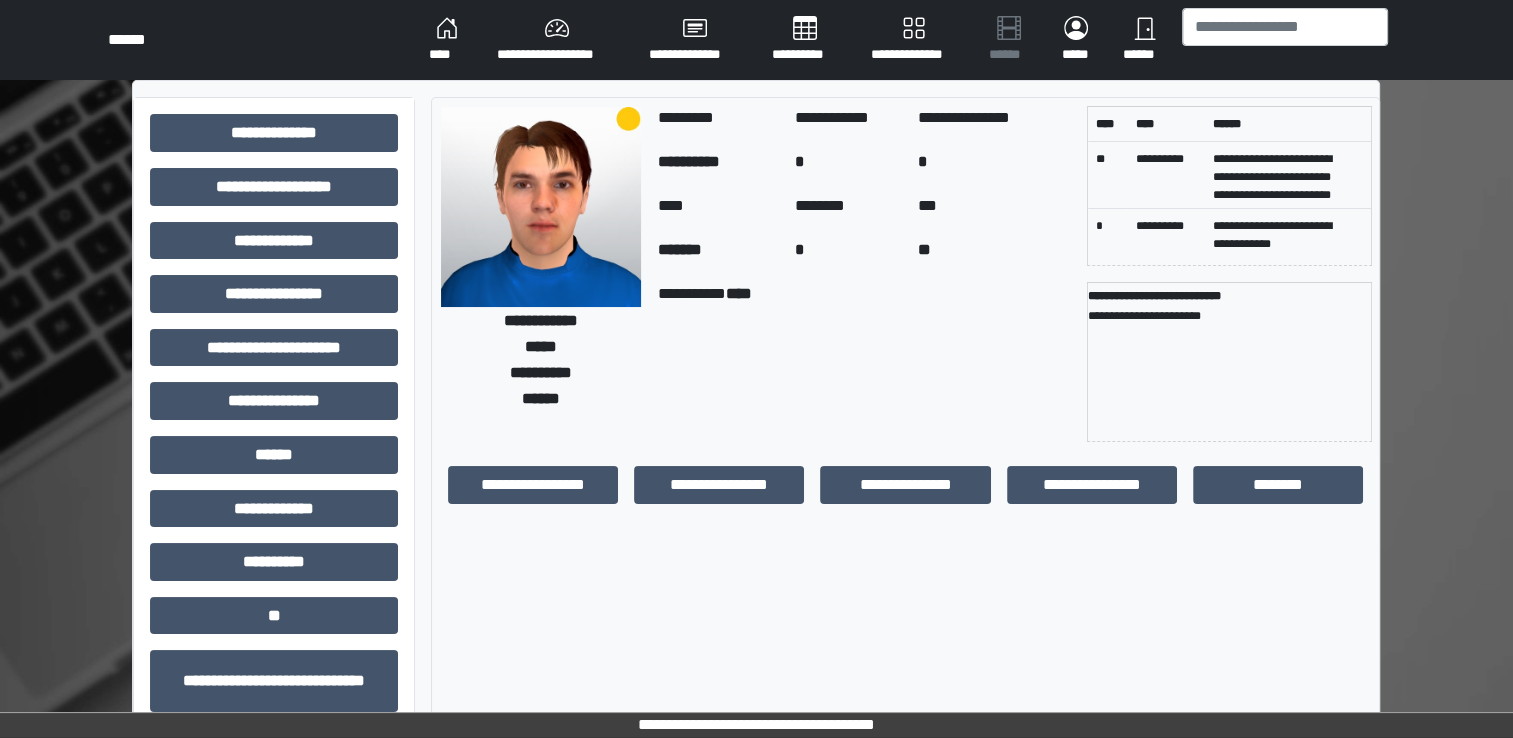 click on "**********" at bounding box center (864, 362) 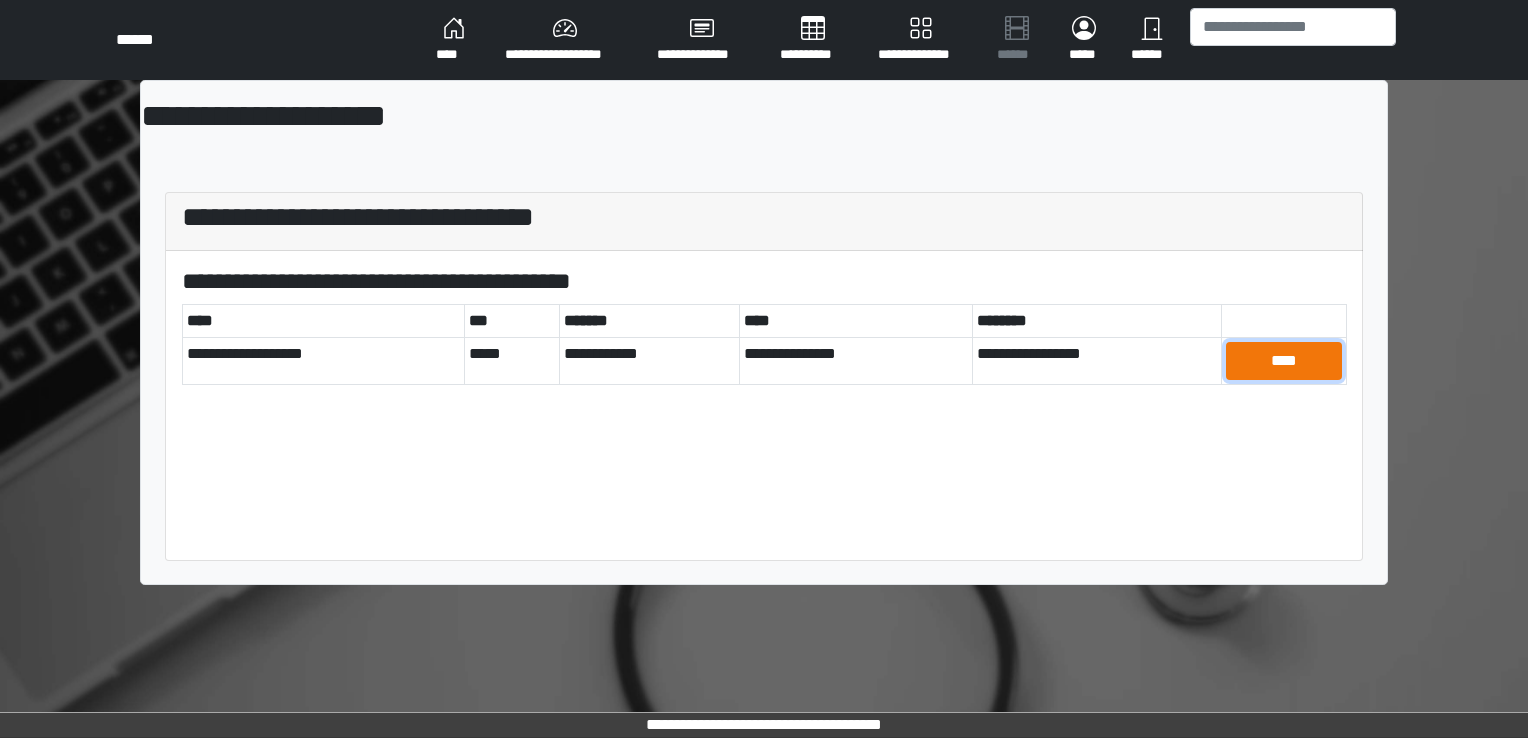 click on "****" at bounding box center [1284, 361] 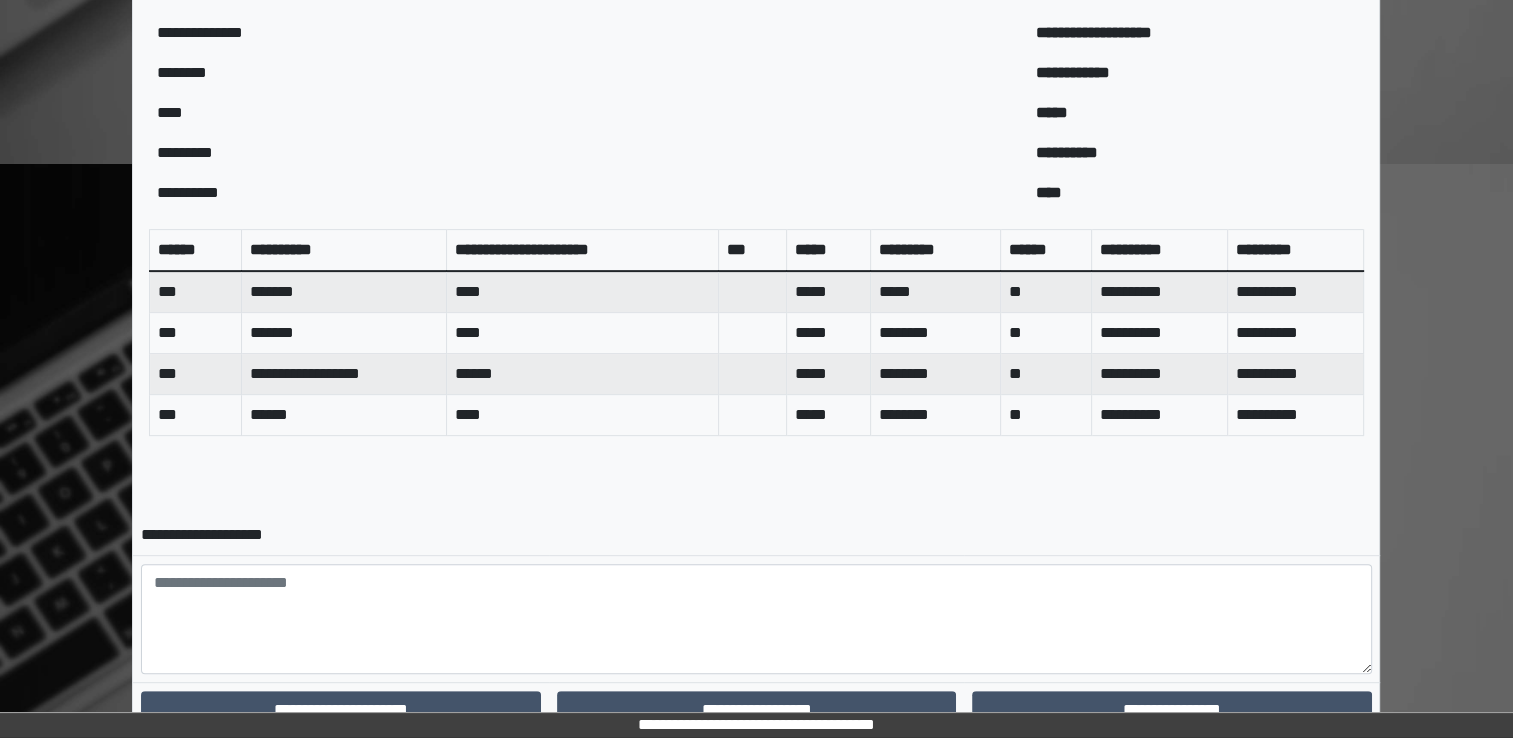 scroll, scrollTop: 767, scrollLeft: 0, axis: vertical 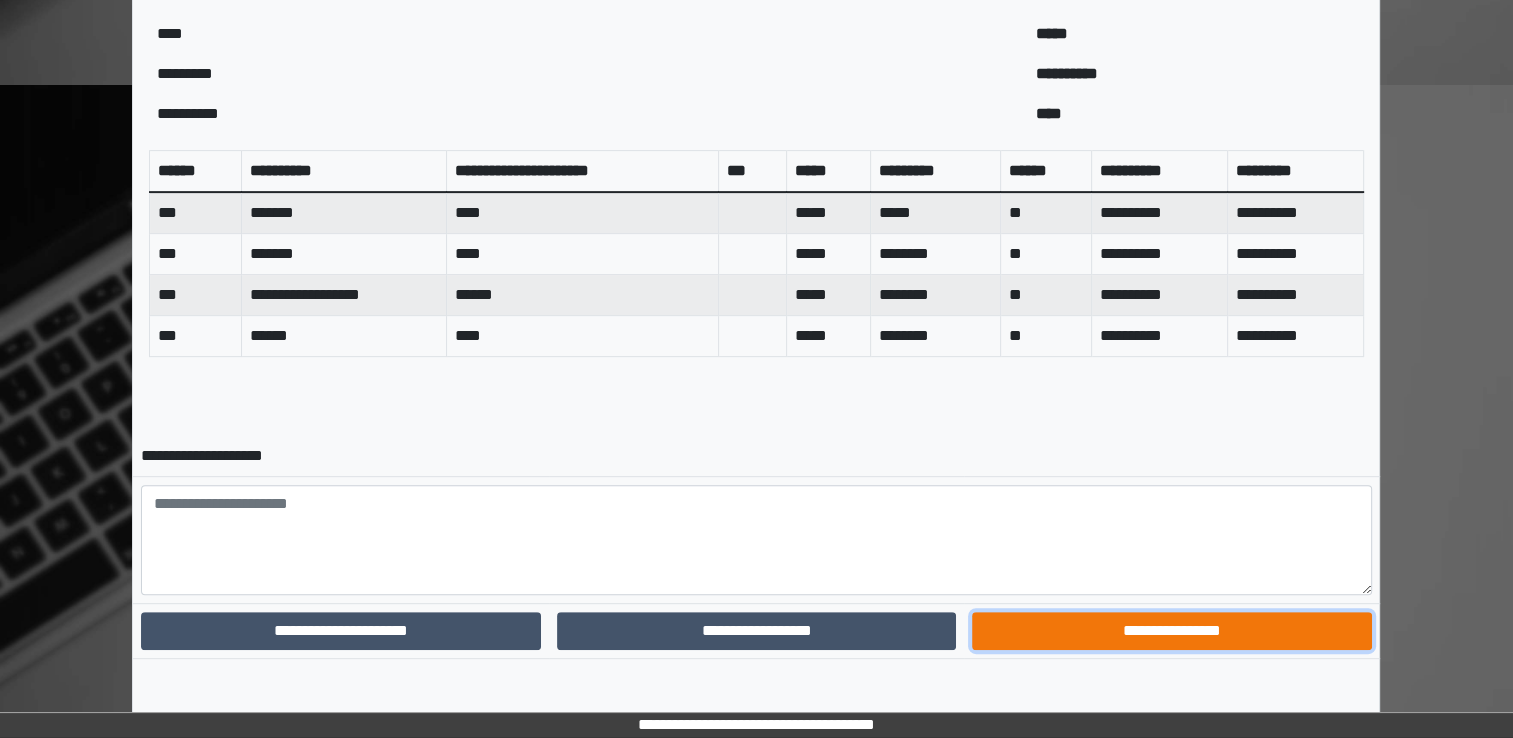 click on "**********" at bounding box center (1171, 631) 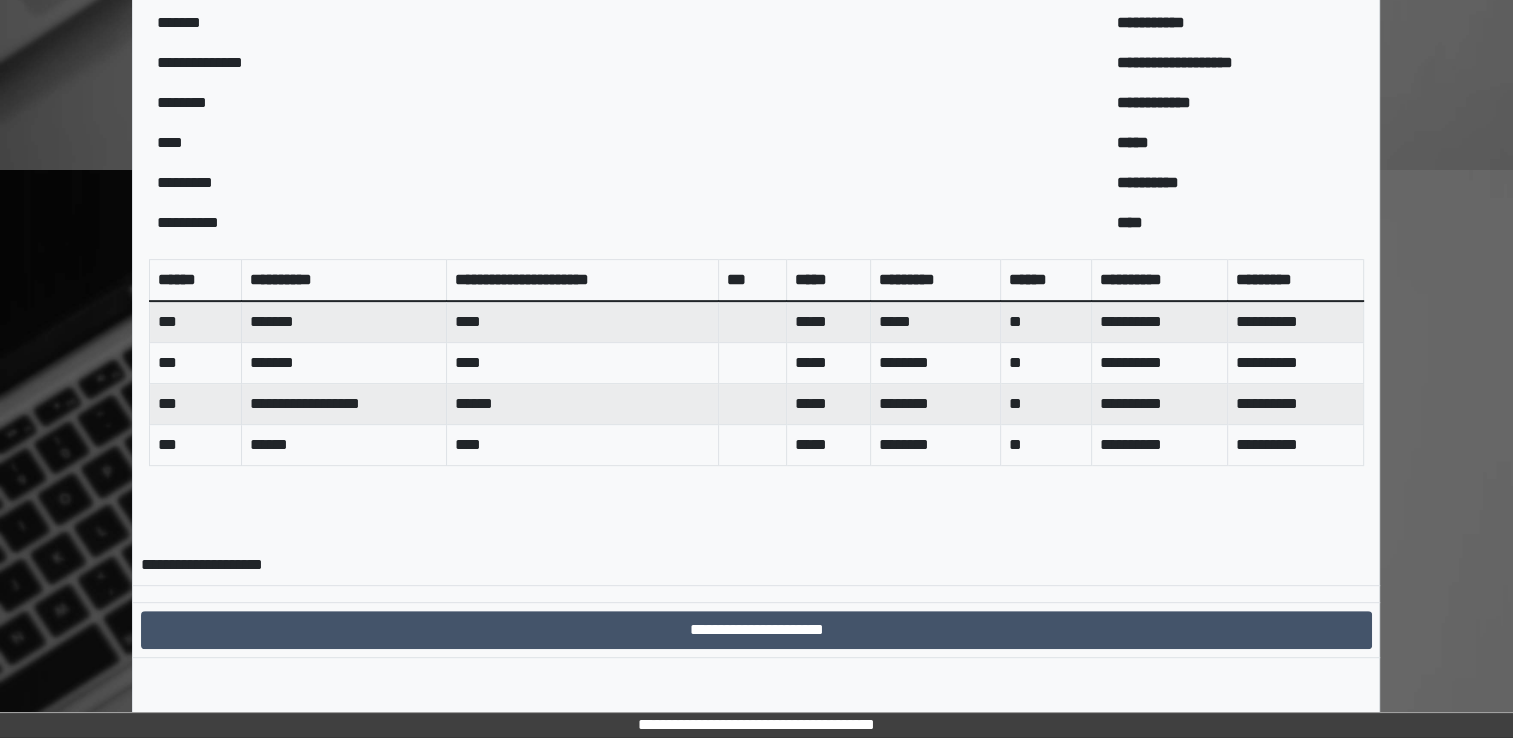 scroll, scrollTop: 681, scrollLeft: 0, axis: vertical 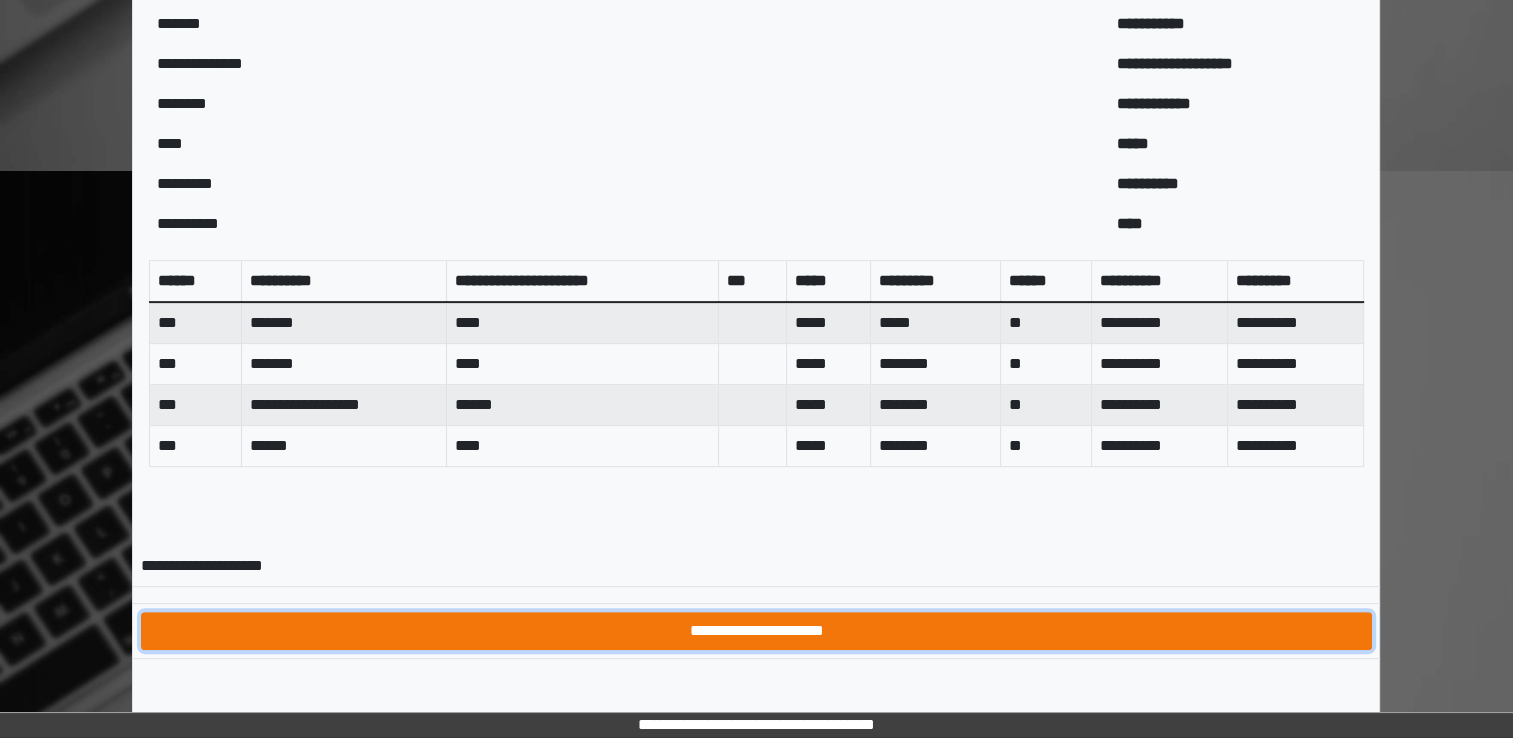 click on "**********" at bounding box center [756, 631] 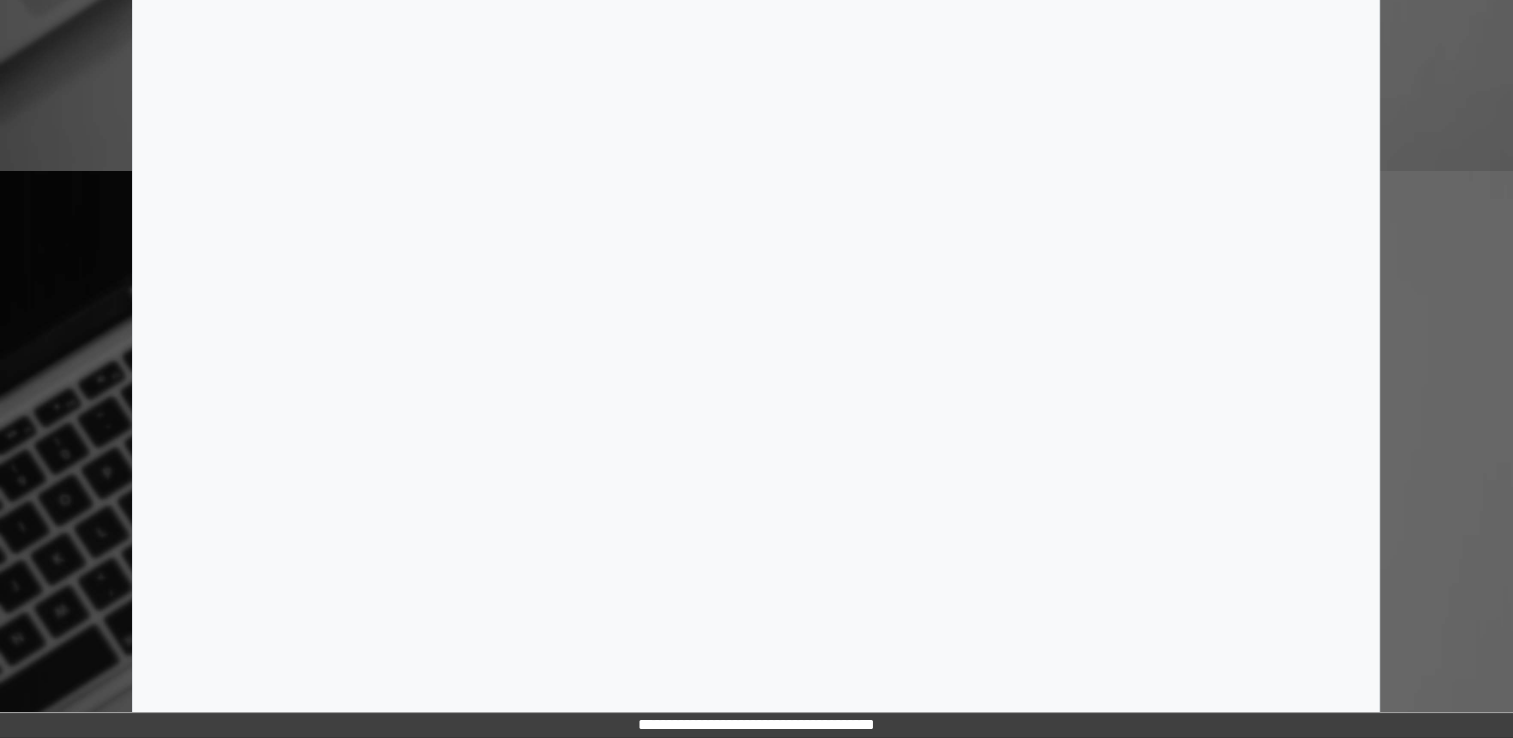scroll, scrollTop: 0, scrollLeft: 0, axis: both 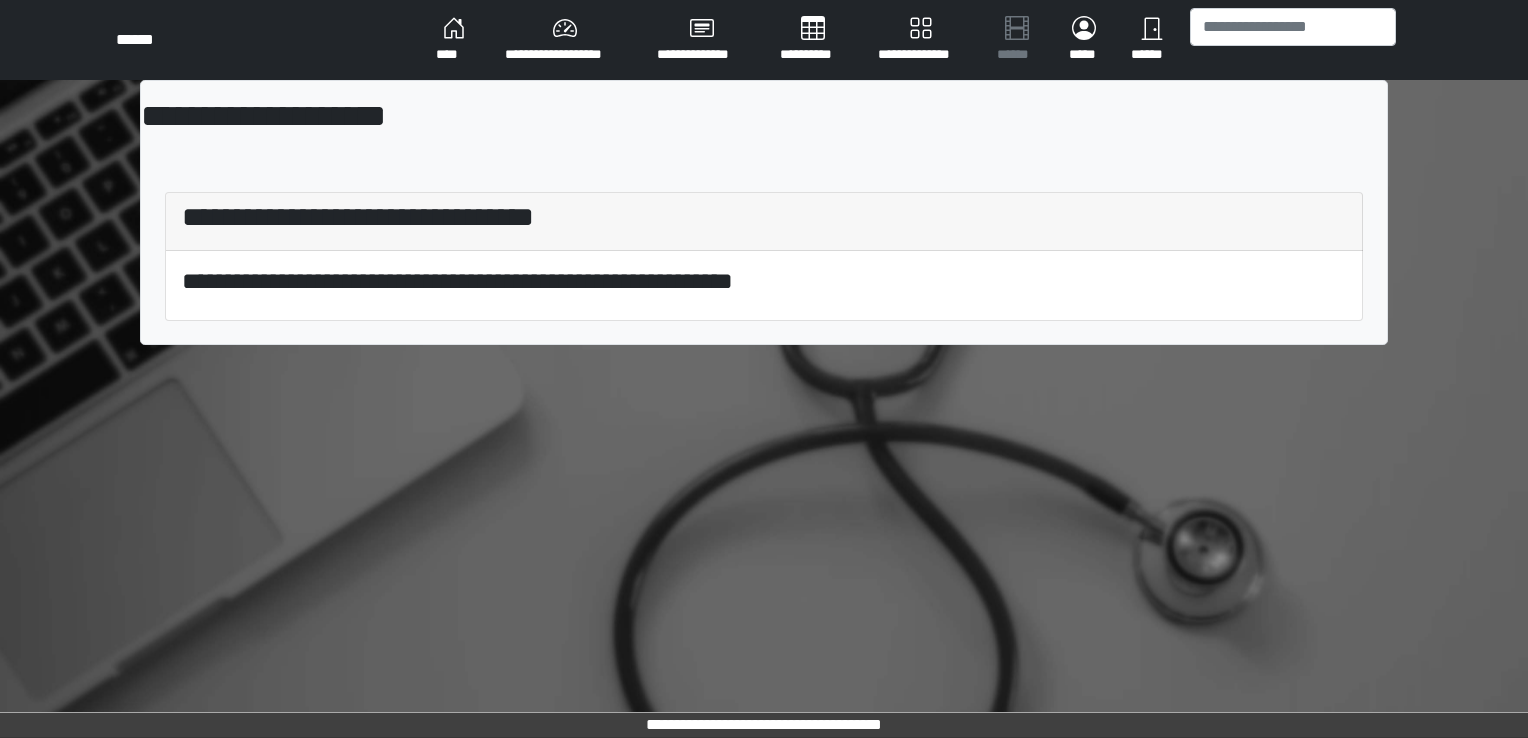 click on "****" at bounding box center [454, 40] 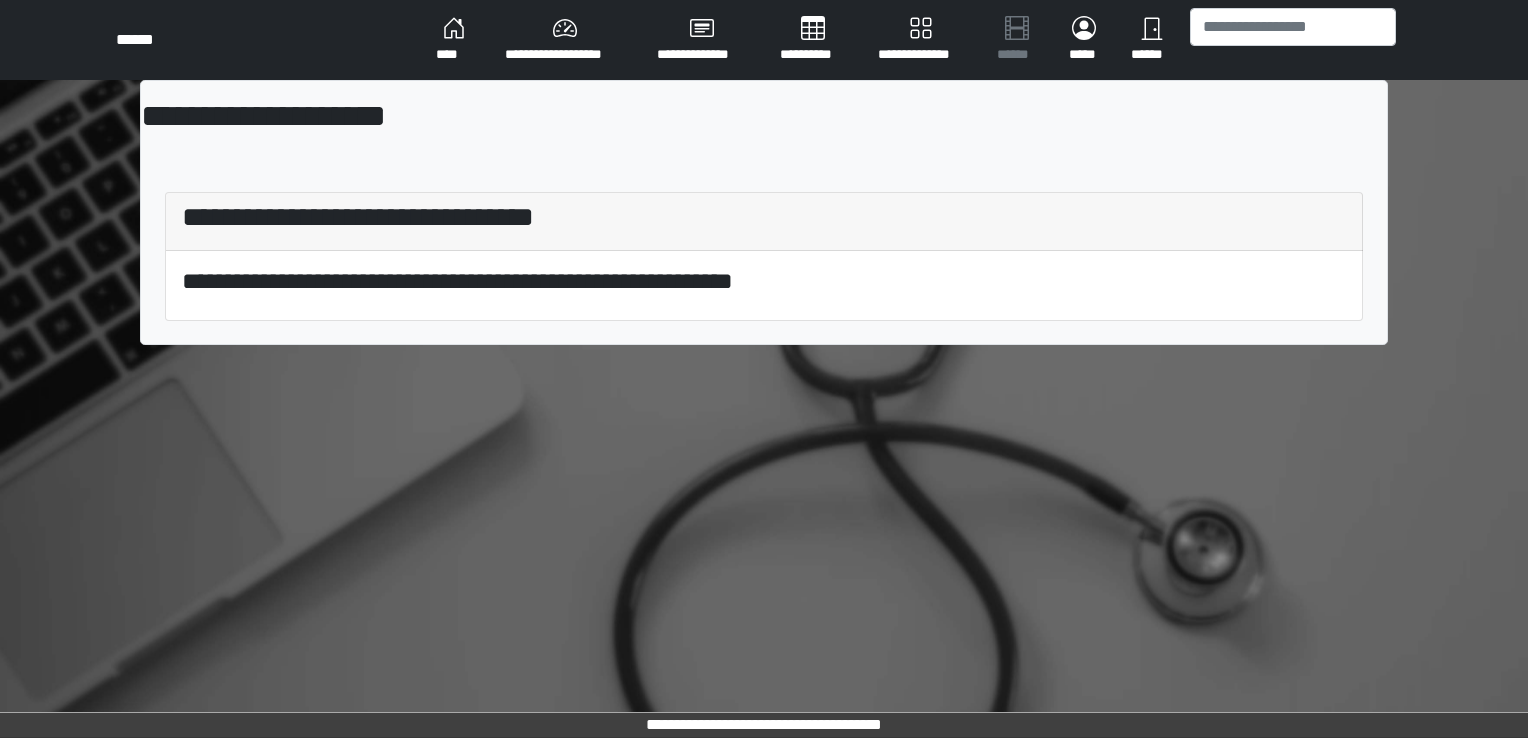 click on "****" at bounding box center (454, 40) 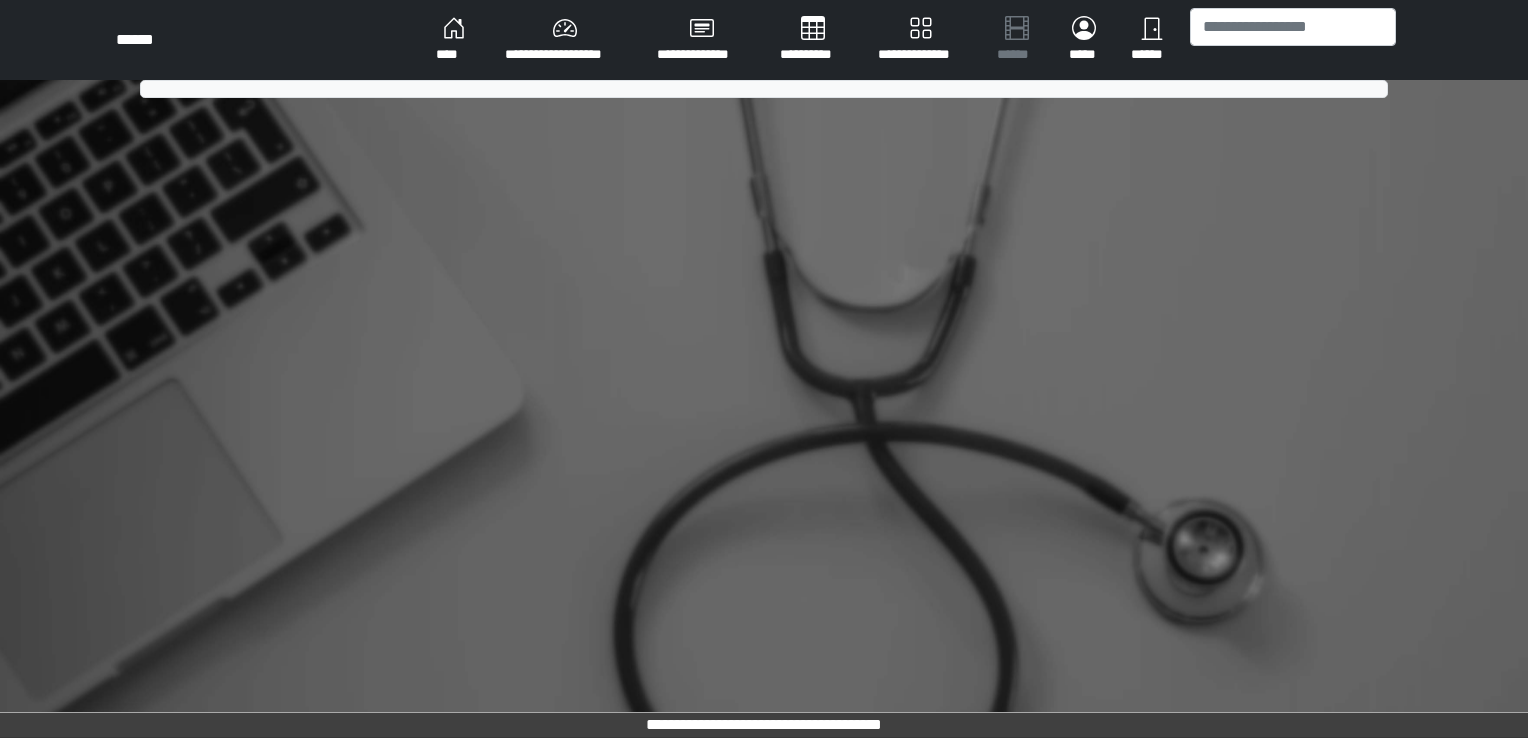click on "****" at bounding box center [454, 40] 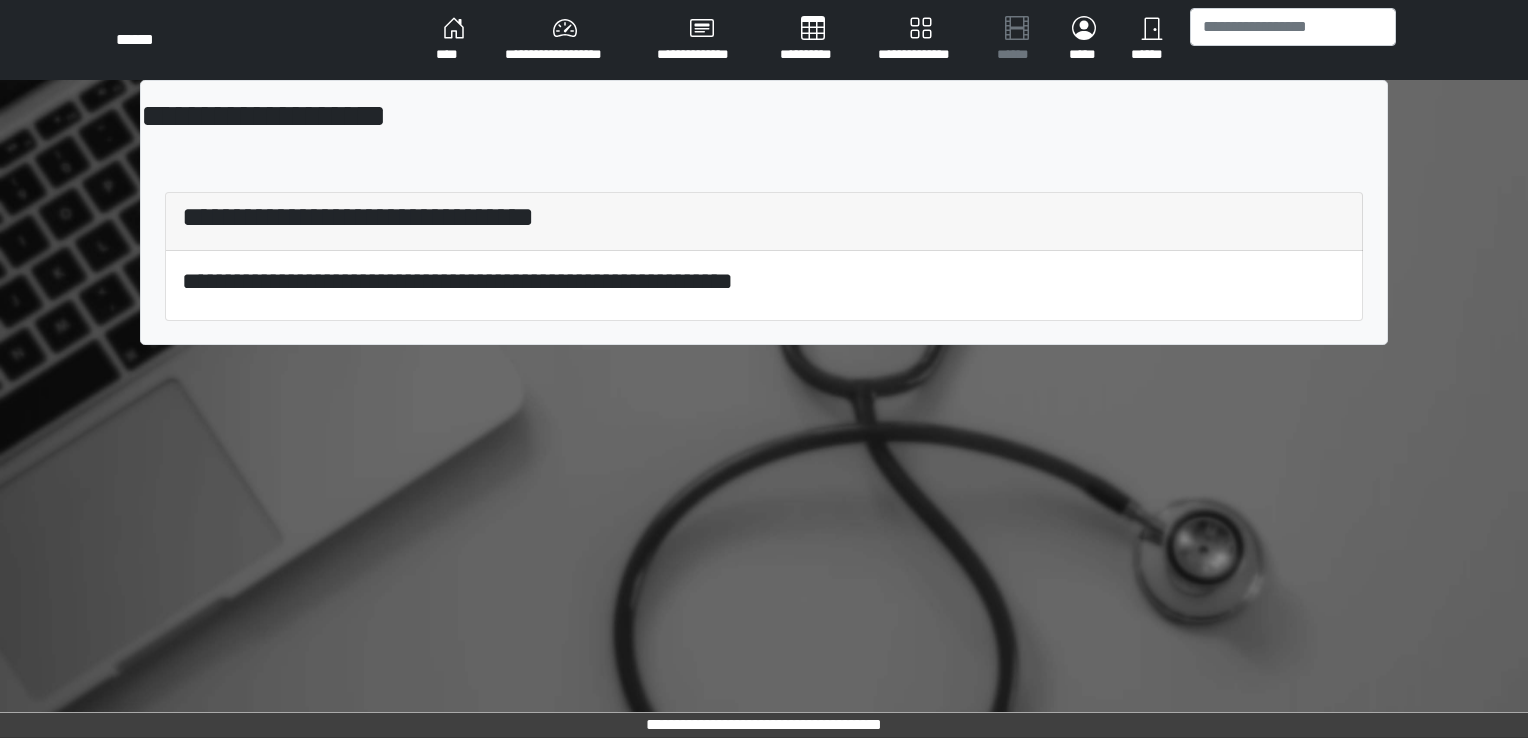 click on "****" at bounding box center (454, 40) 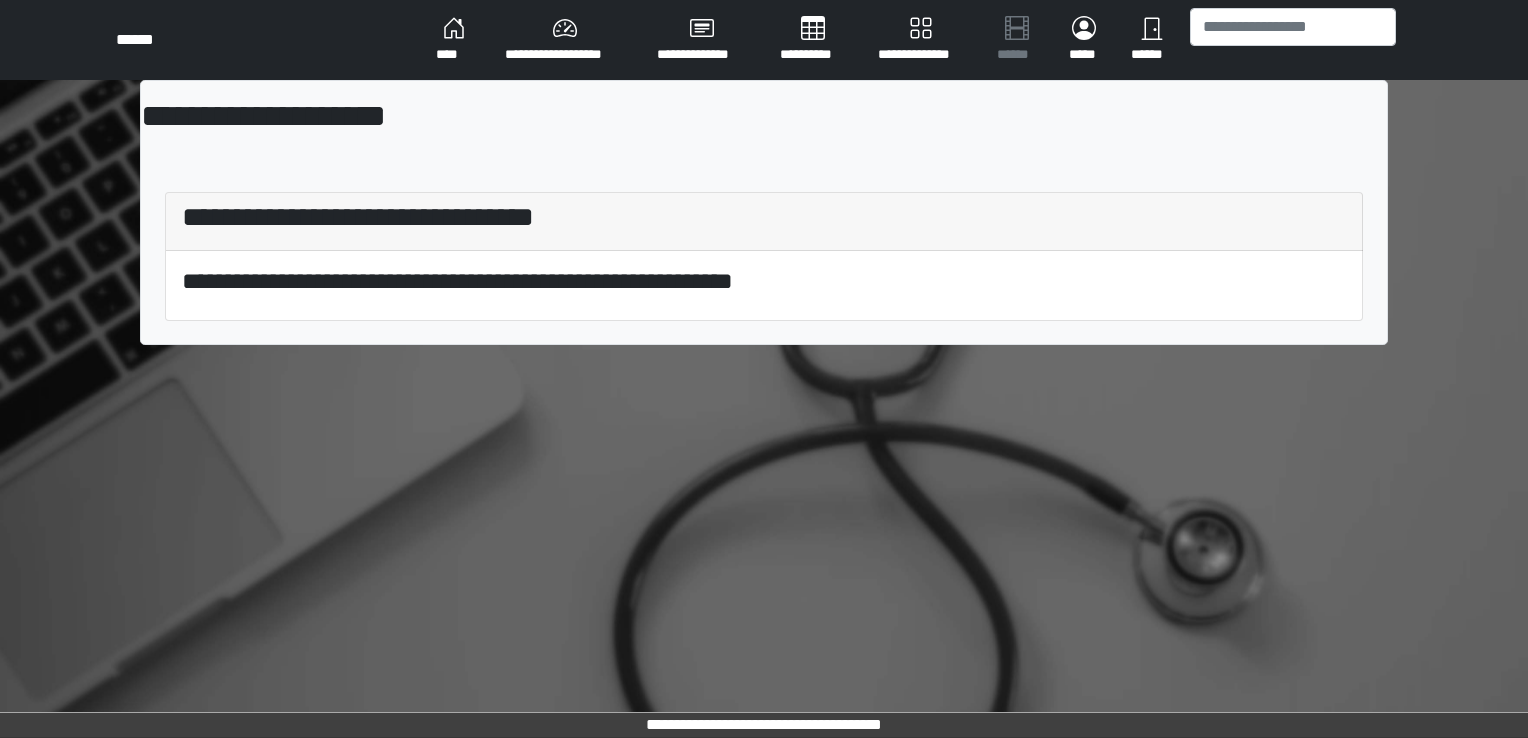 click on "****" at bounding box center (454, 40) 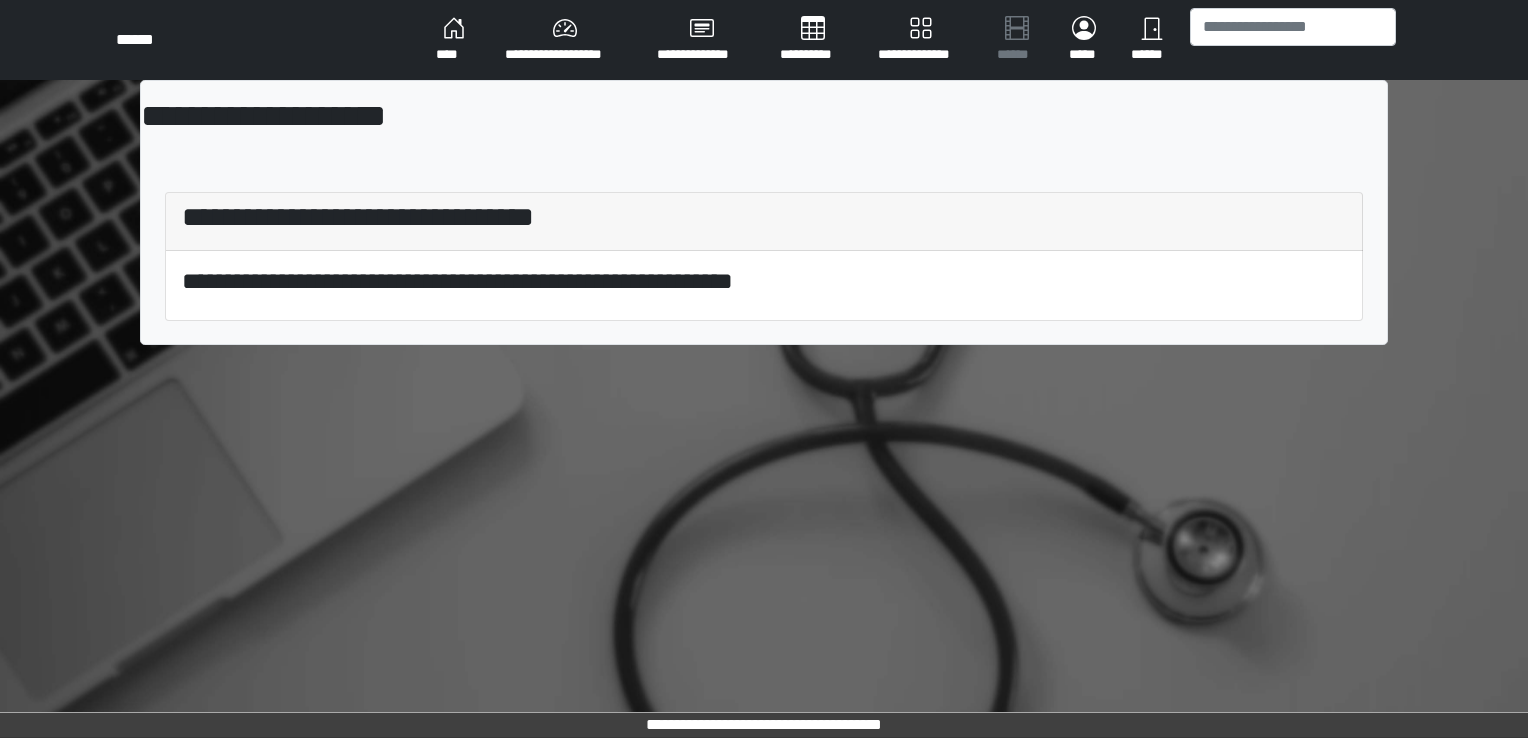 click on "****" at bounding box center [454, 40] 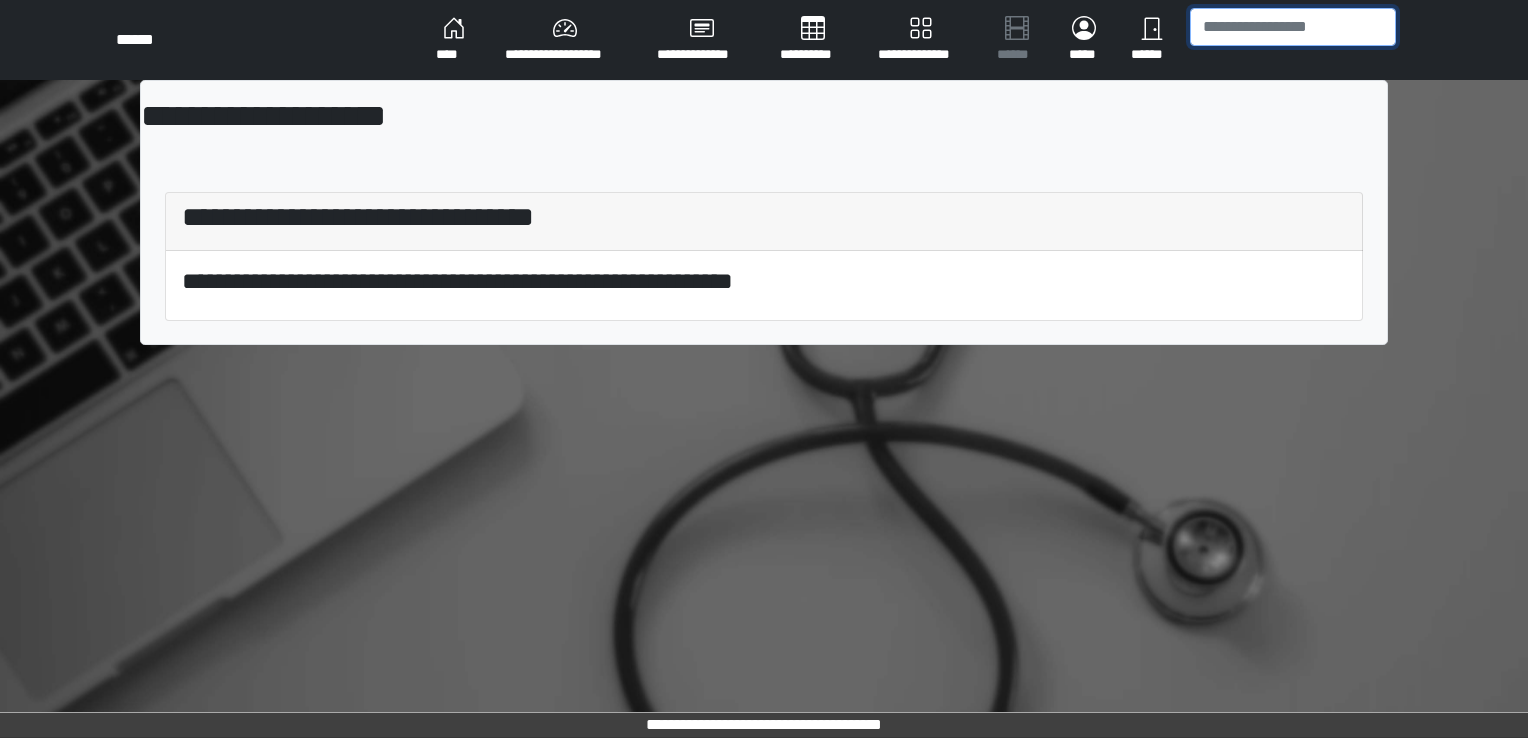 click at bounding box center [1293, 27] 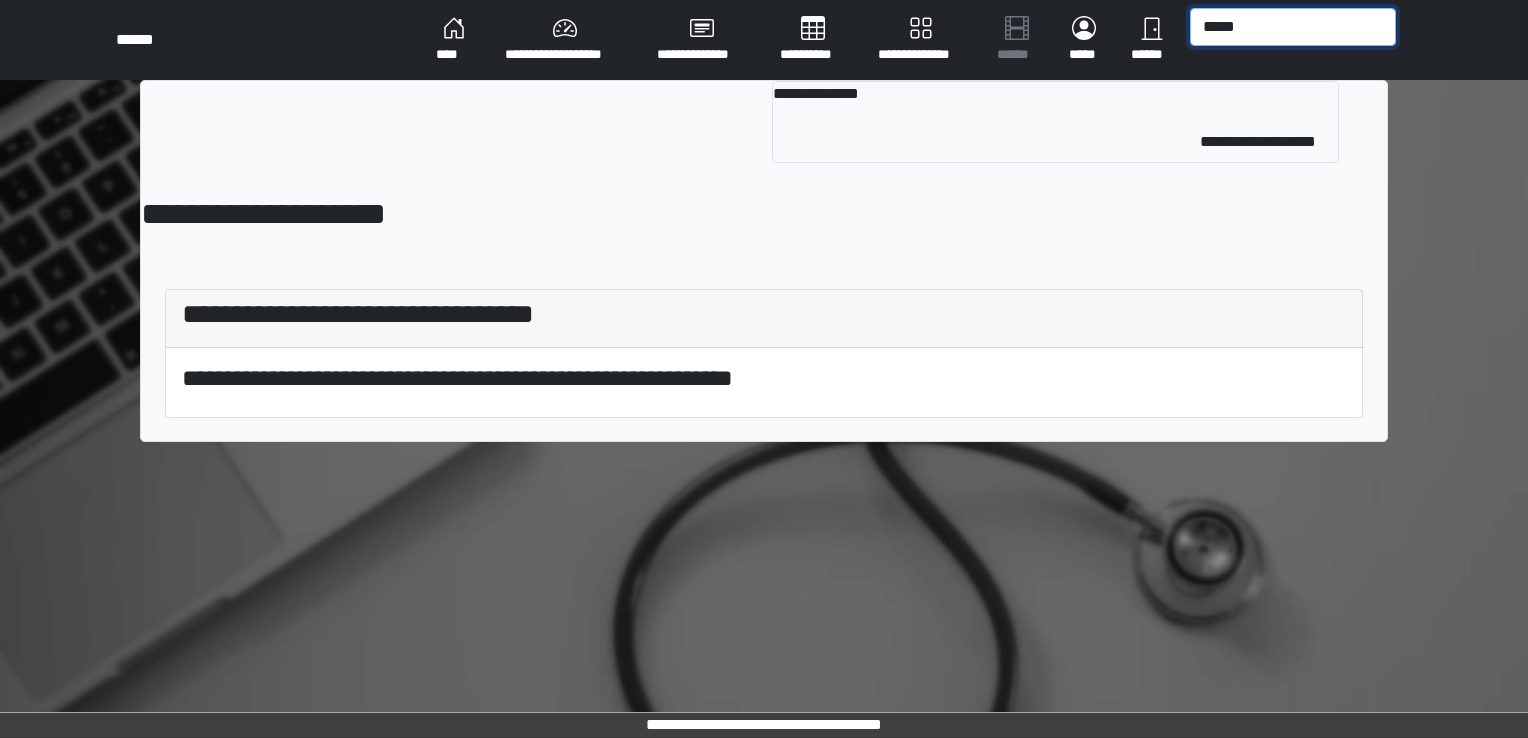 type on "*****" 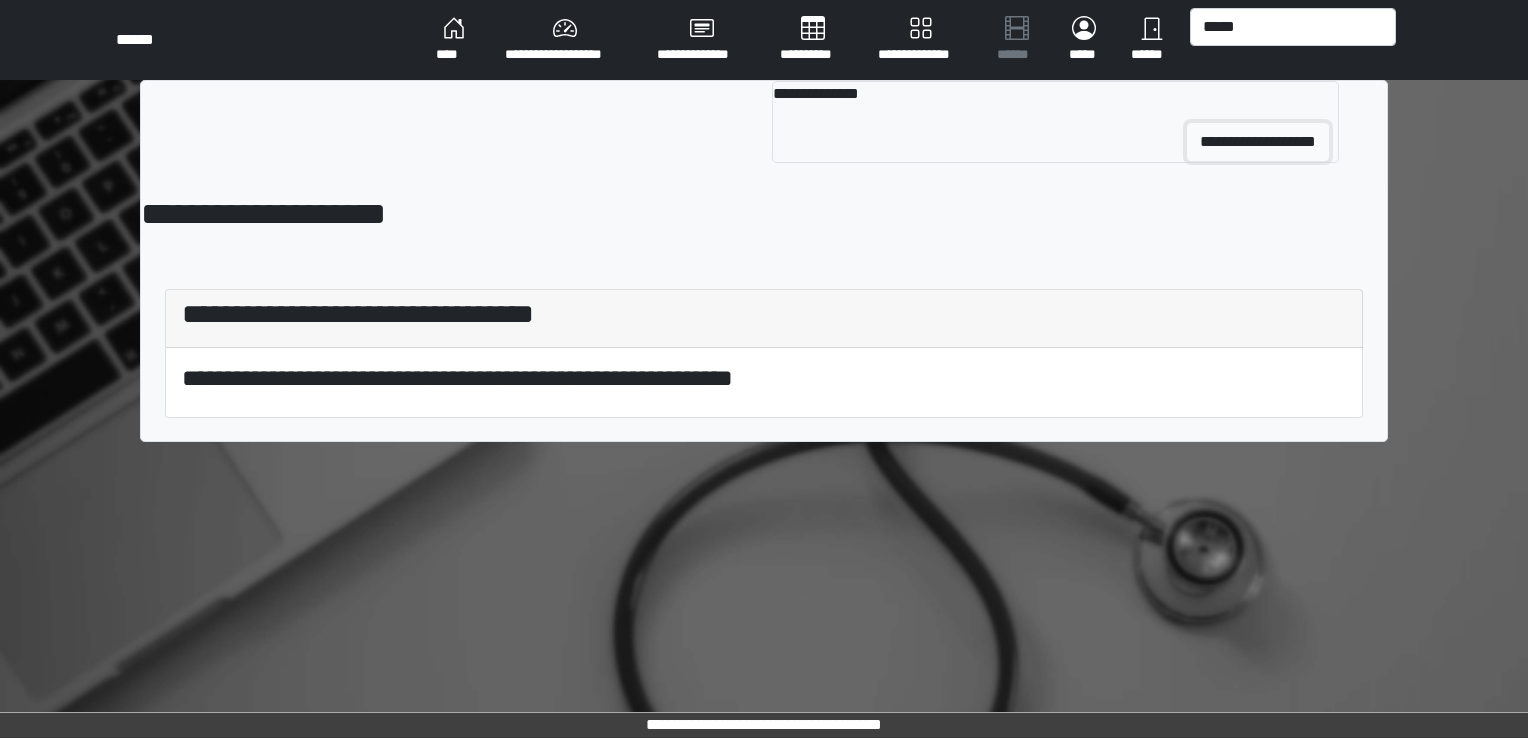 click on "**********" at bounding box center [1258, 142] 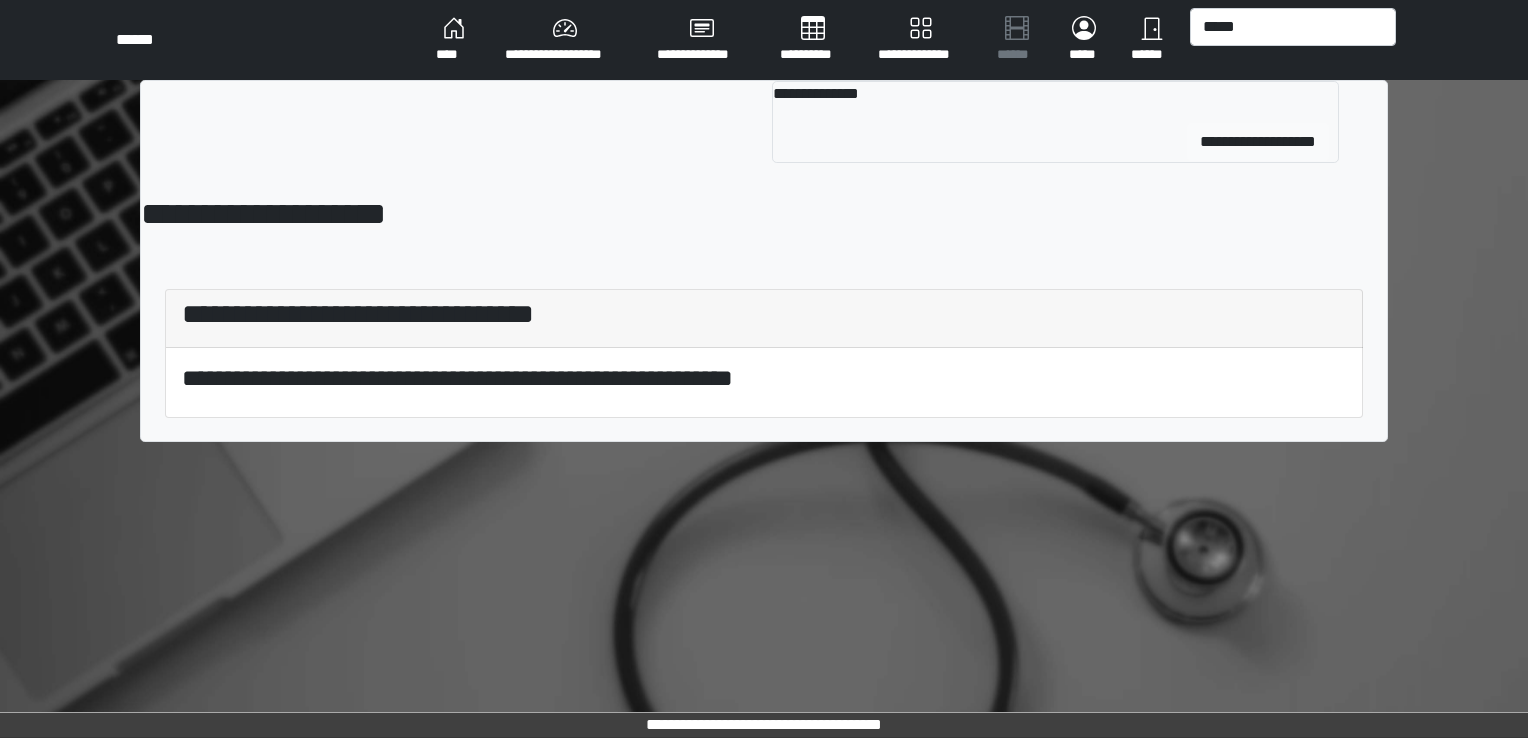 type 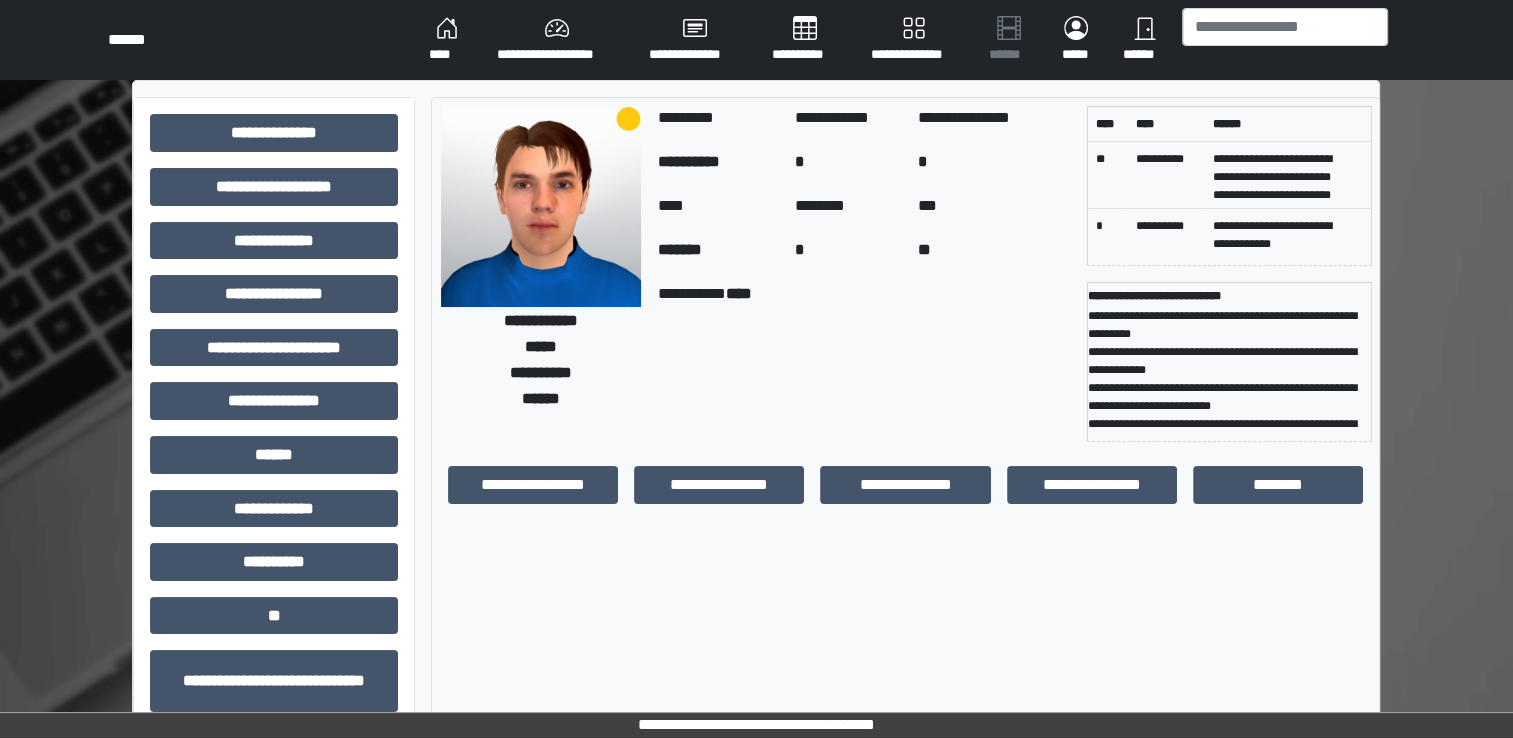 scroll, scrollTop: 19, scrollLeft: 0, axis: vertical 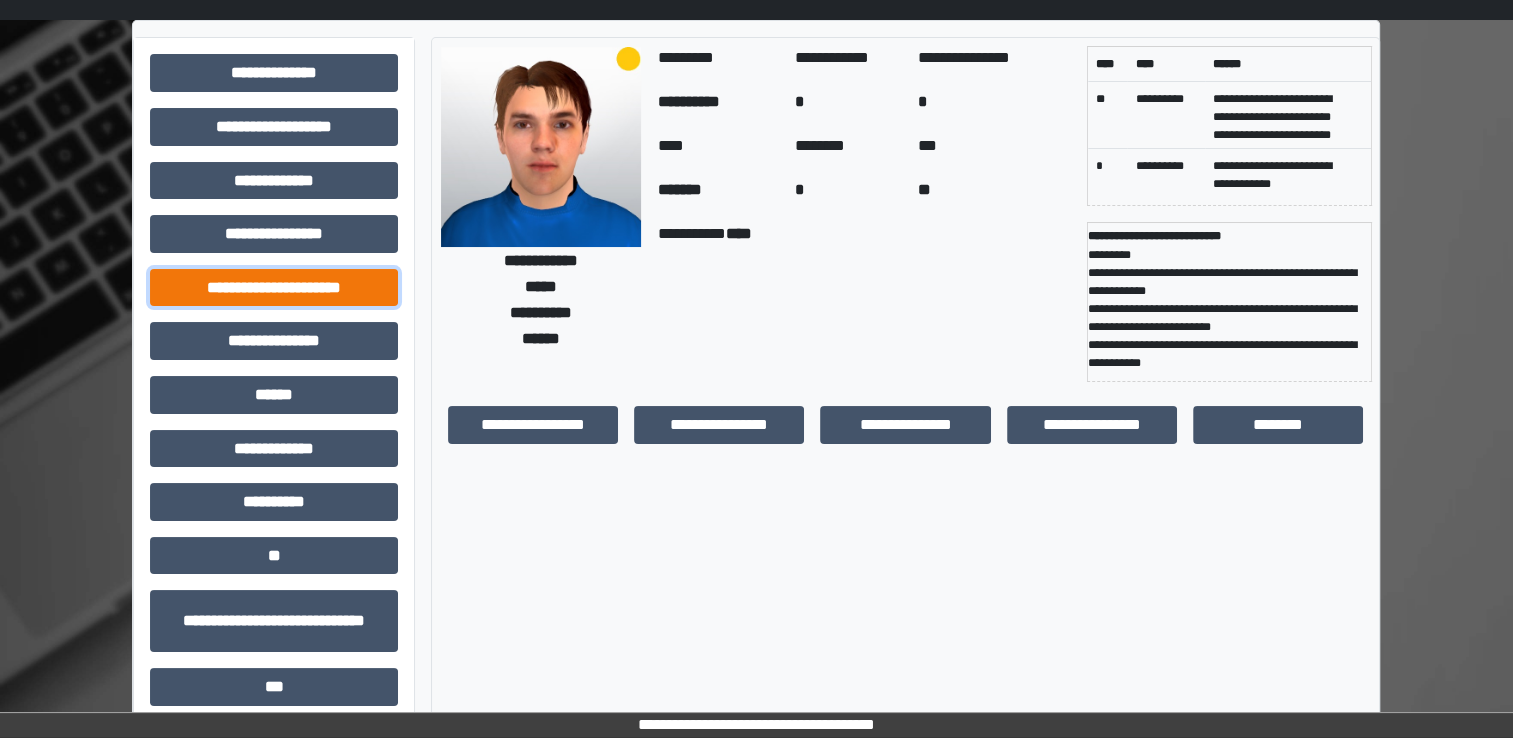 click on "**********" at bounding box center (274, 288) 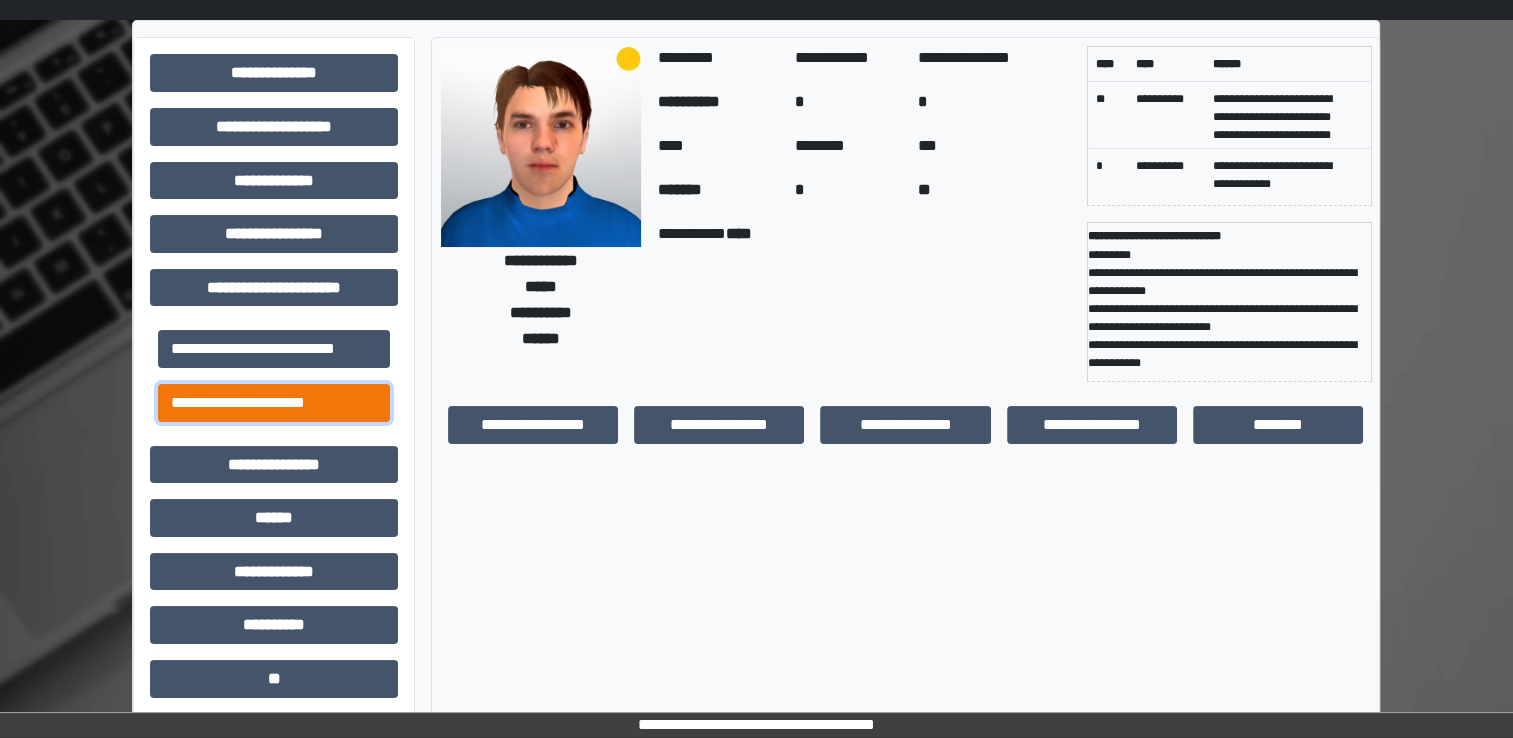 click on "**********" at bounding box center (274, 403) 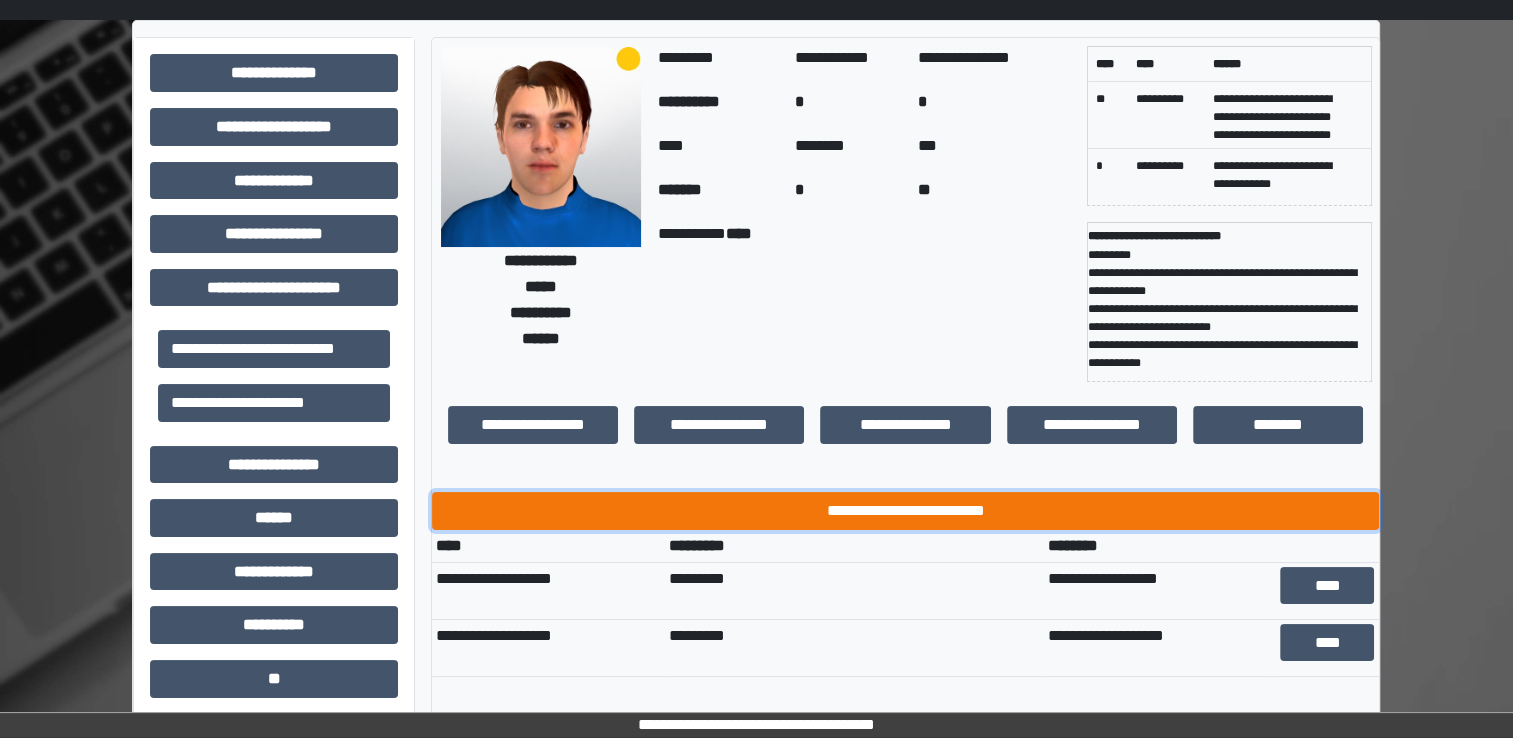 click on "**********" at bounding box center (905, 511) 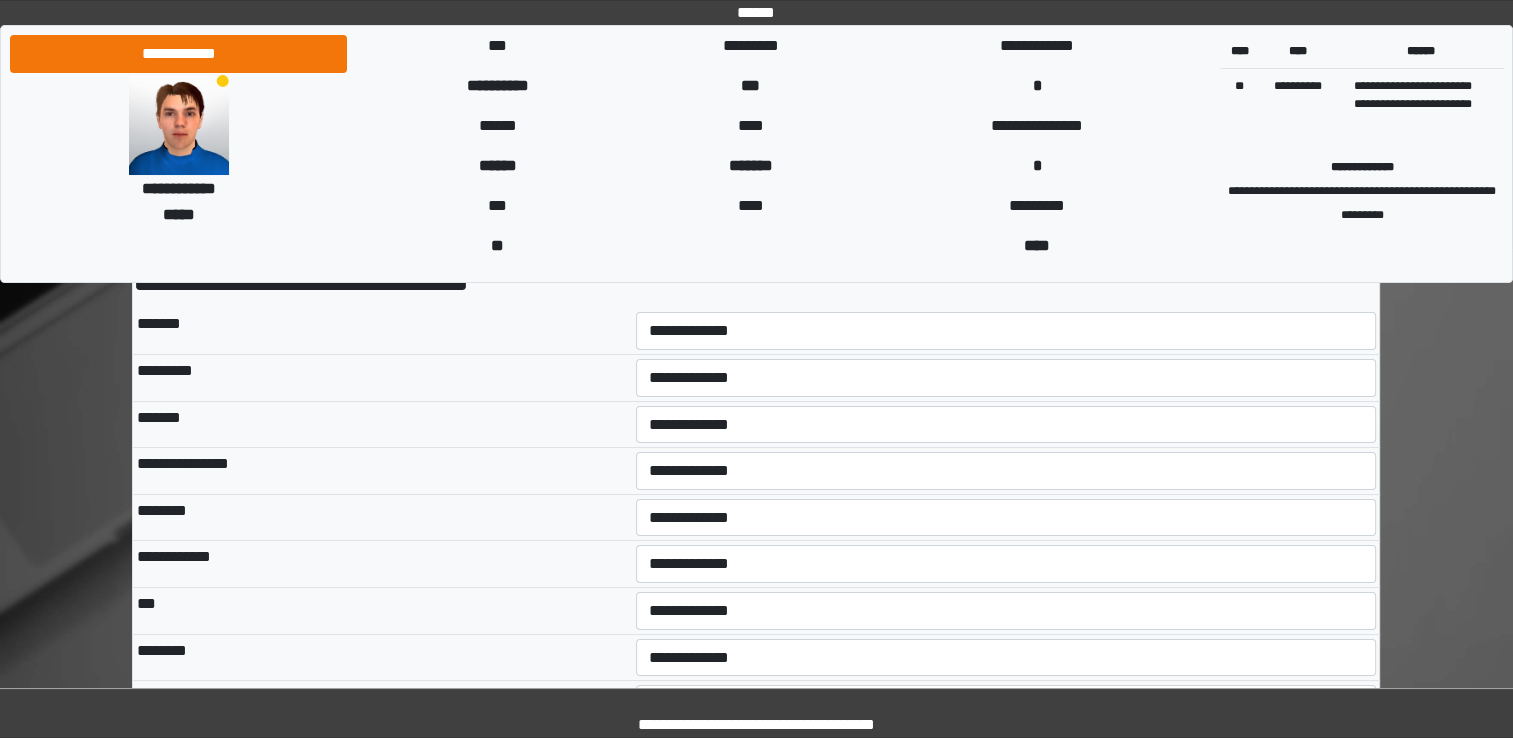 scroll, scrollTop: 132, scrollLeft: 0, axis: vertical 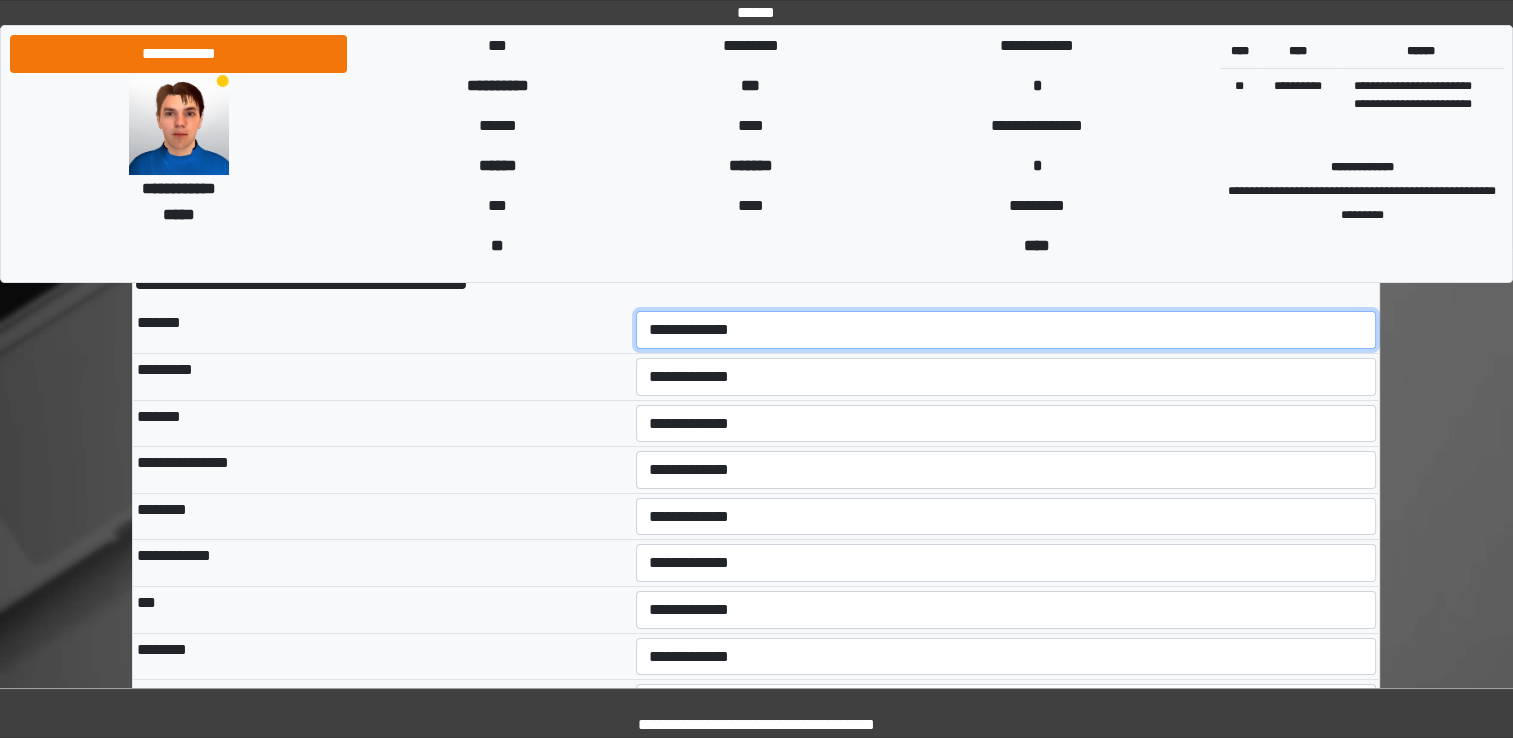 click on "**********" at bounding box center [1006, 330] 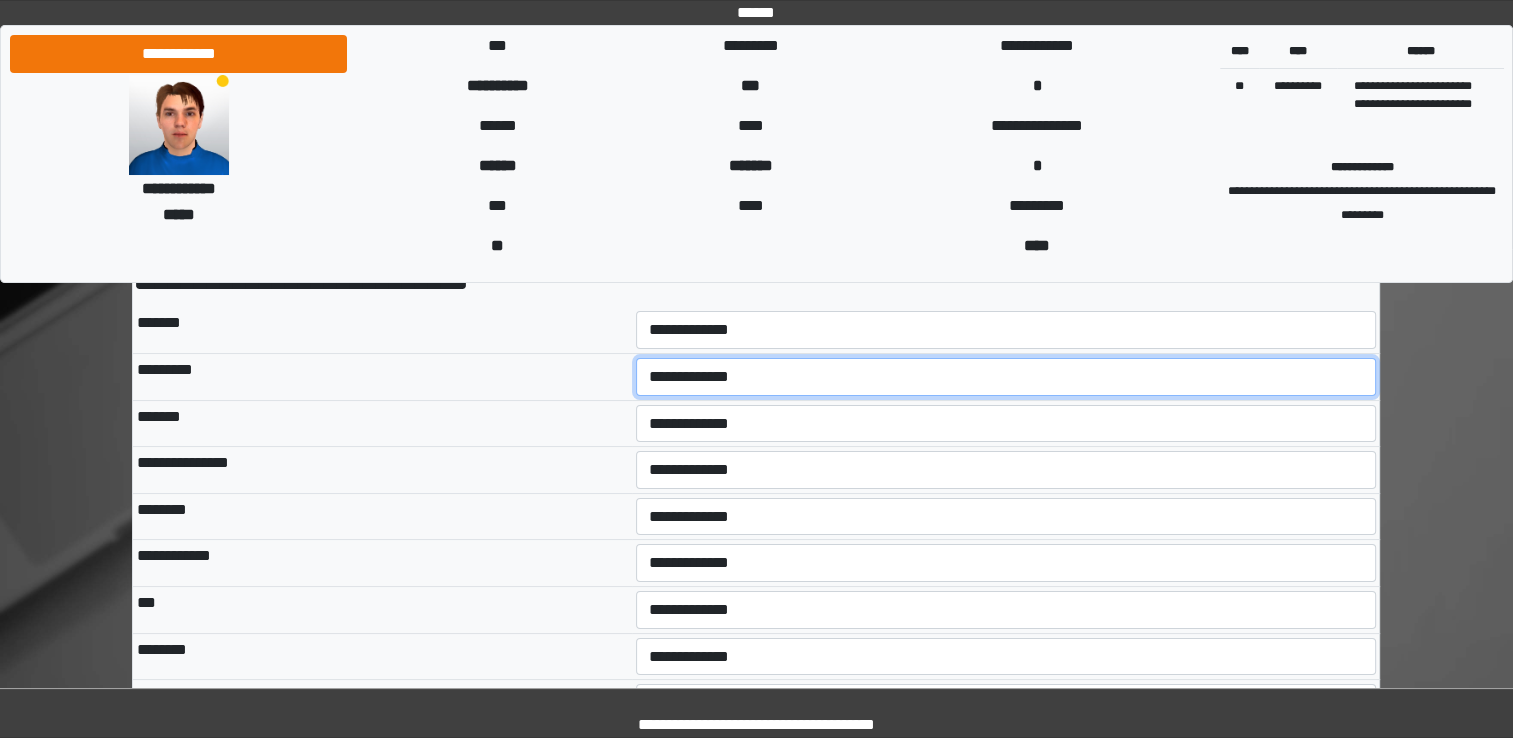 select on "*" 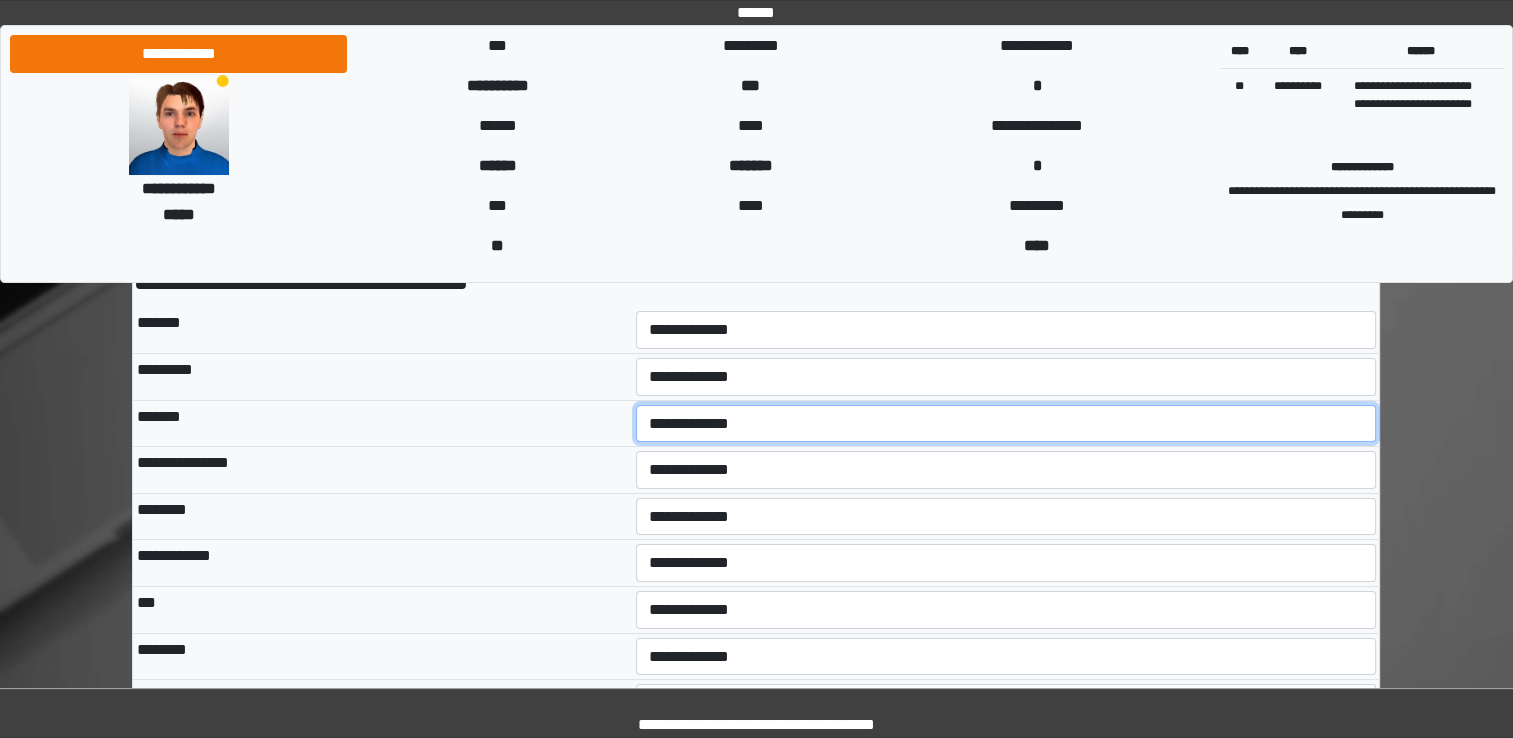 select on "*" 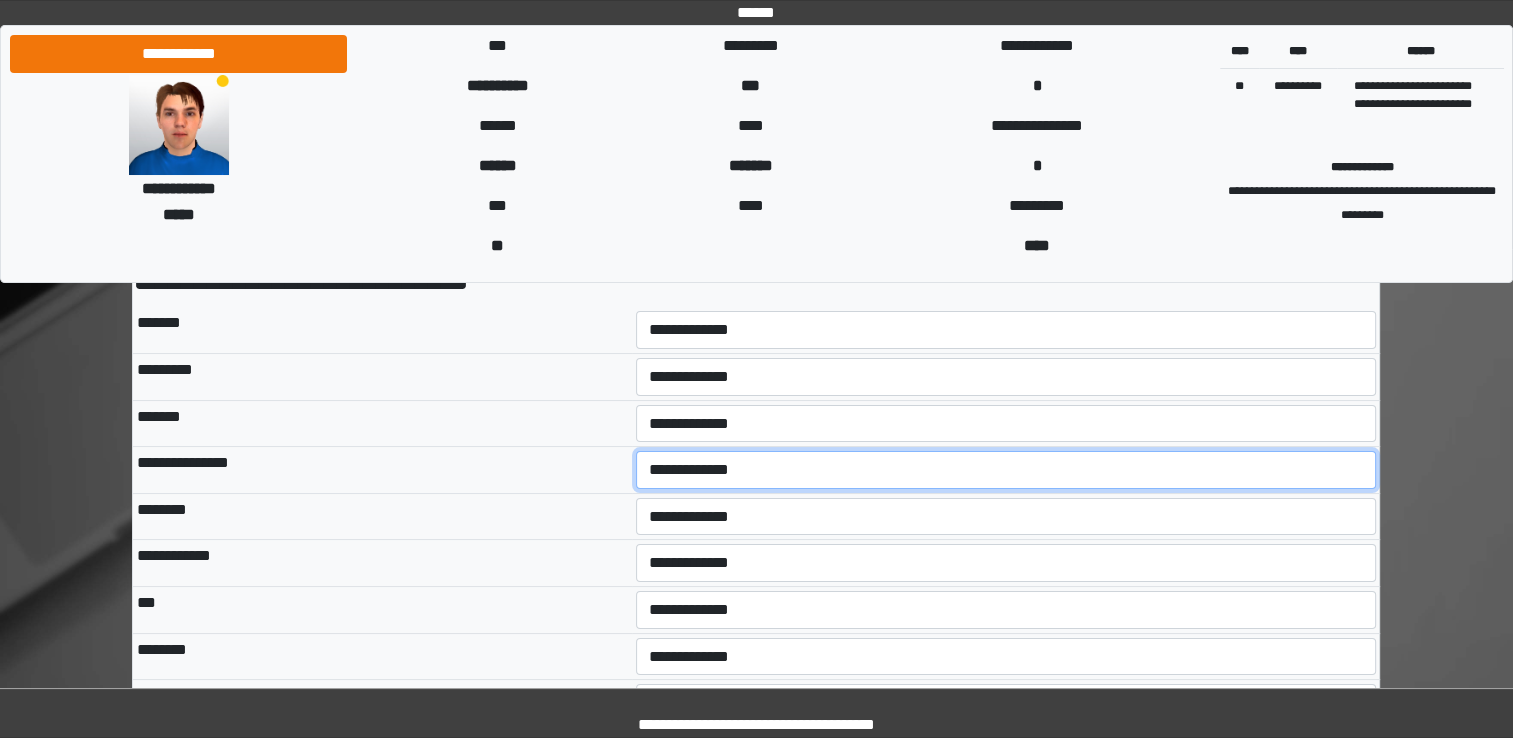 select on "*" 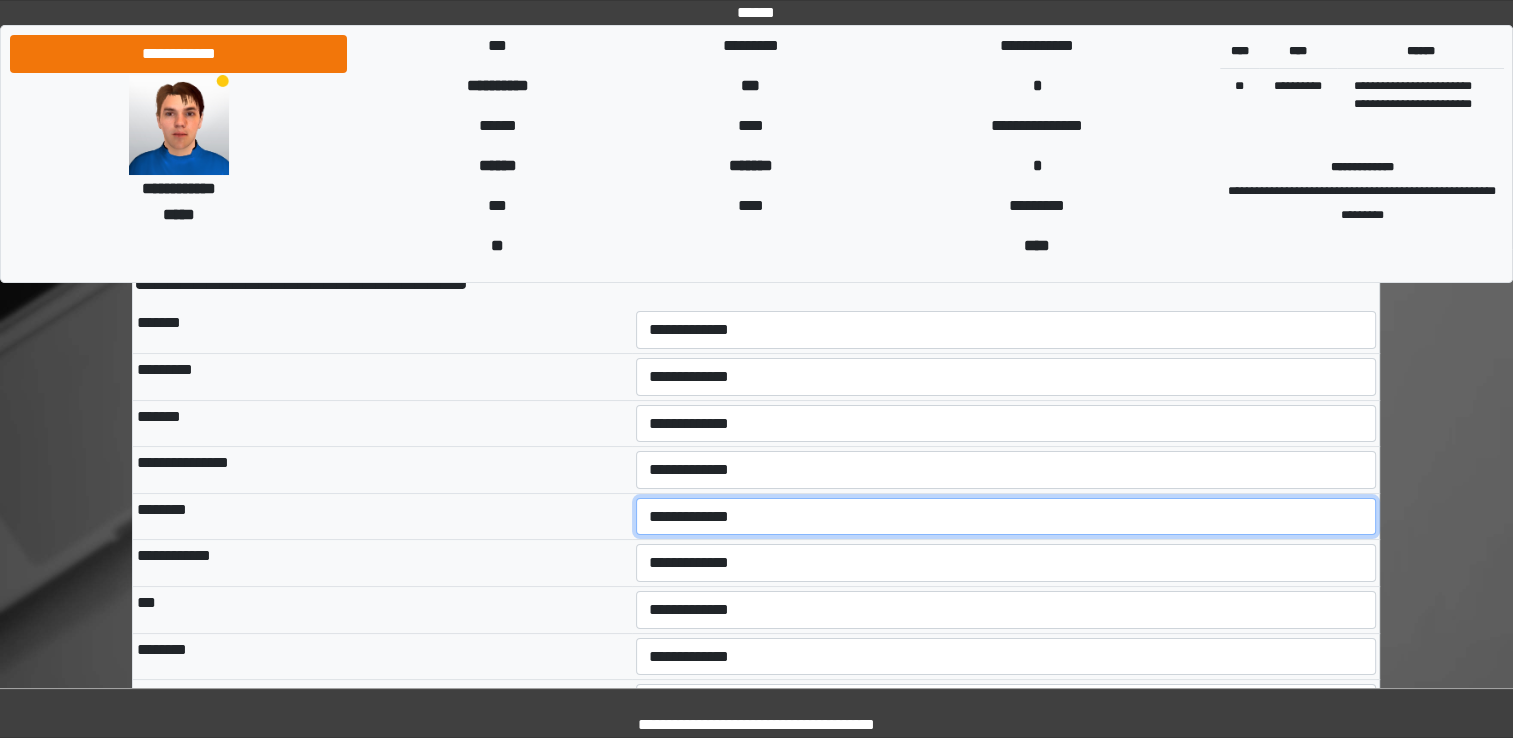 select on "*" 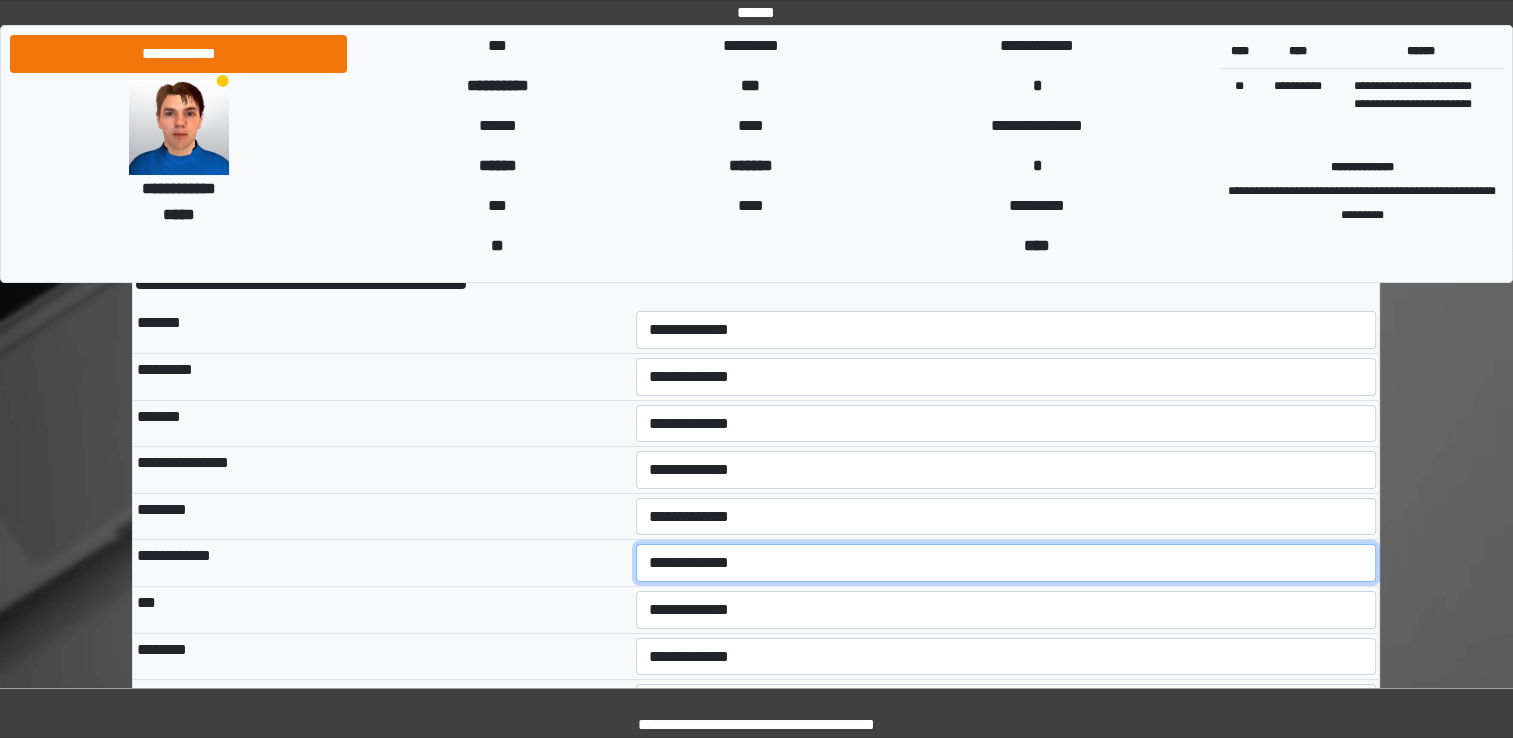 click on "**********" at bounding box center [1006, 563] 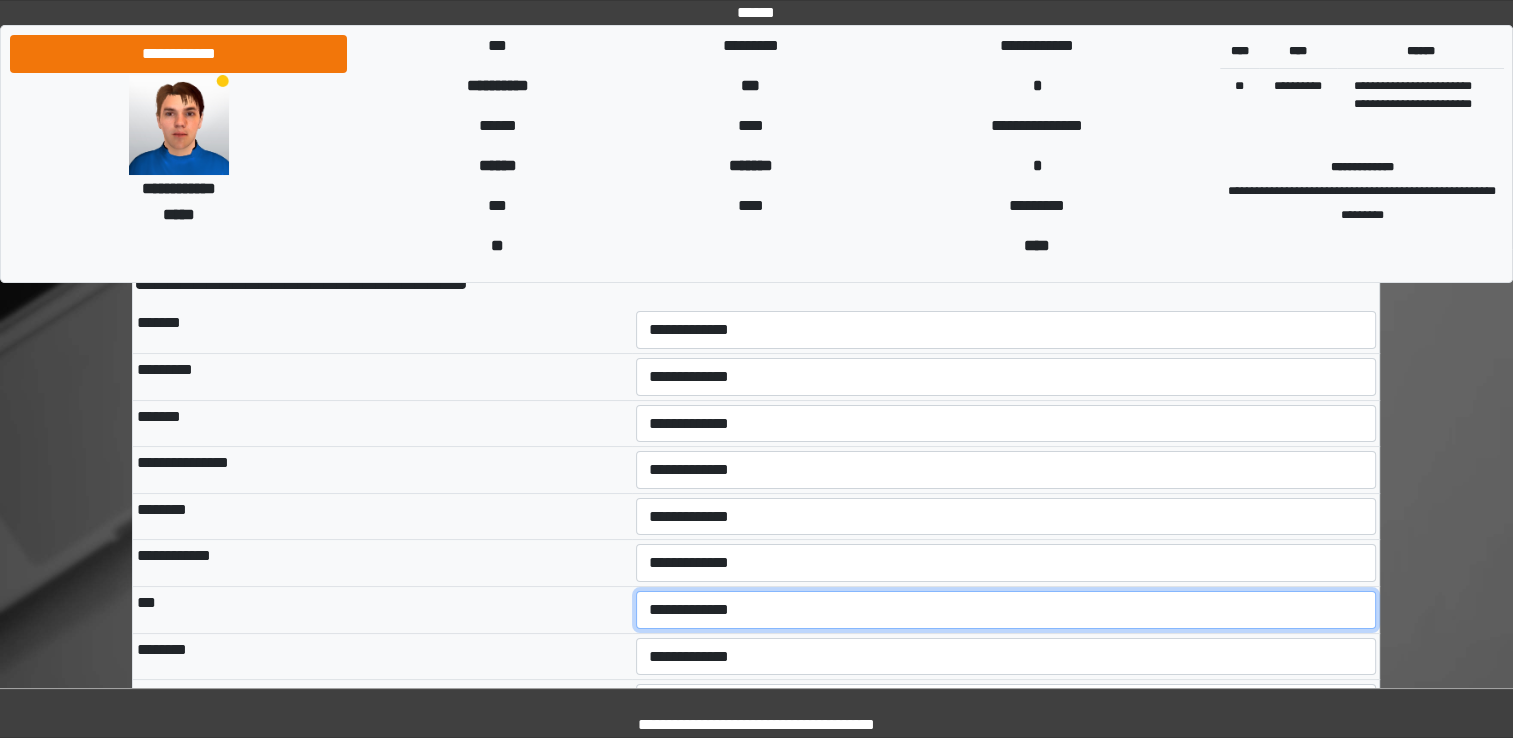 select on "*" 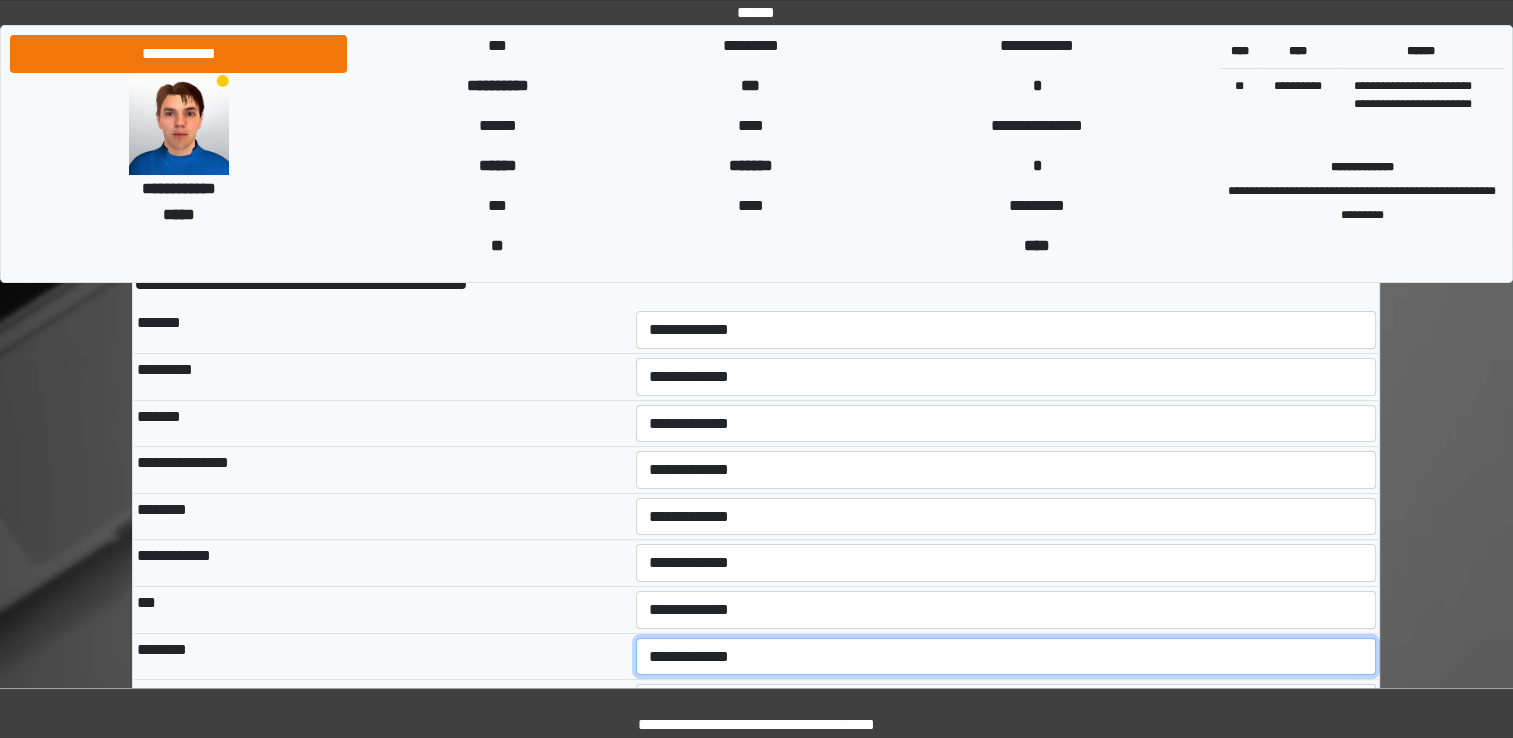 select on "*" 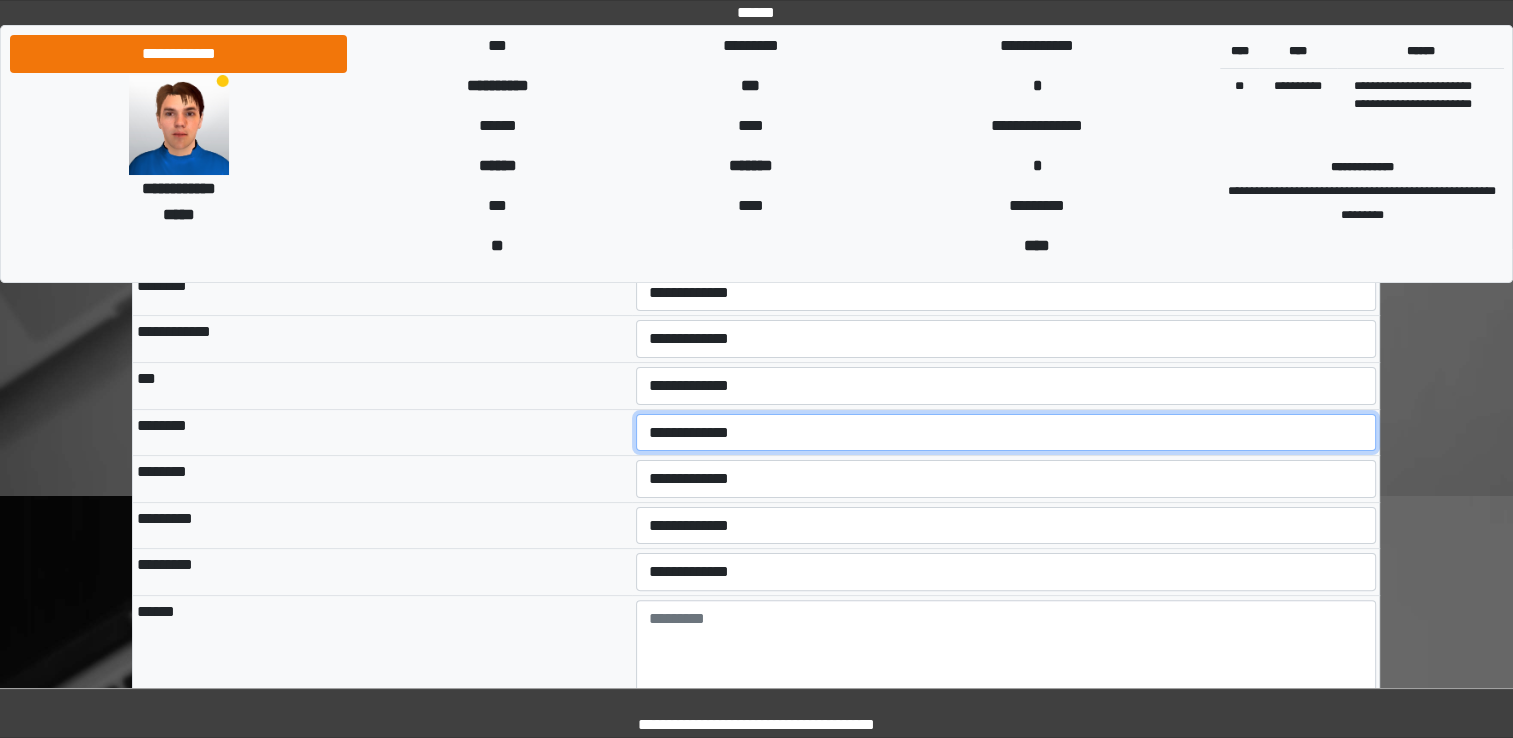 scroll, scrollTop: 370, scrollLeft: 0, axis: vertical 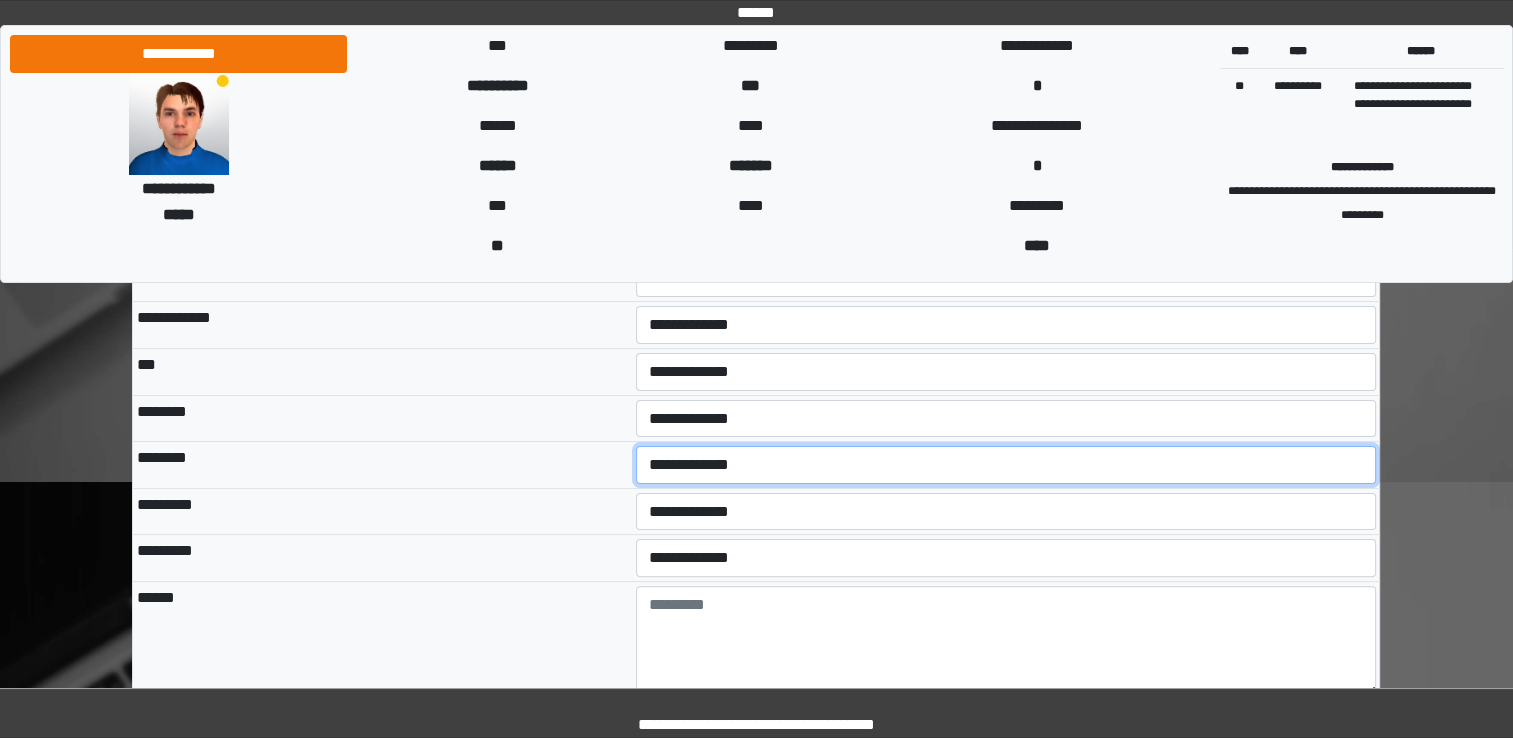 select on "*" 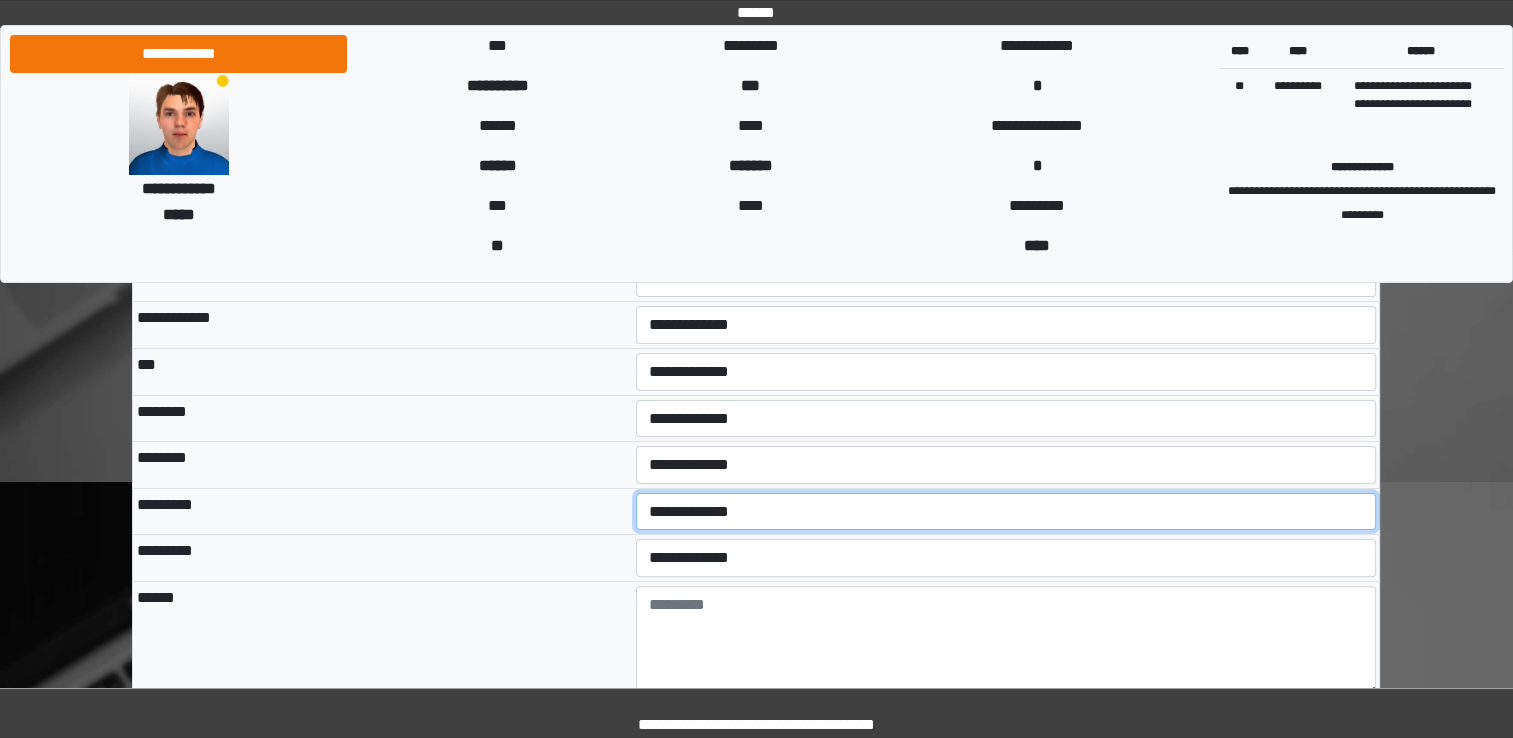 select on "*" 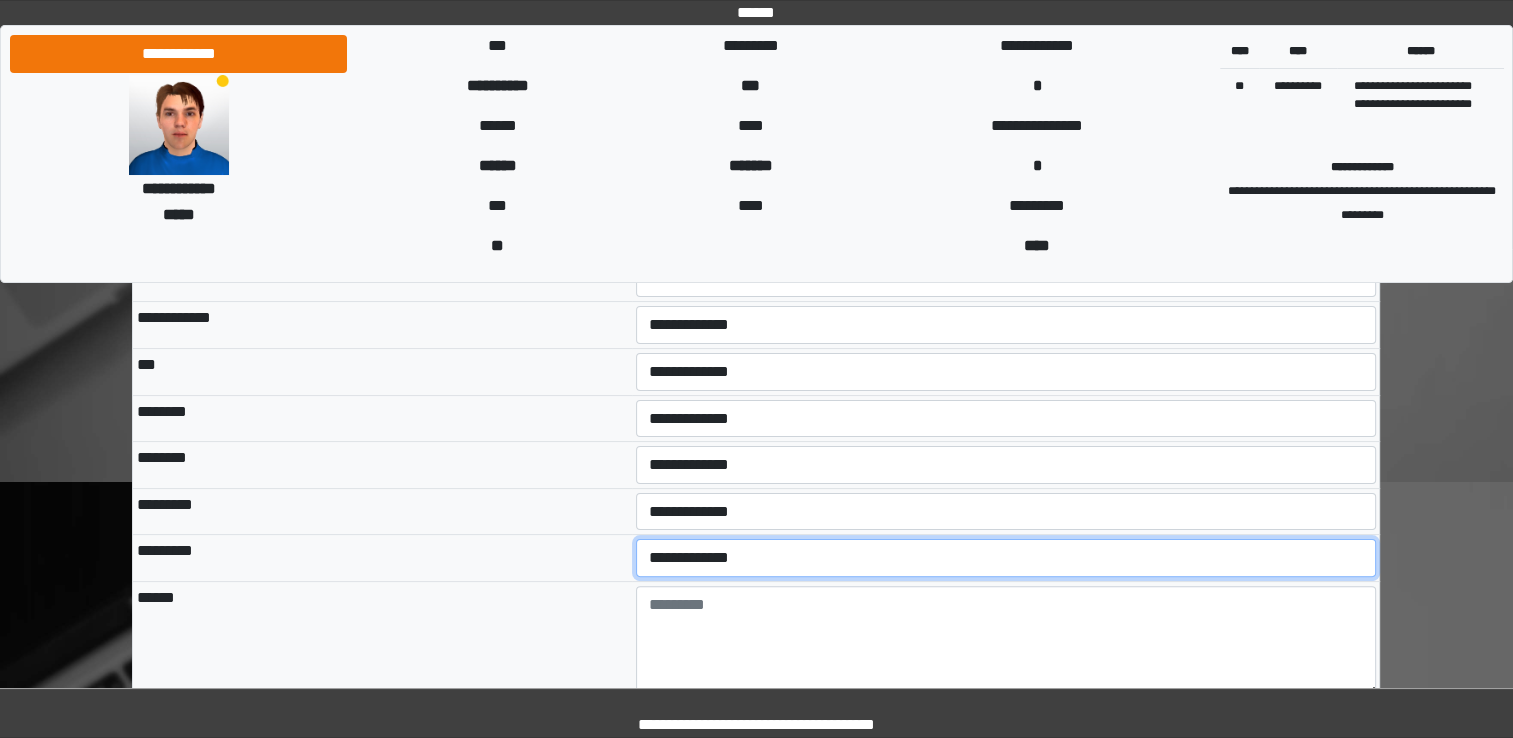 select on "*" 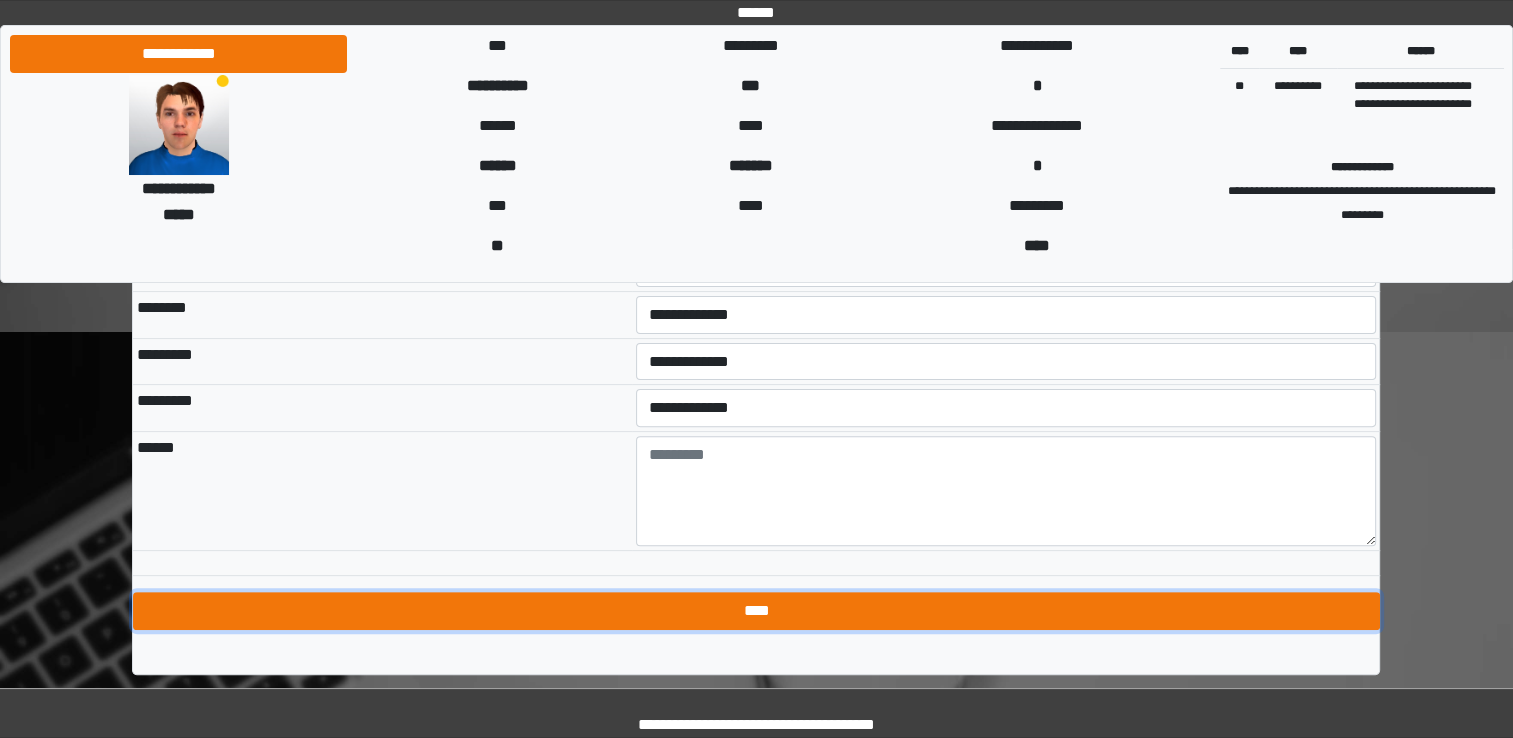 click on "****" at bounding box center (756, 611) 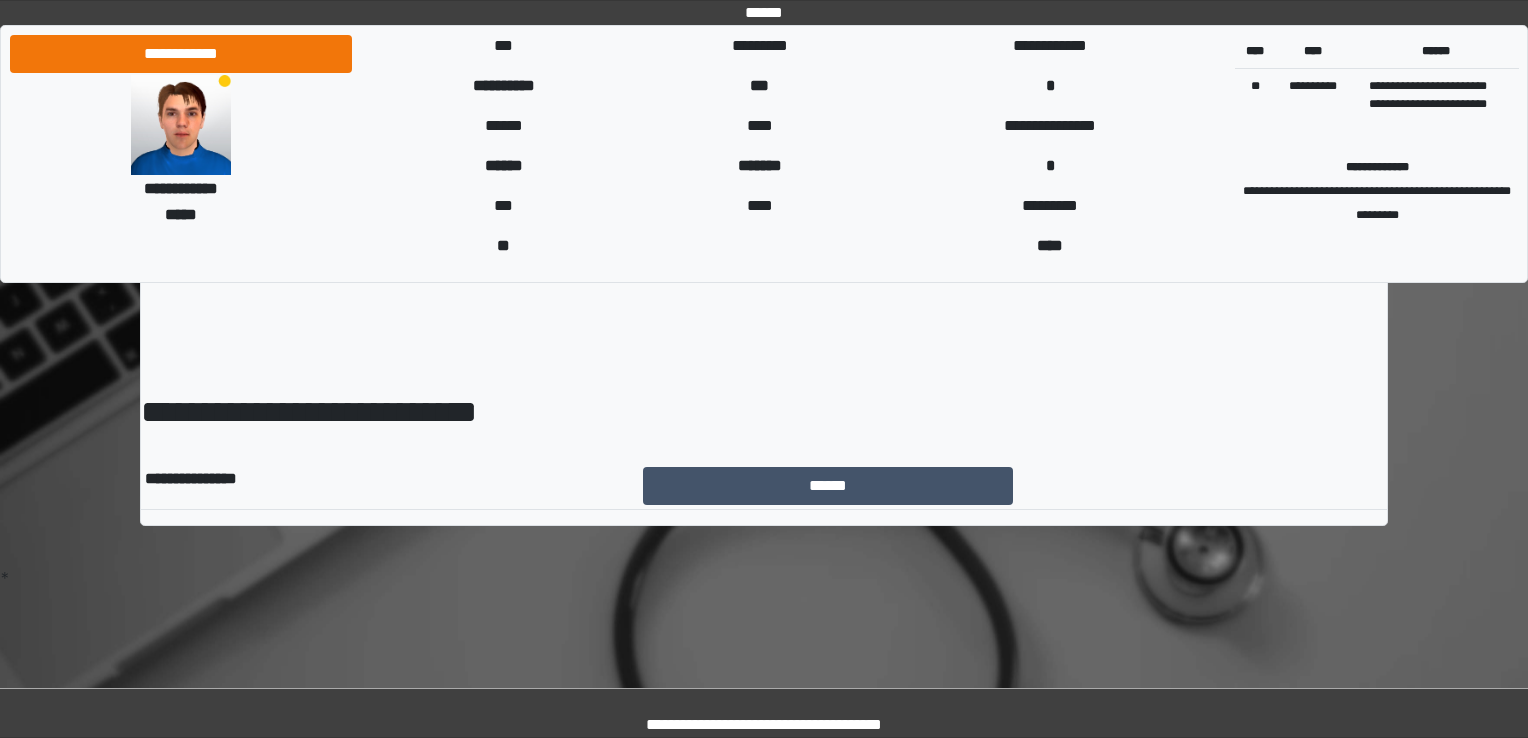scroll, scrollTop: 0, scrollLeft: 0, axis: both 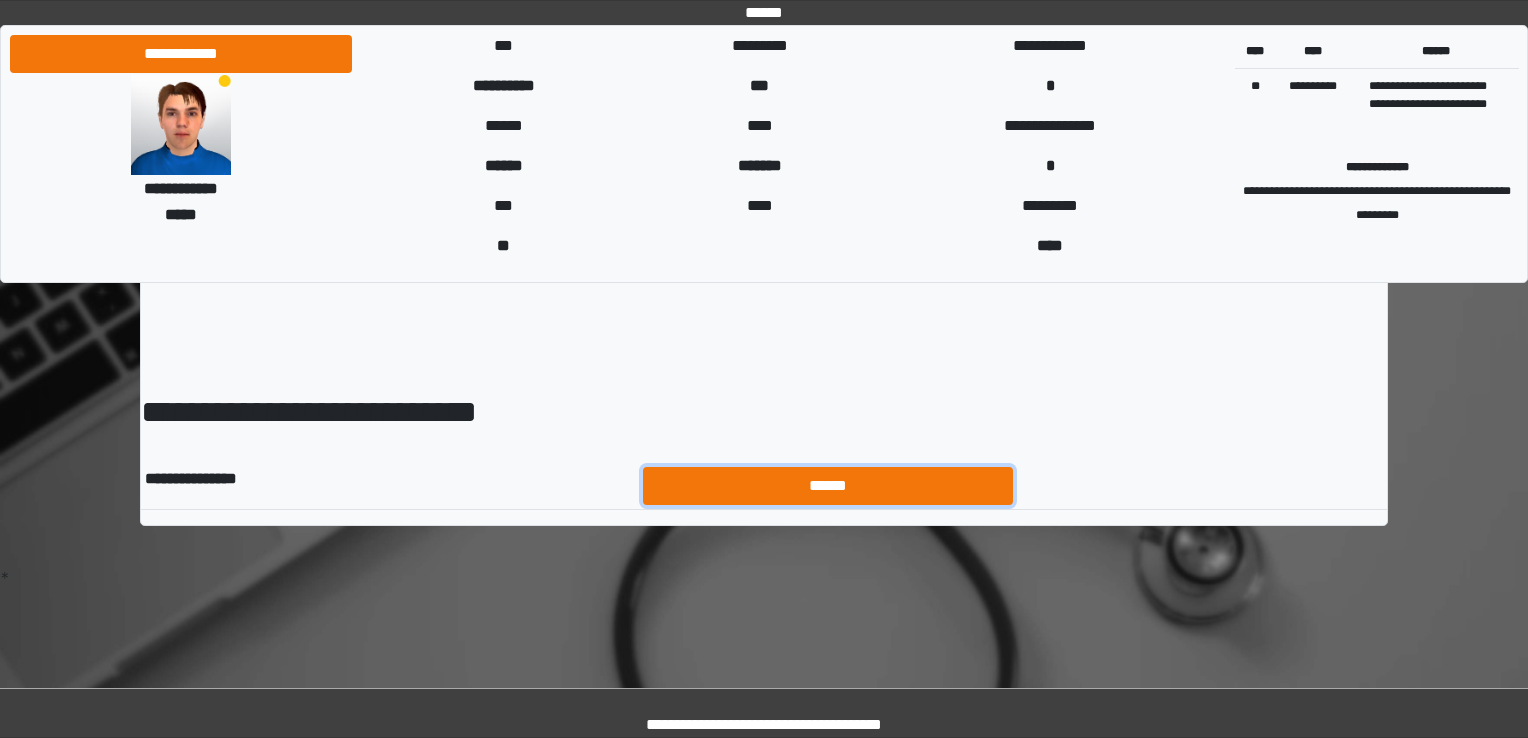 click on "******" at bounding box center [828, 486] 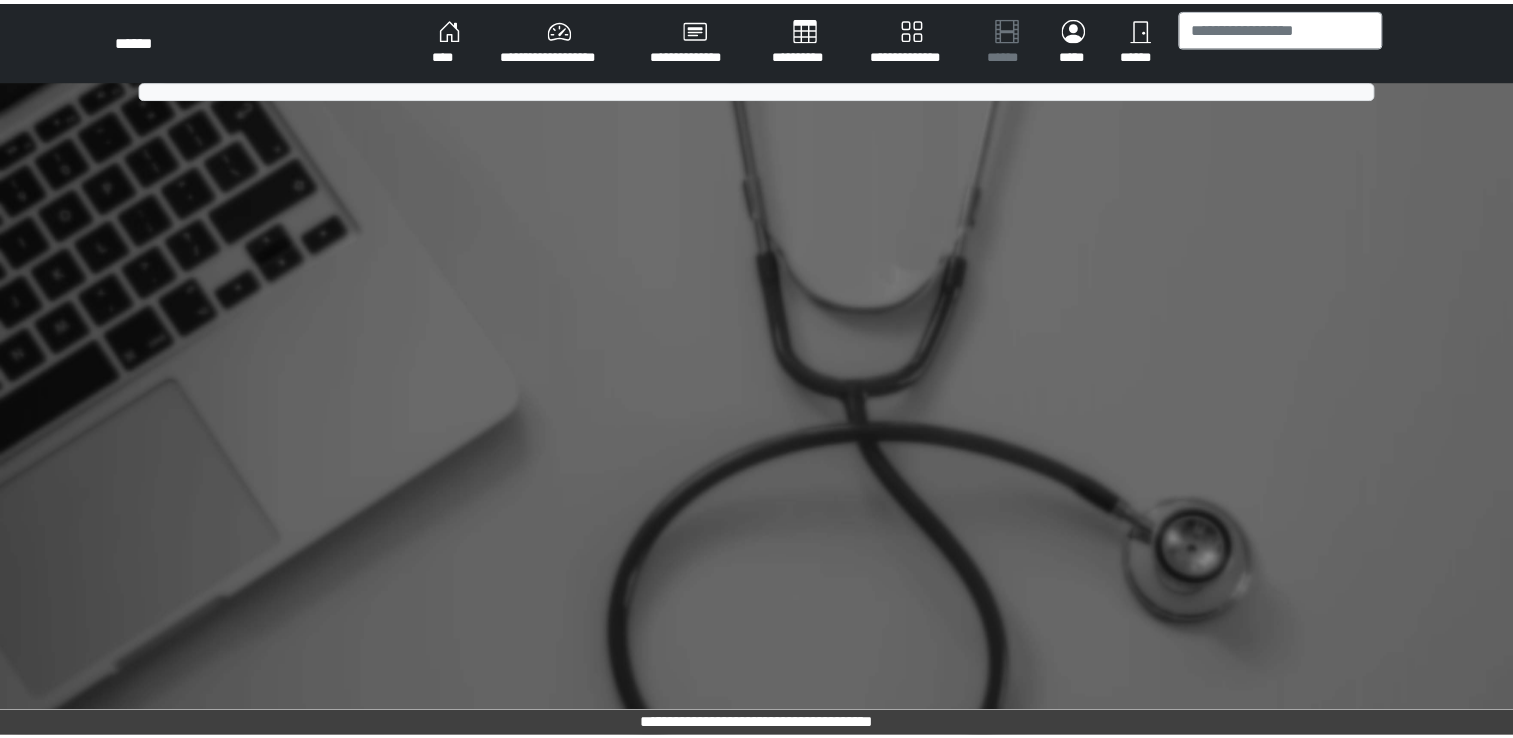 scroll, scrollTop: 0, scrollLeft: 0, axis: both 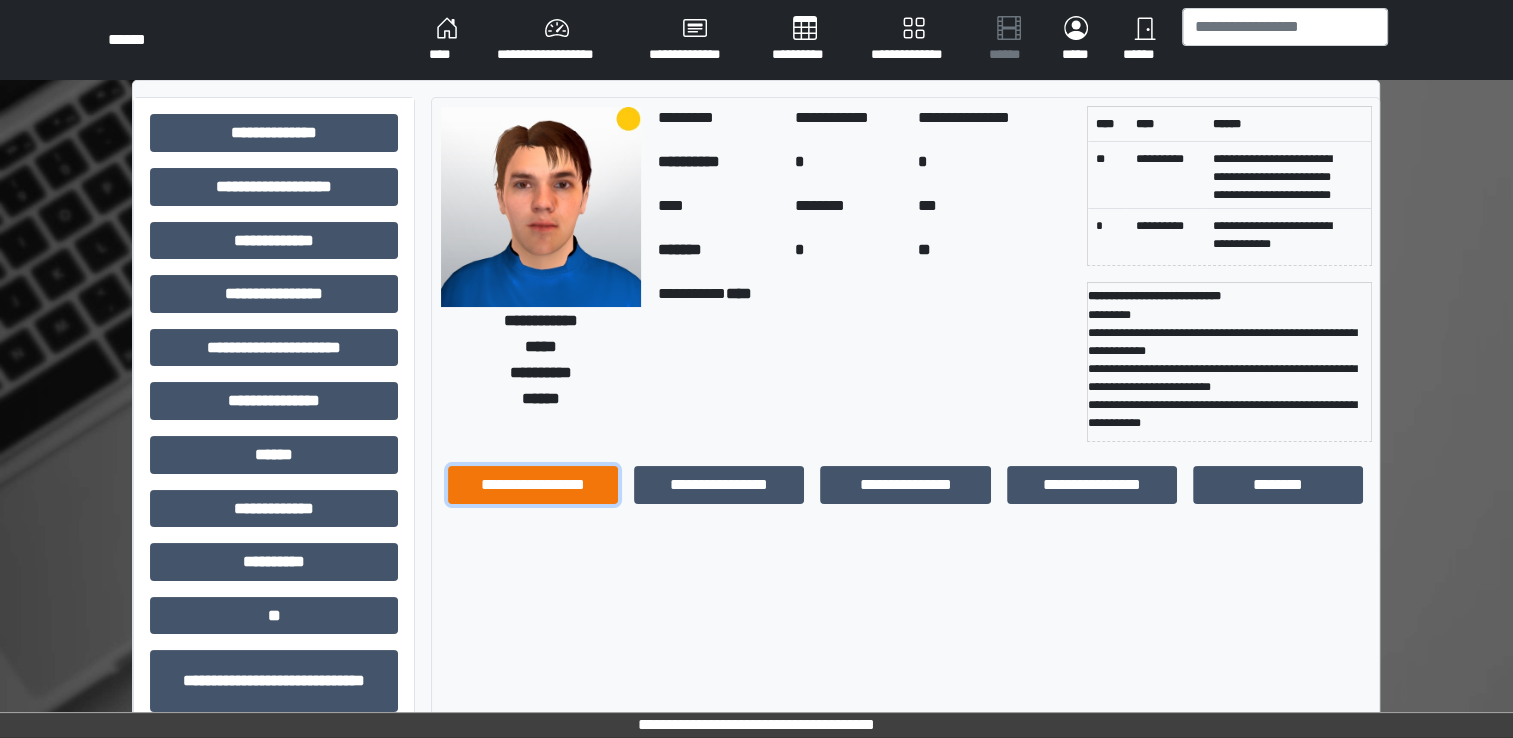 click on "**********" at bounding box center (533, 485) 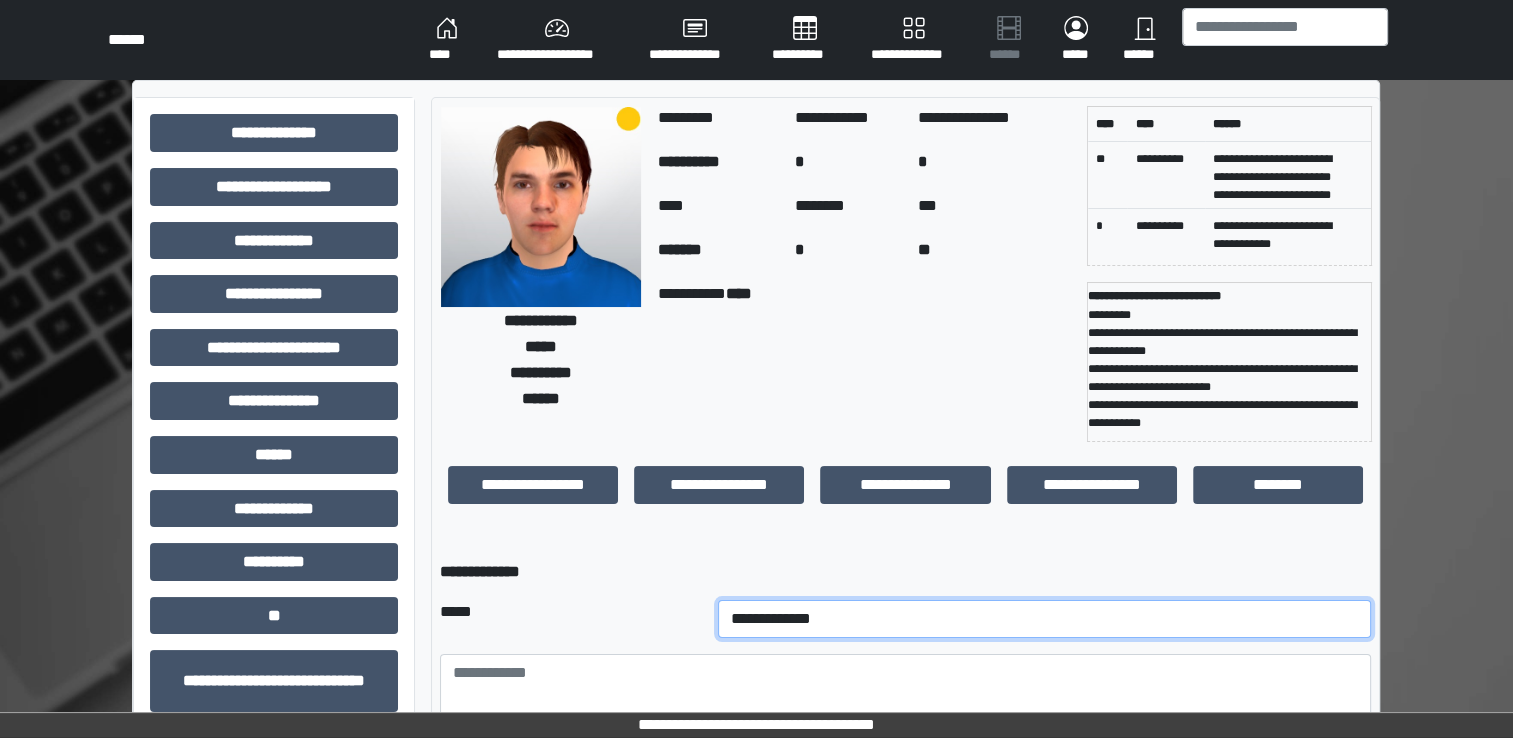 click on "**********" at bounding box center (1045, 619) 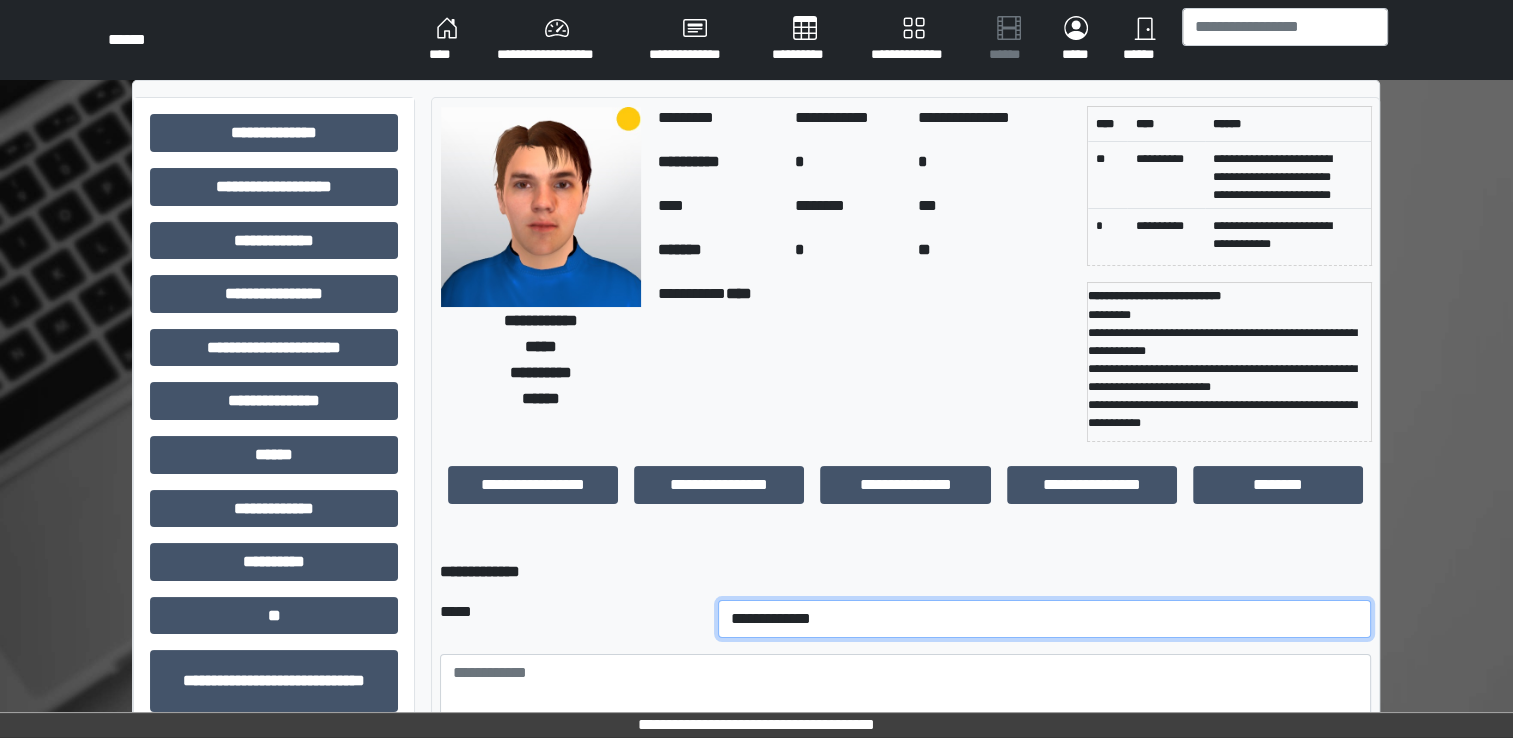select on "*" 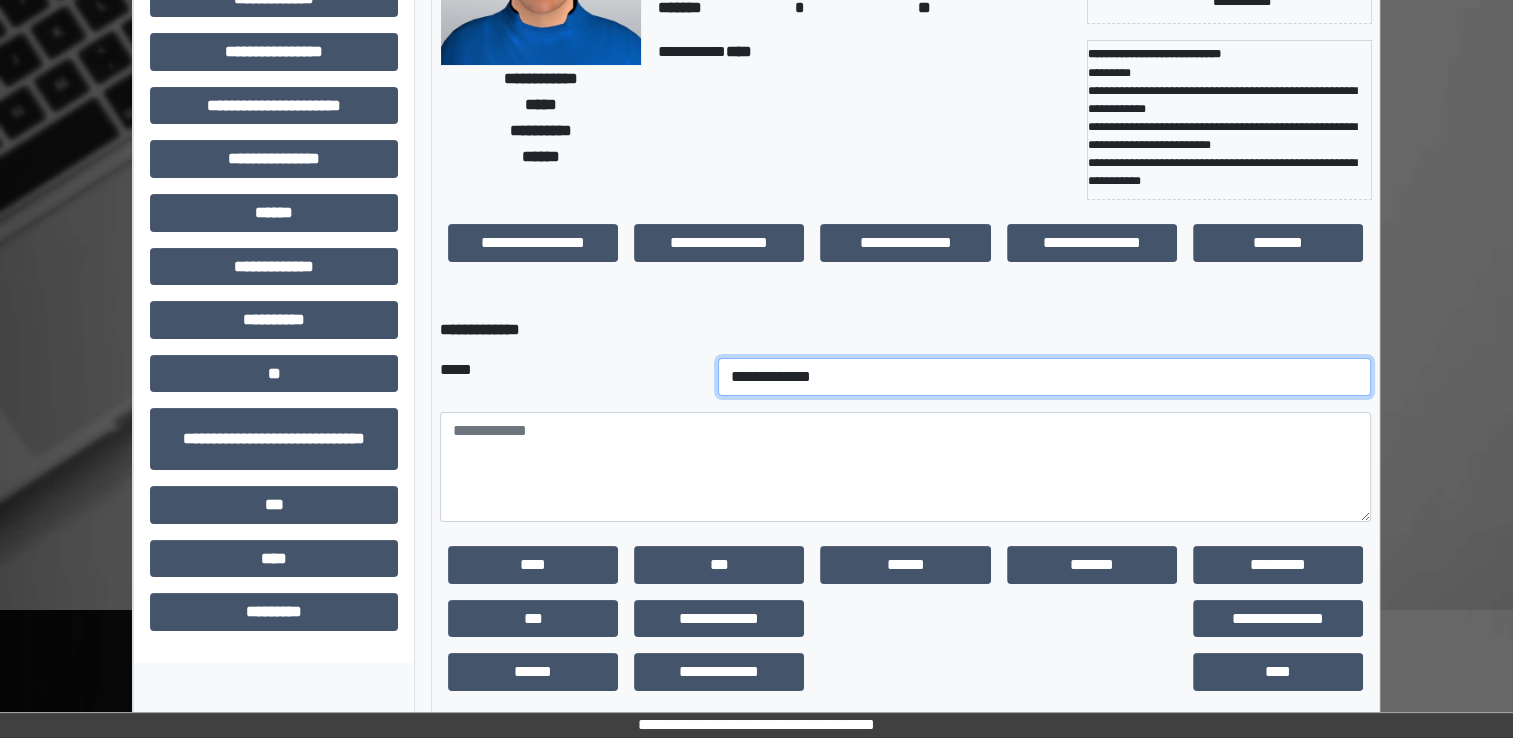 scroll, scrollTop: 246, scrollLeft: 0, axis: vertical 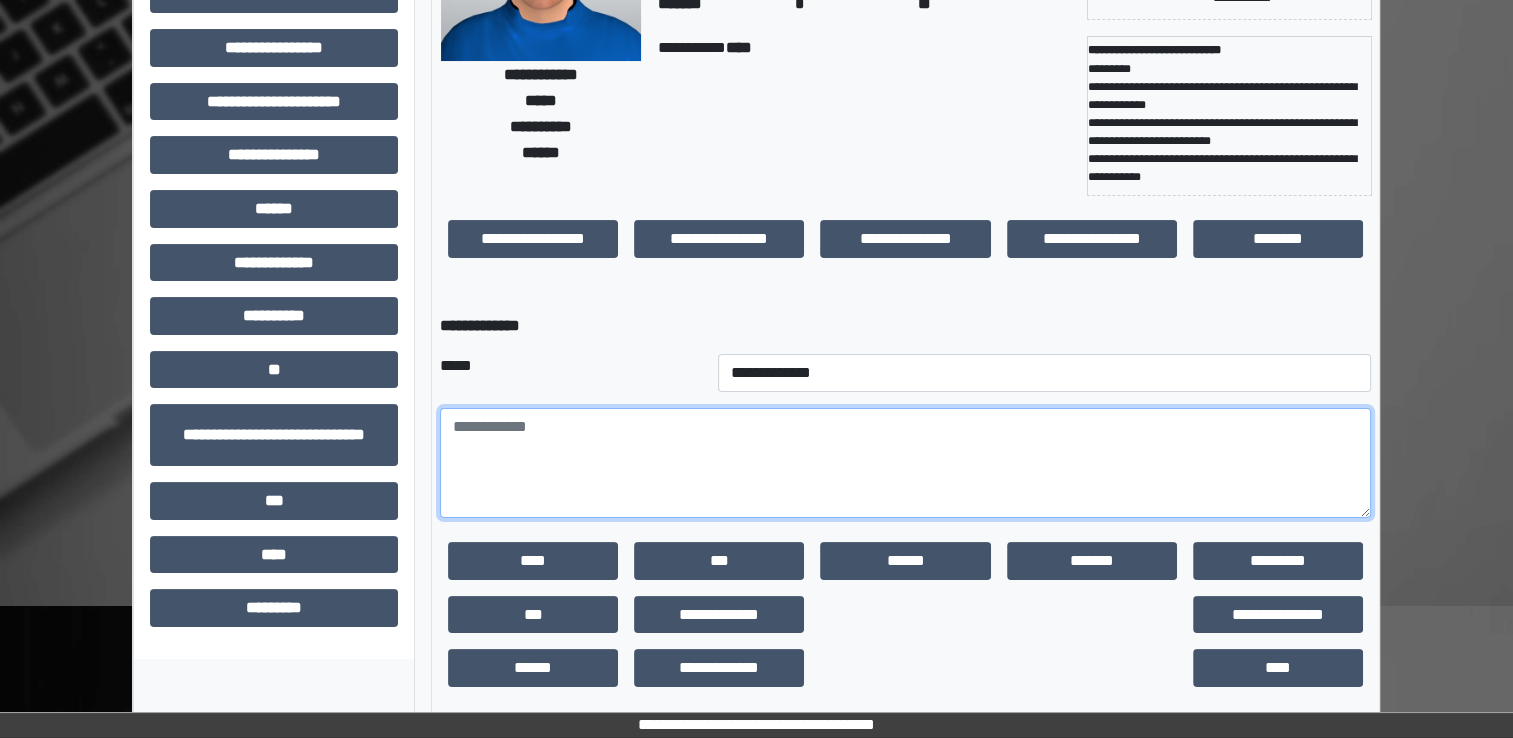 click at bounding box center [905, 463] 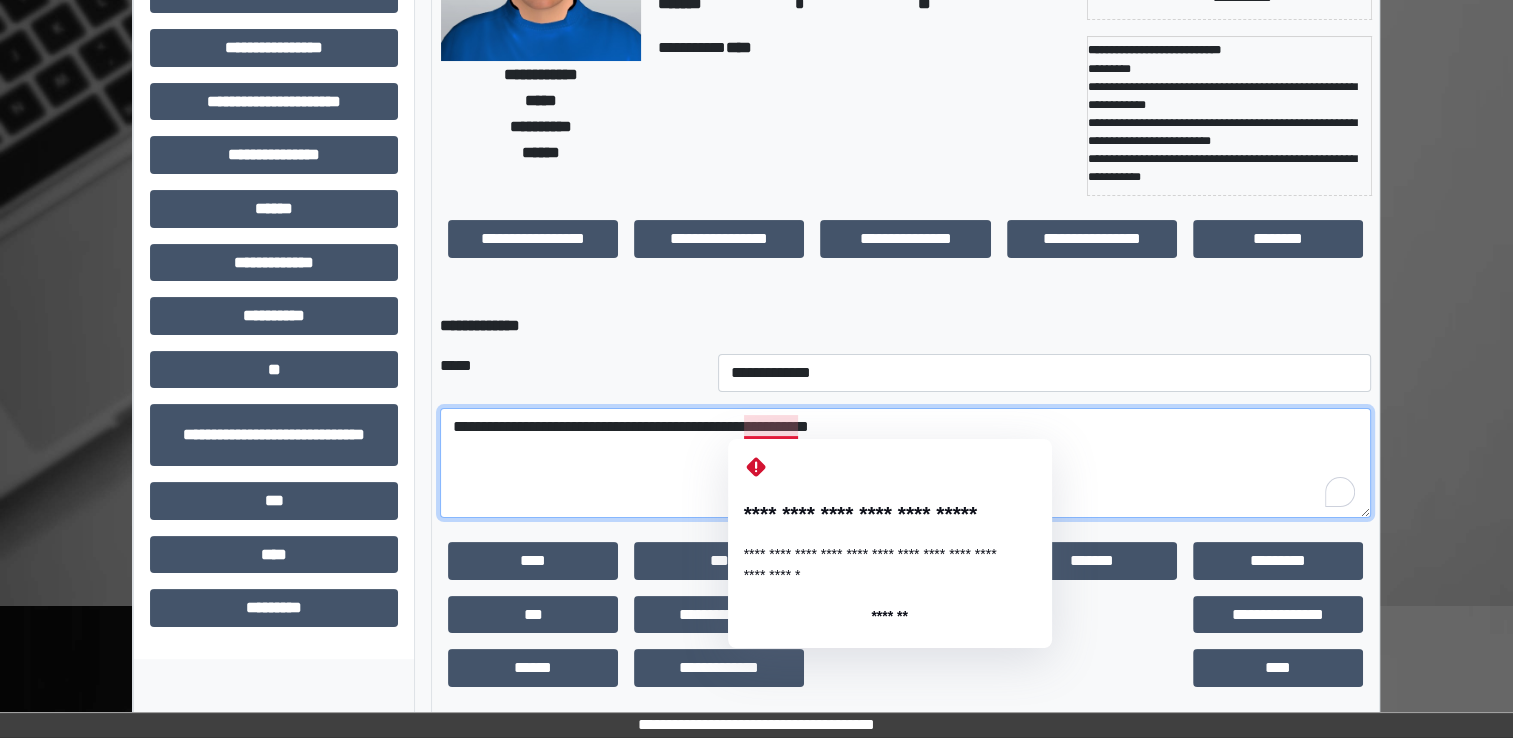 click on "**********" at bounding box center (905, 463) 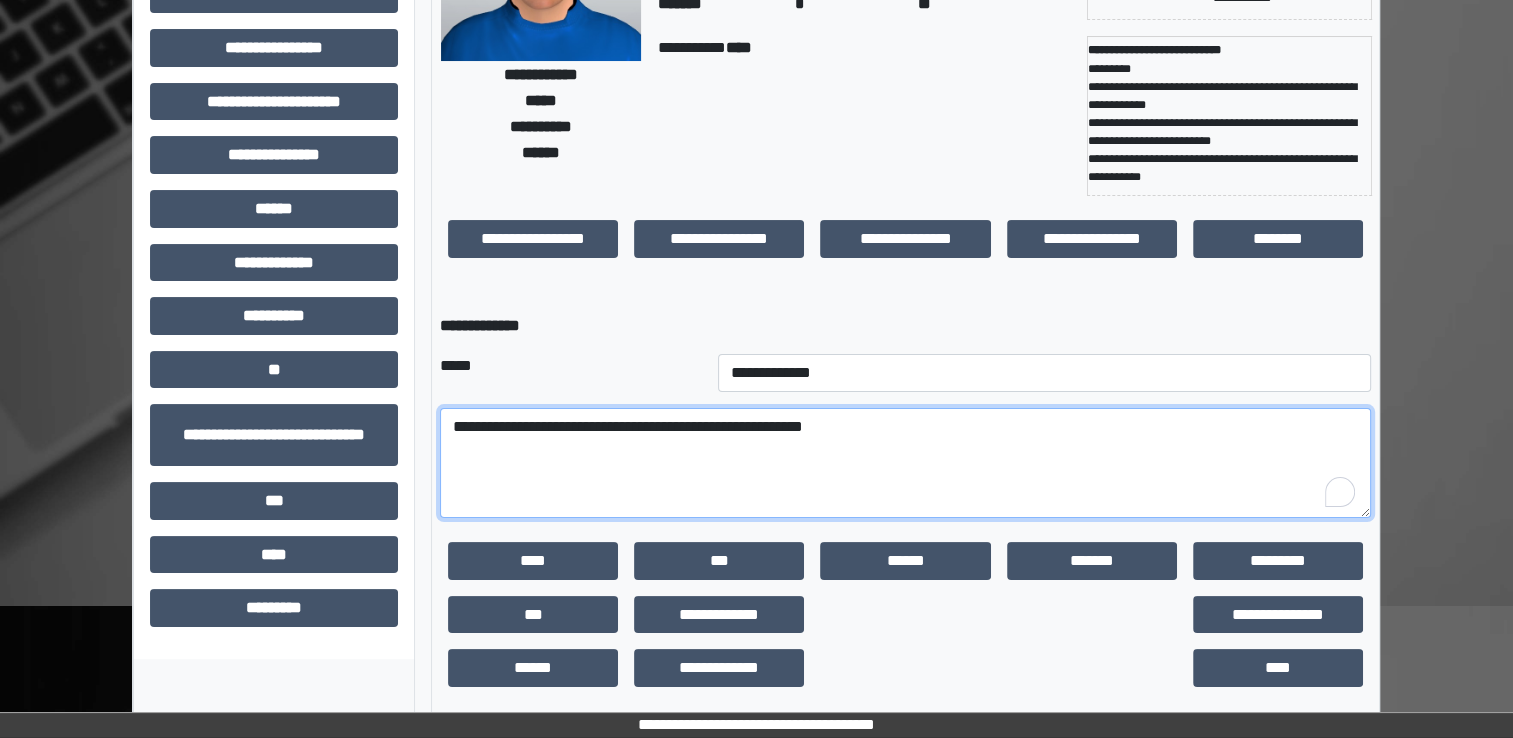 click on "**********" at bounding box center (905, 463) 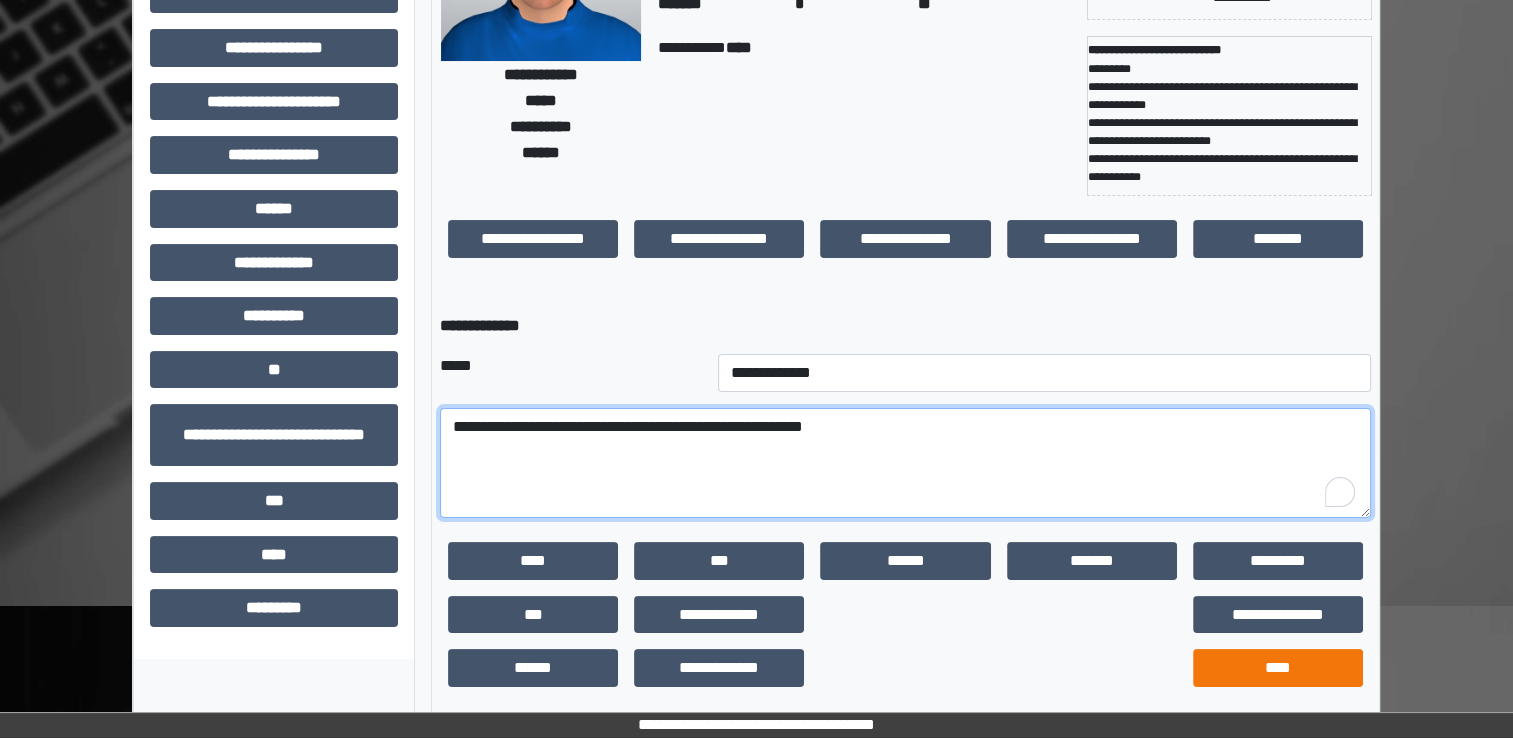 type on "**********" 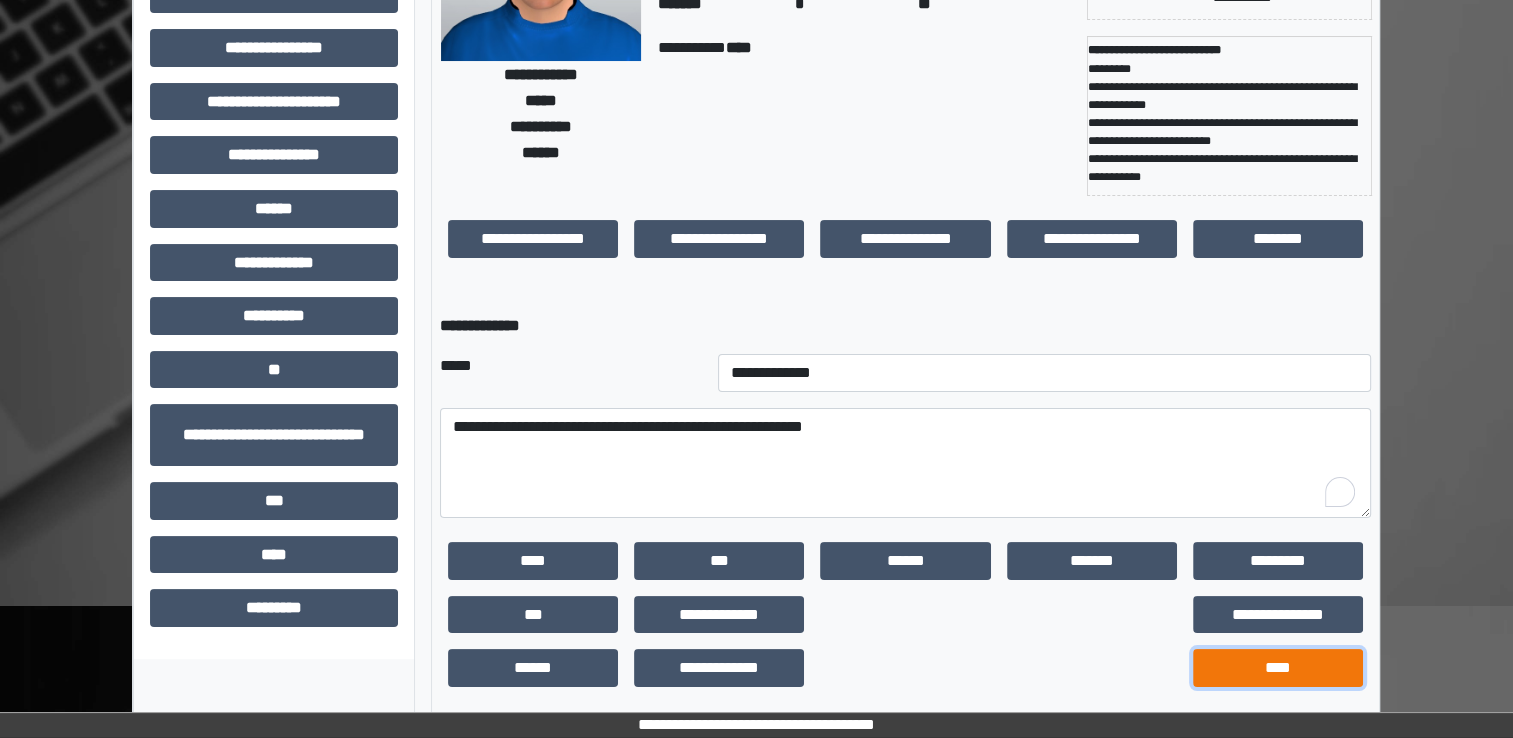 click on "****" at bounding box center (1278, 668) 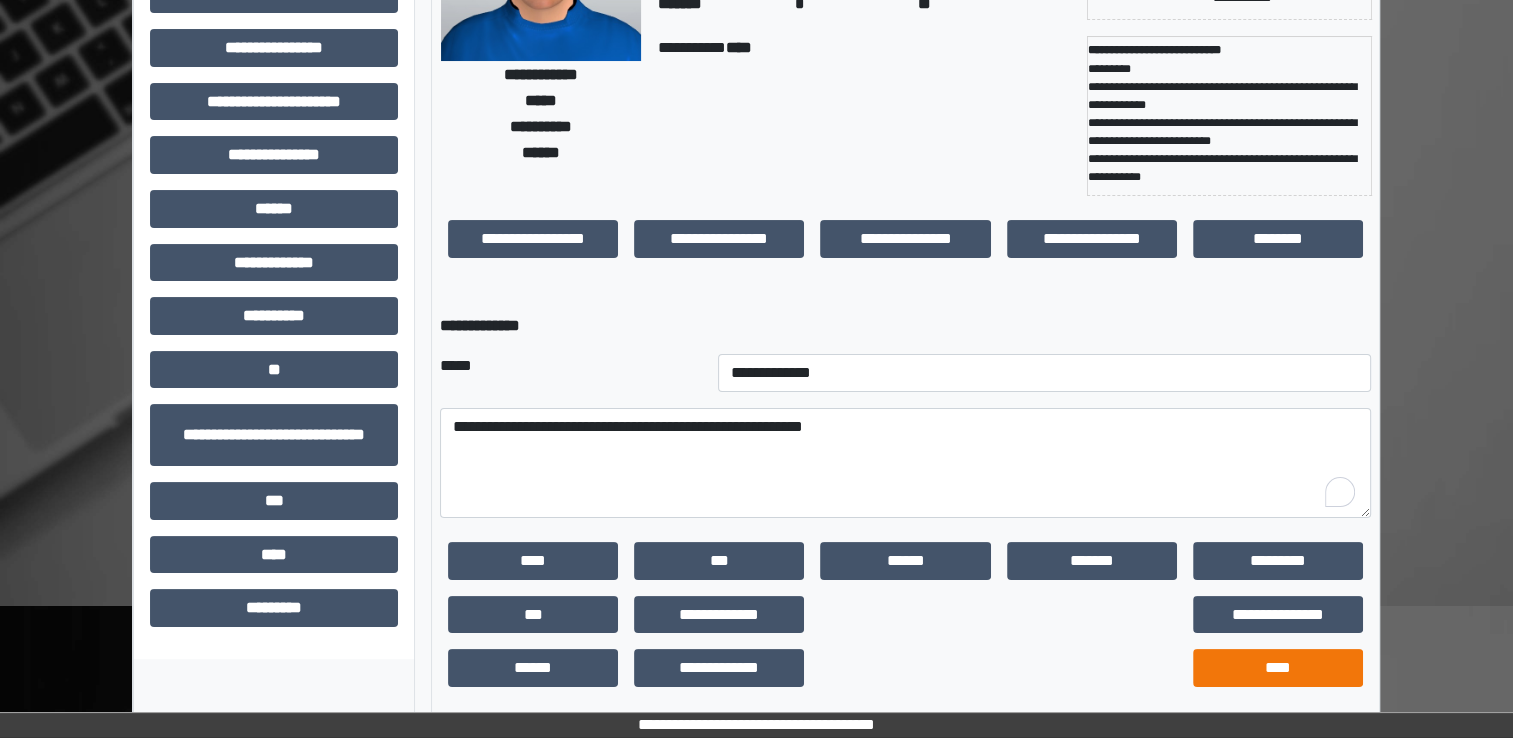 scroll, scrollTop: 184, scrollLeft: 0, axis: vertical 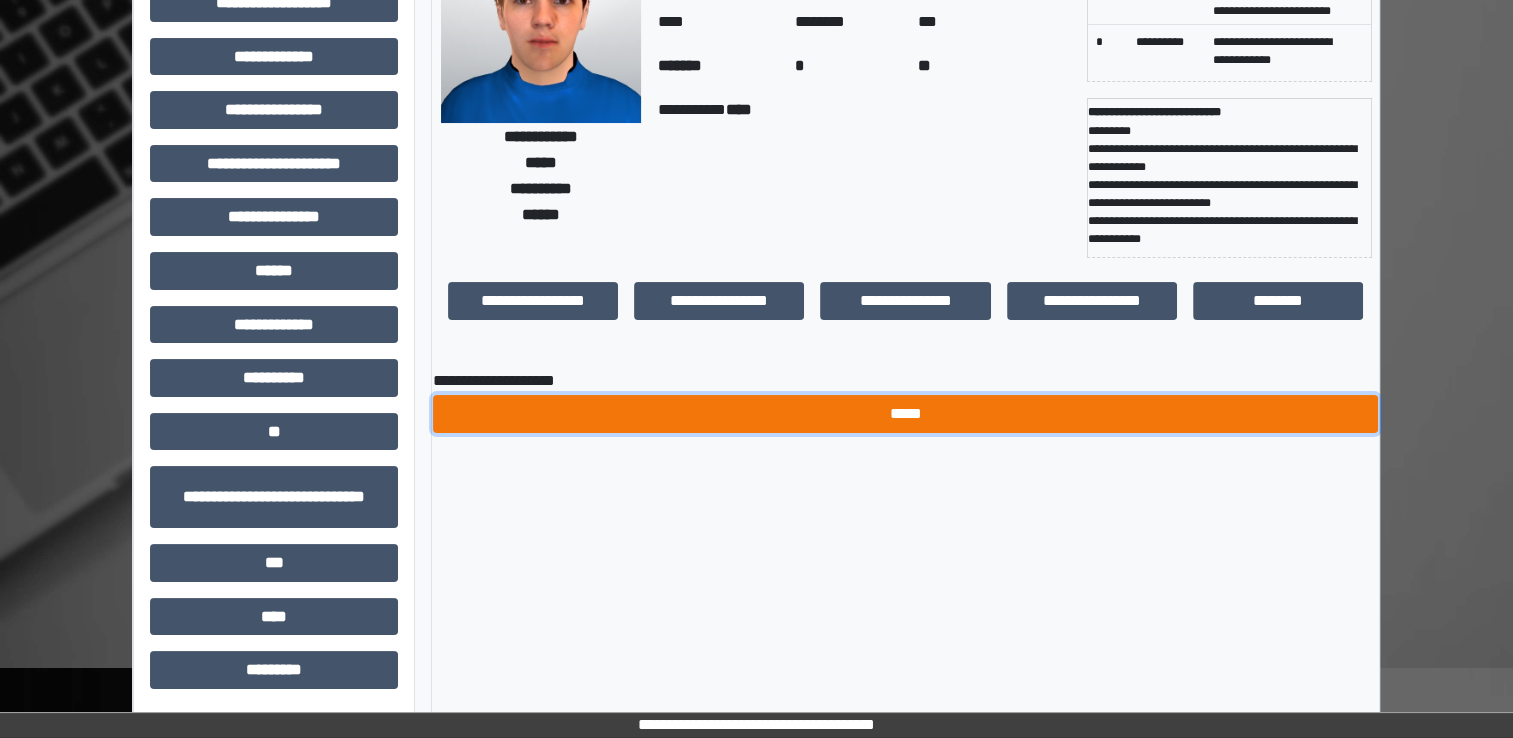click on "*****" at bounding box center [905, 414] 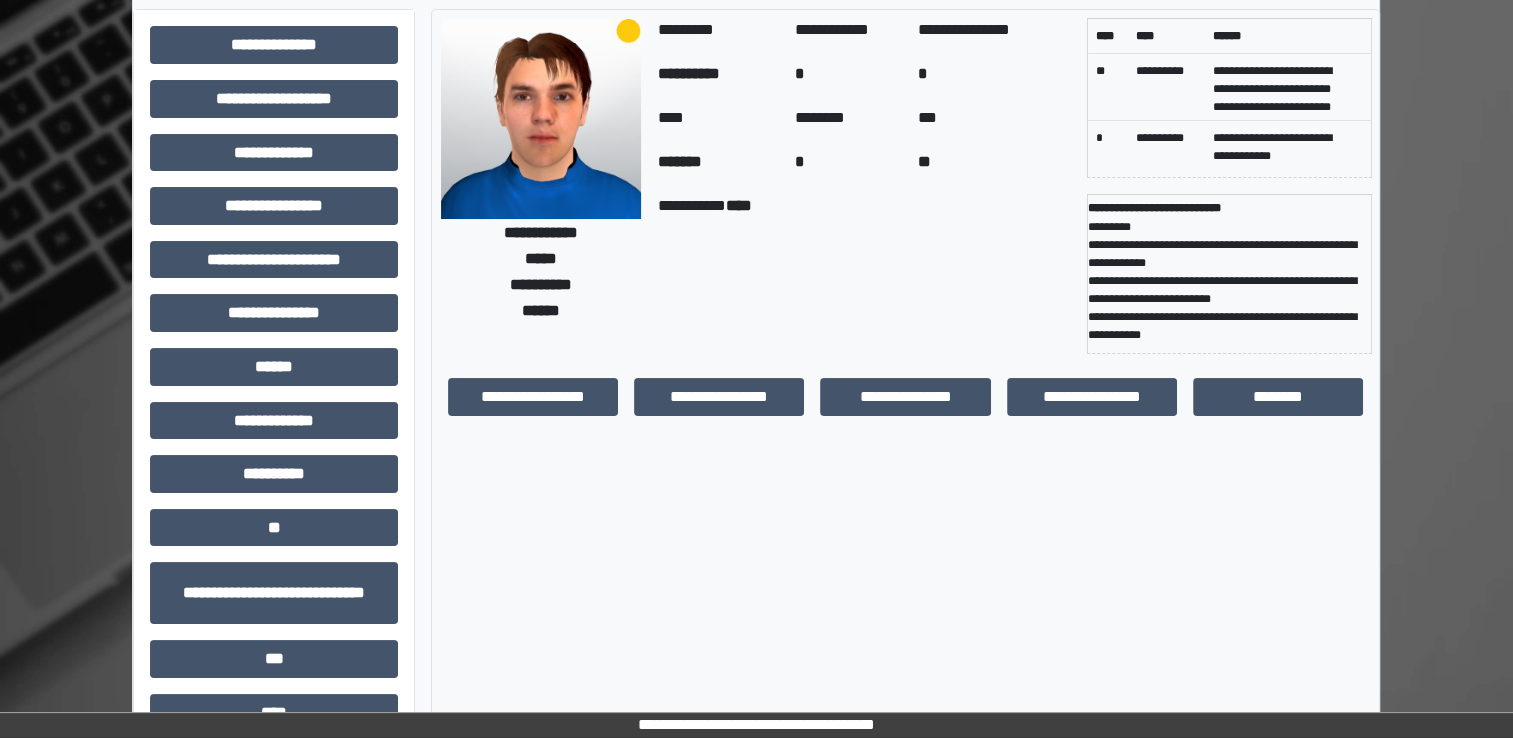 scroll, scrollTop: 0, scrollLeft: 0, axis: both 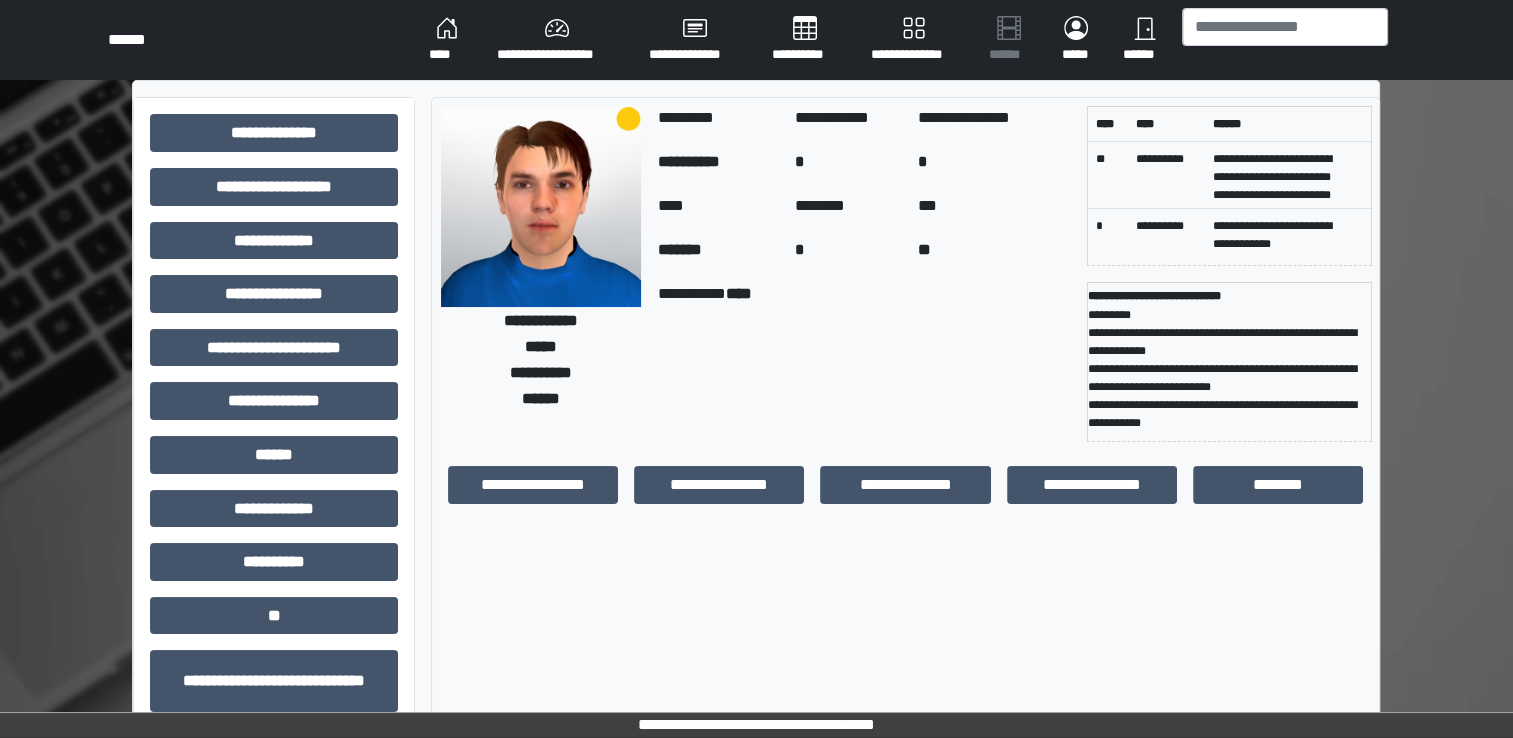 click on "****" at bounding box center (447, 40) 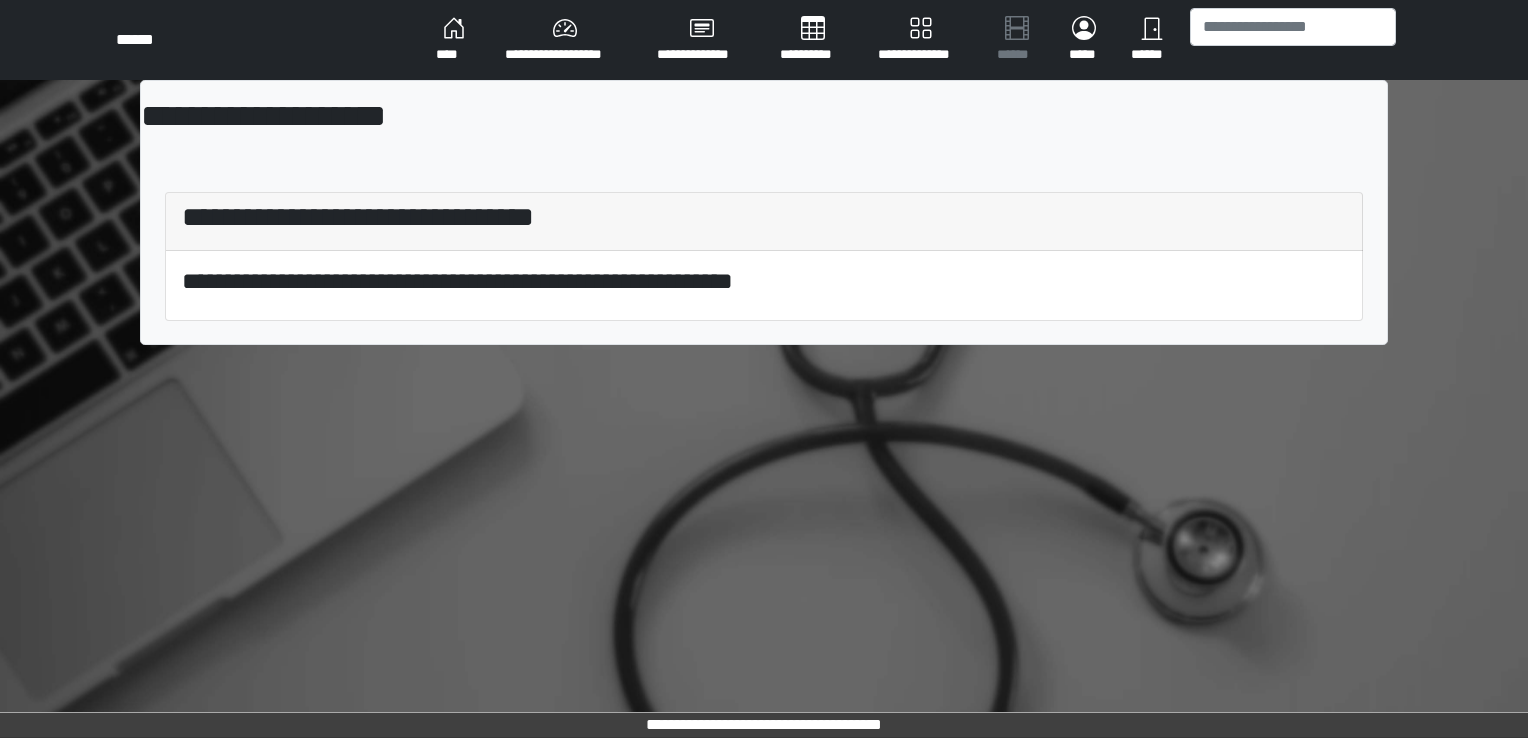 click on "****" at bounding box center (454, 40) 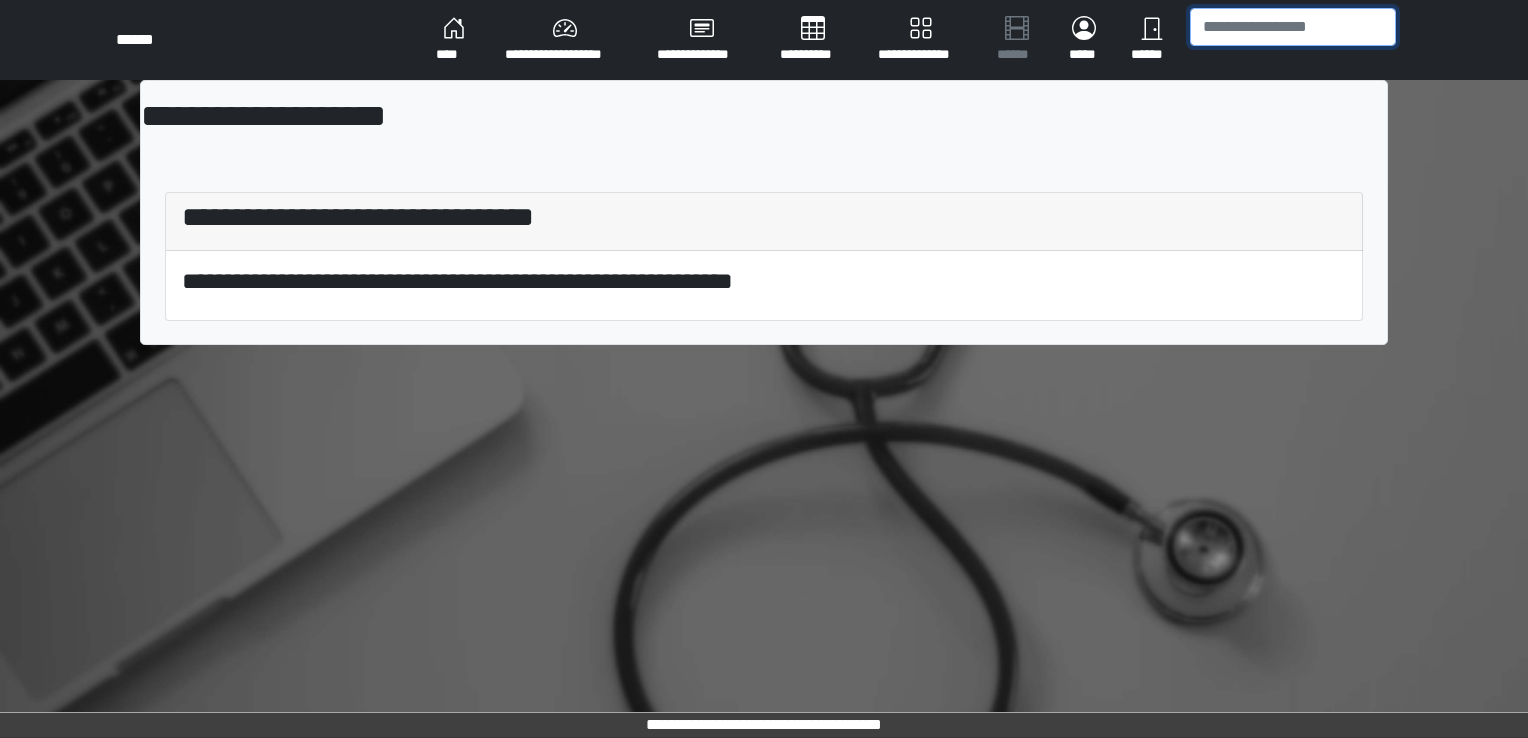 click at bounding box center (1293, 27) 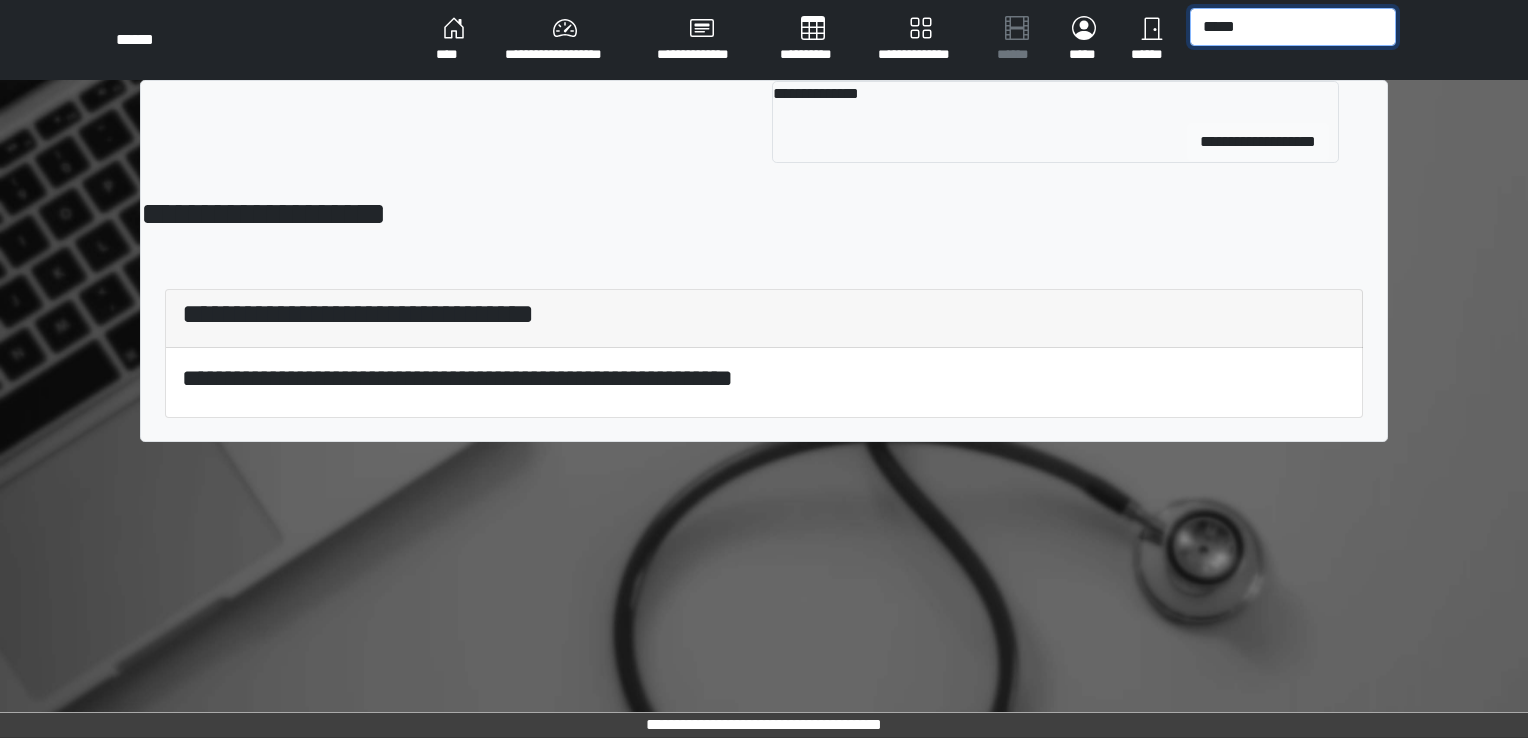 type on "*****" 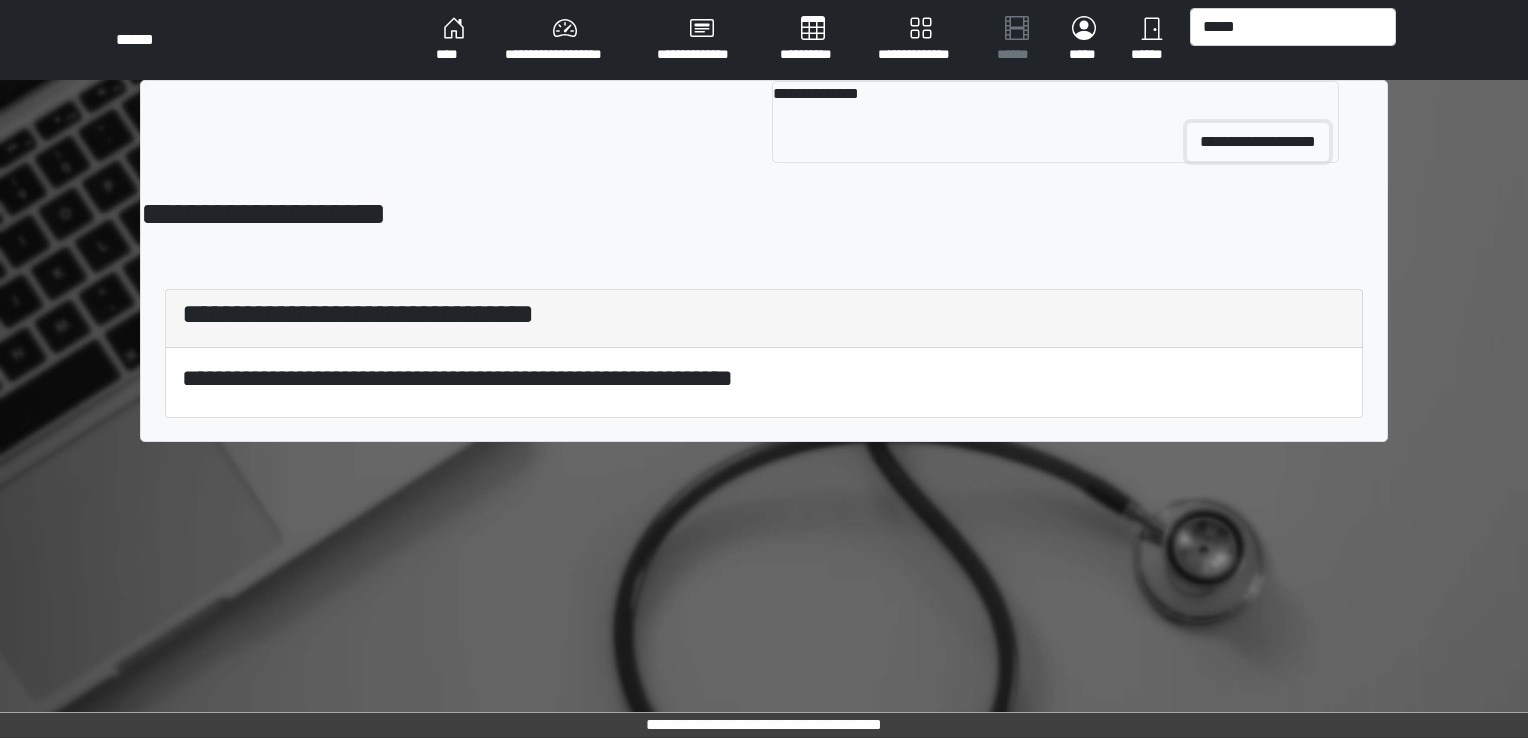 click on "**********" at bounding box center (1258, 142) 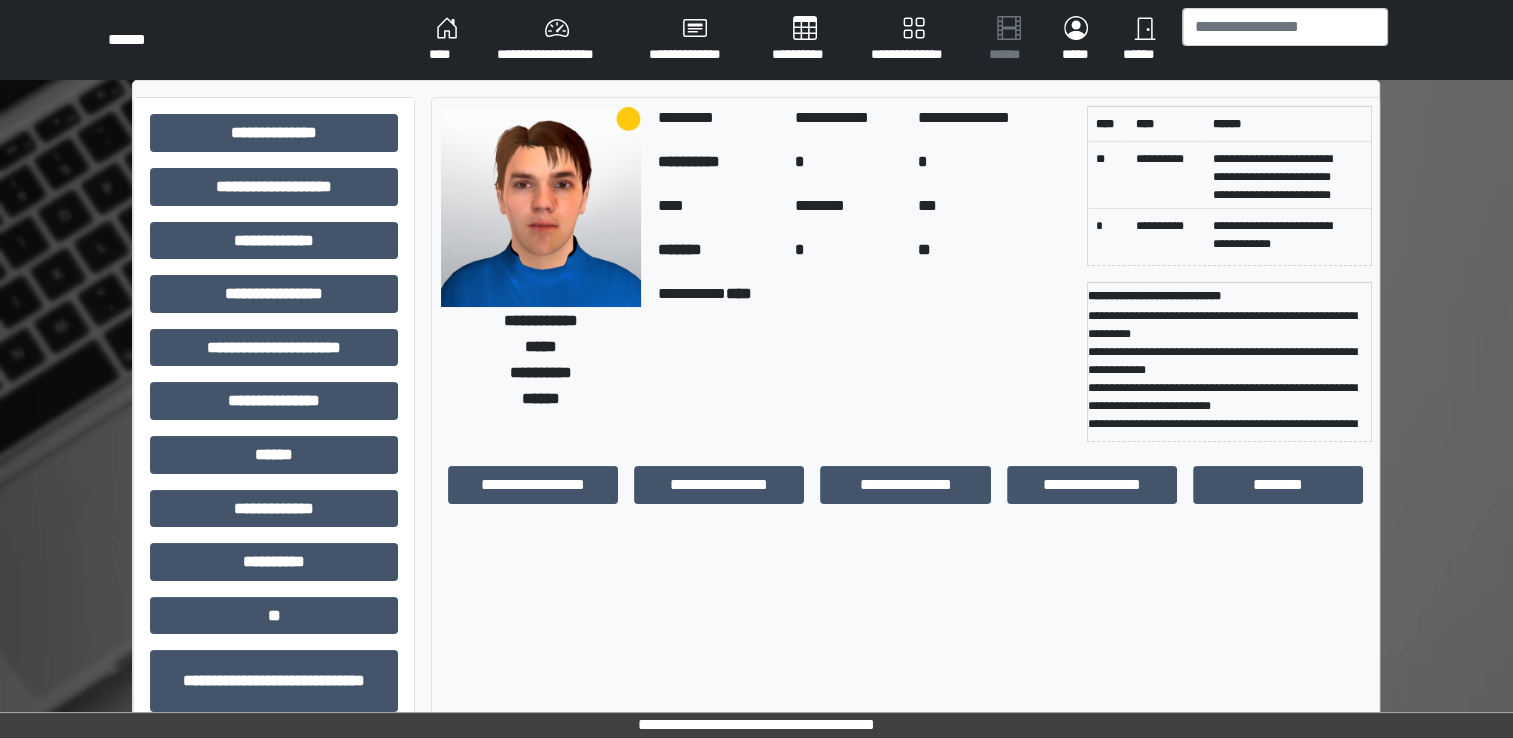 scroll, scrollTop: 19, scrollLeft: 0, axis: vertical 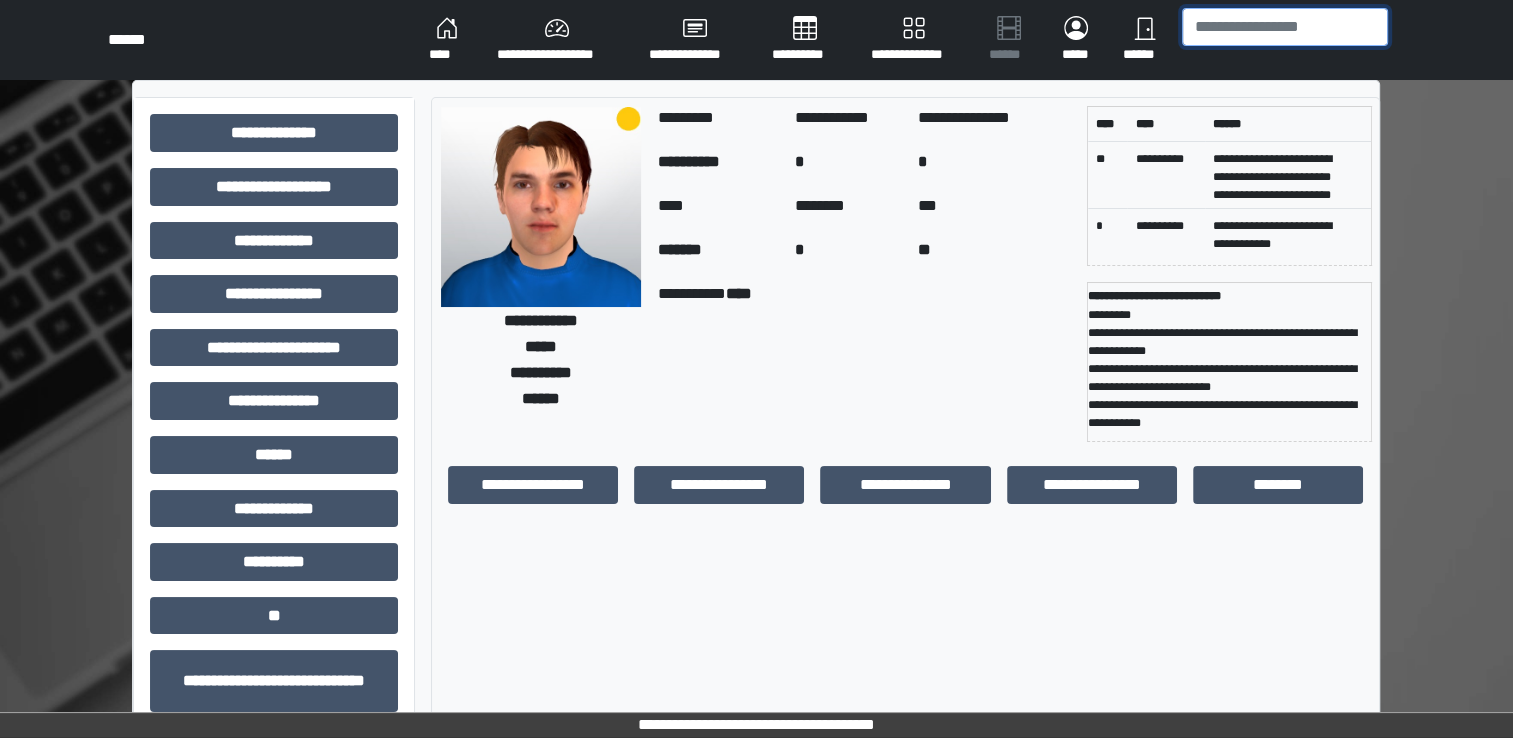 click at bounding box center [1285, 27] 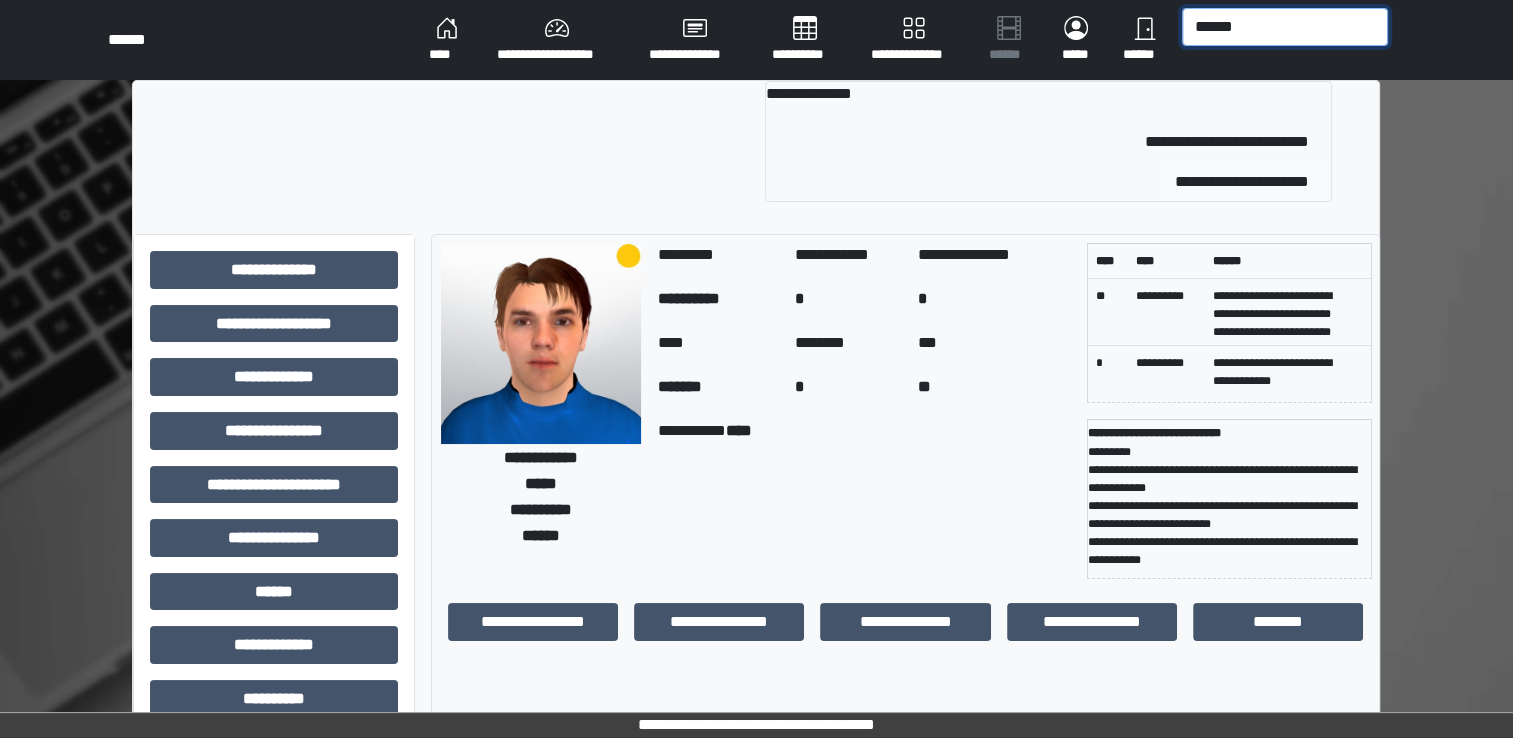 type on "******" 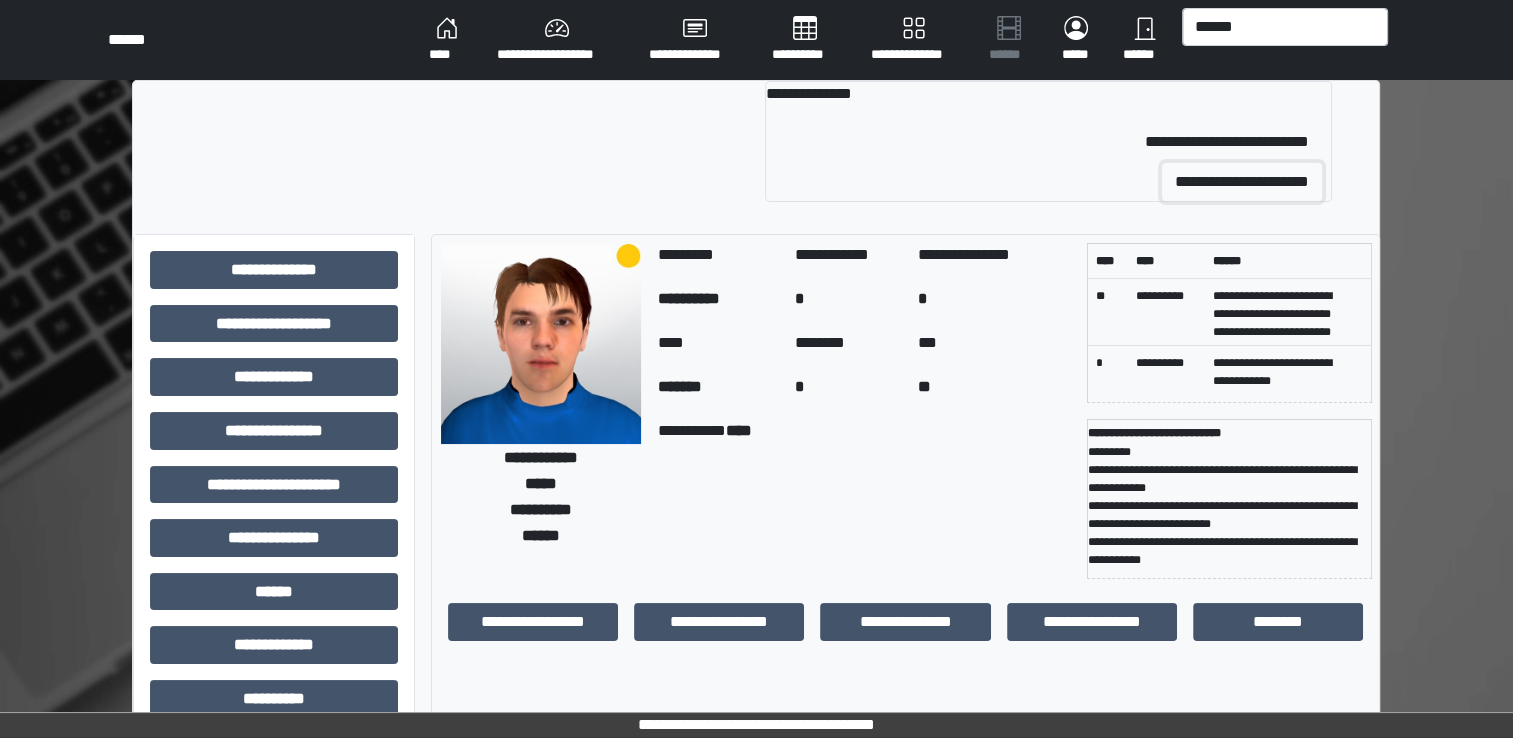 click on "**********" at bounding box center [1242, 182] 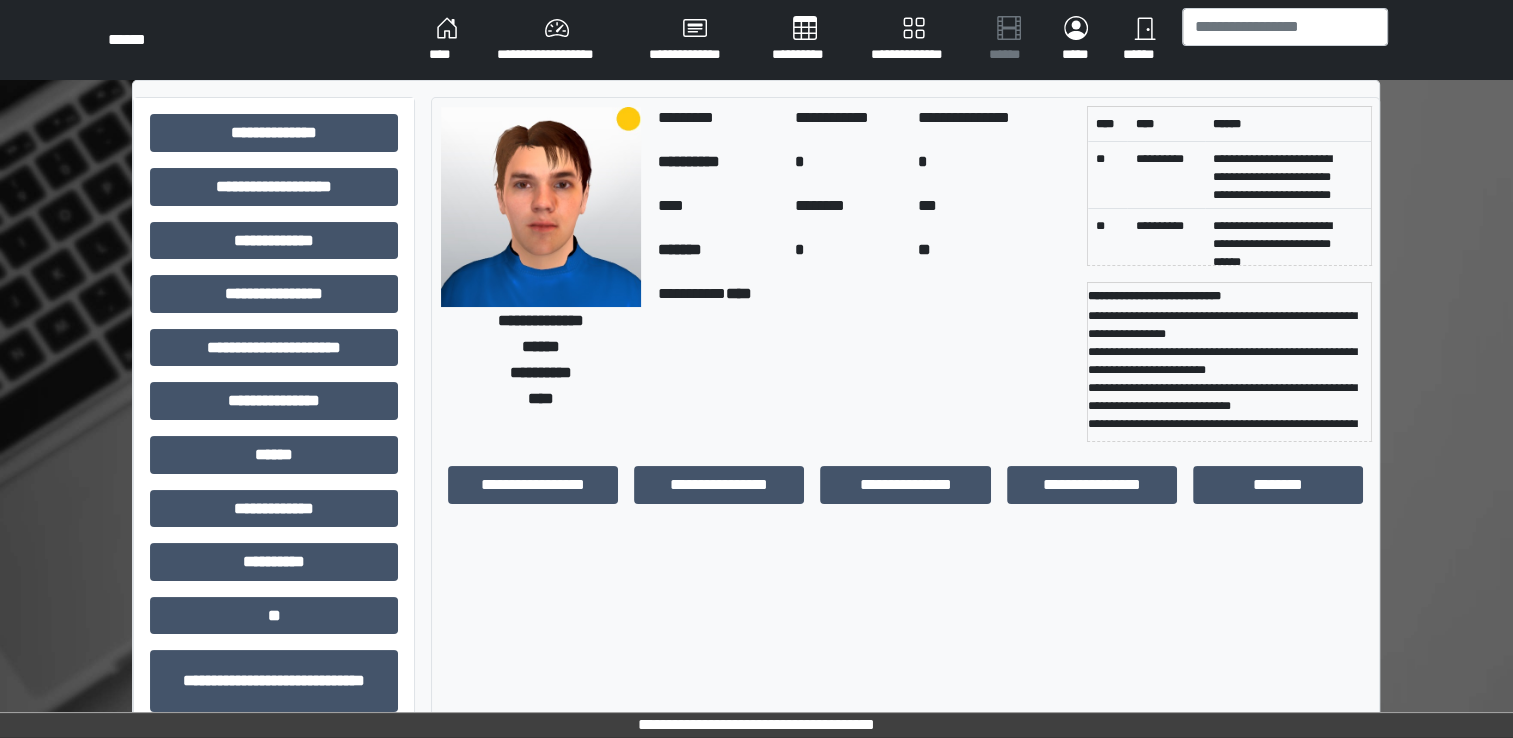 click on "****" at bounding box center [447, 40] 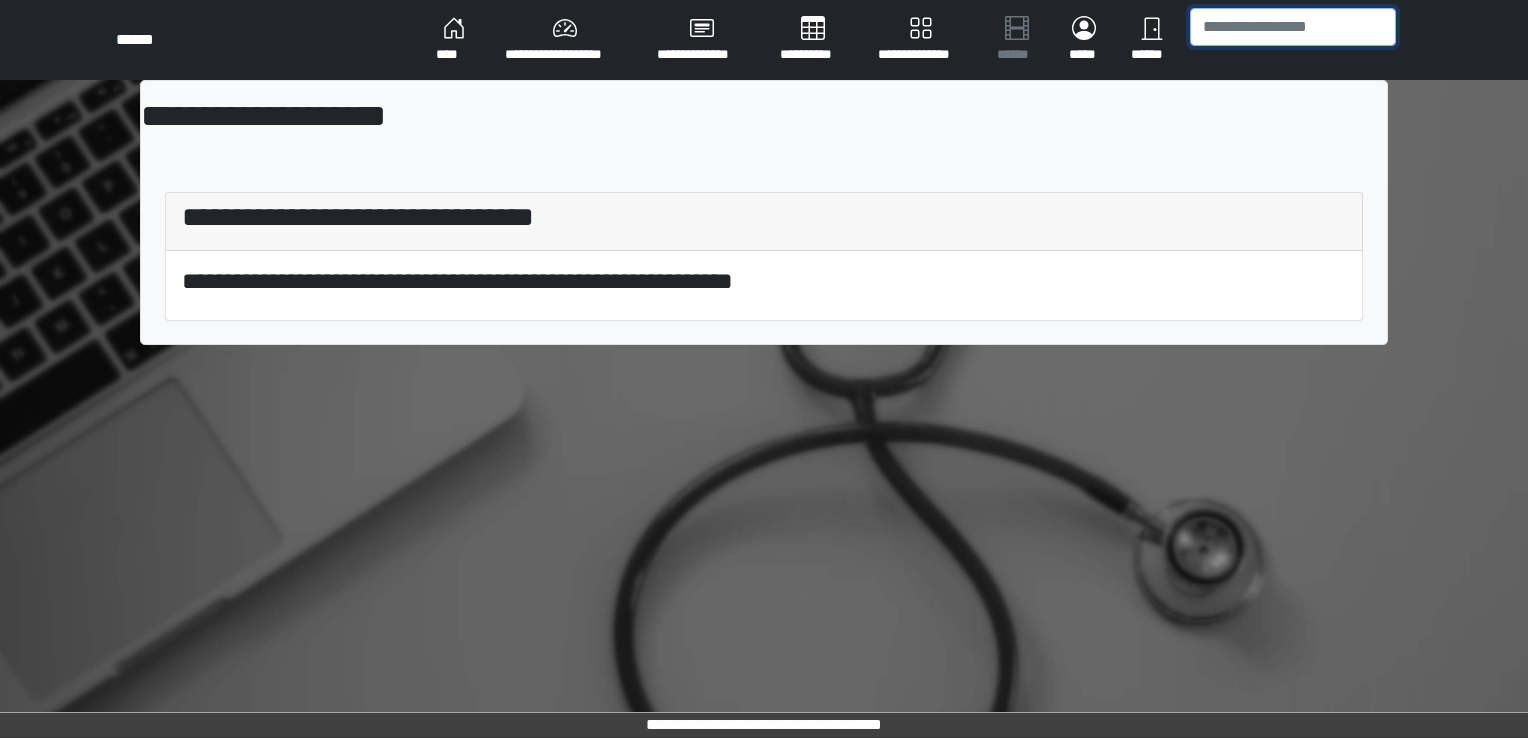click at bounding box center [1293, 27] 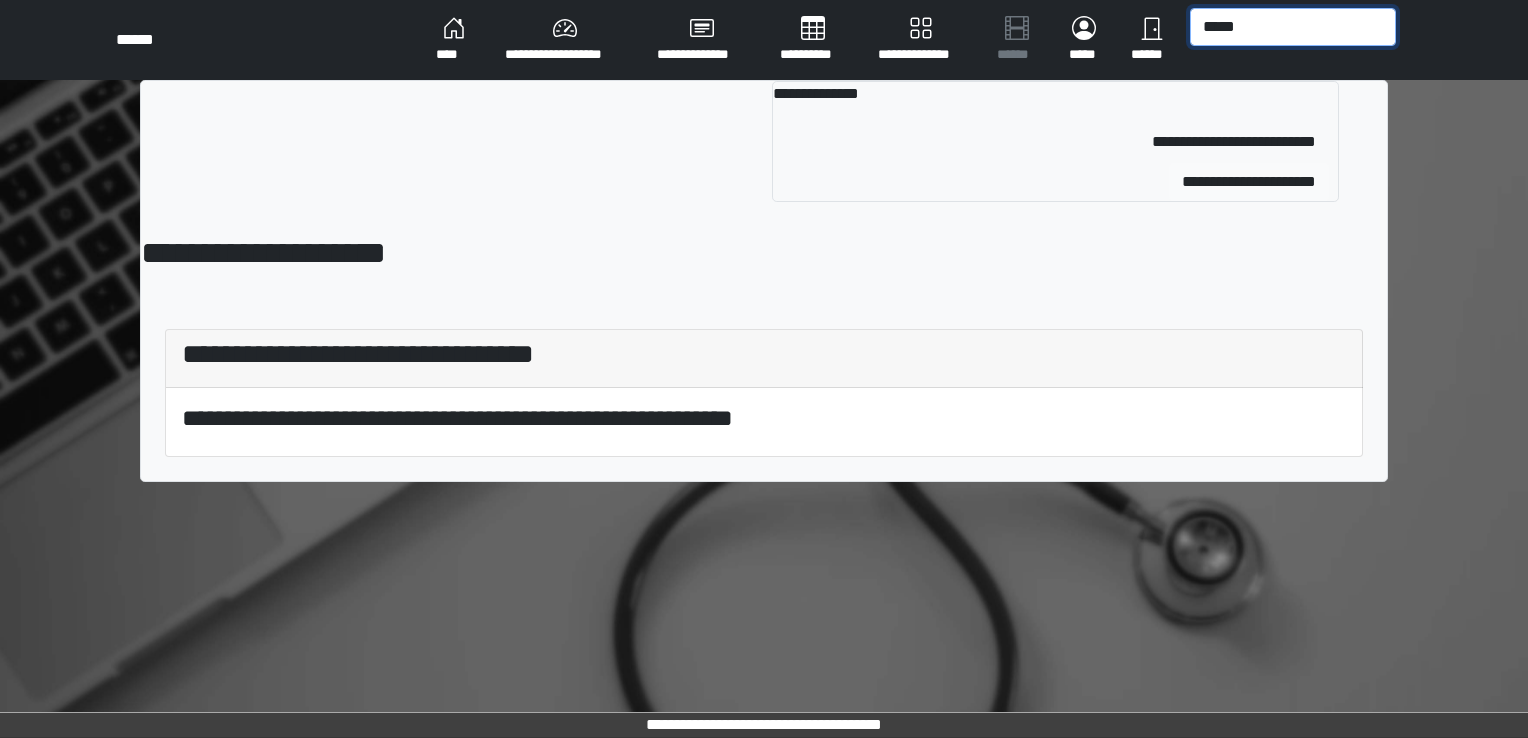 type on "*****" 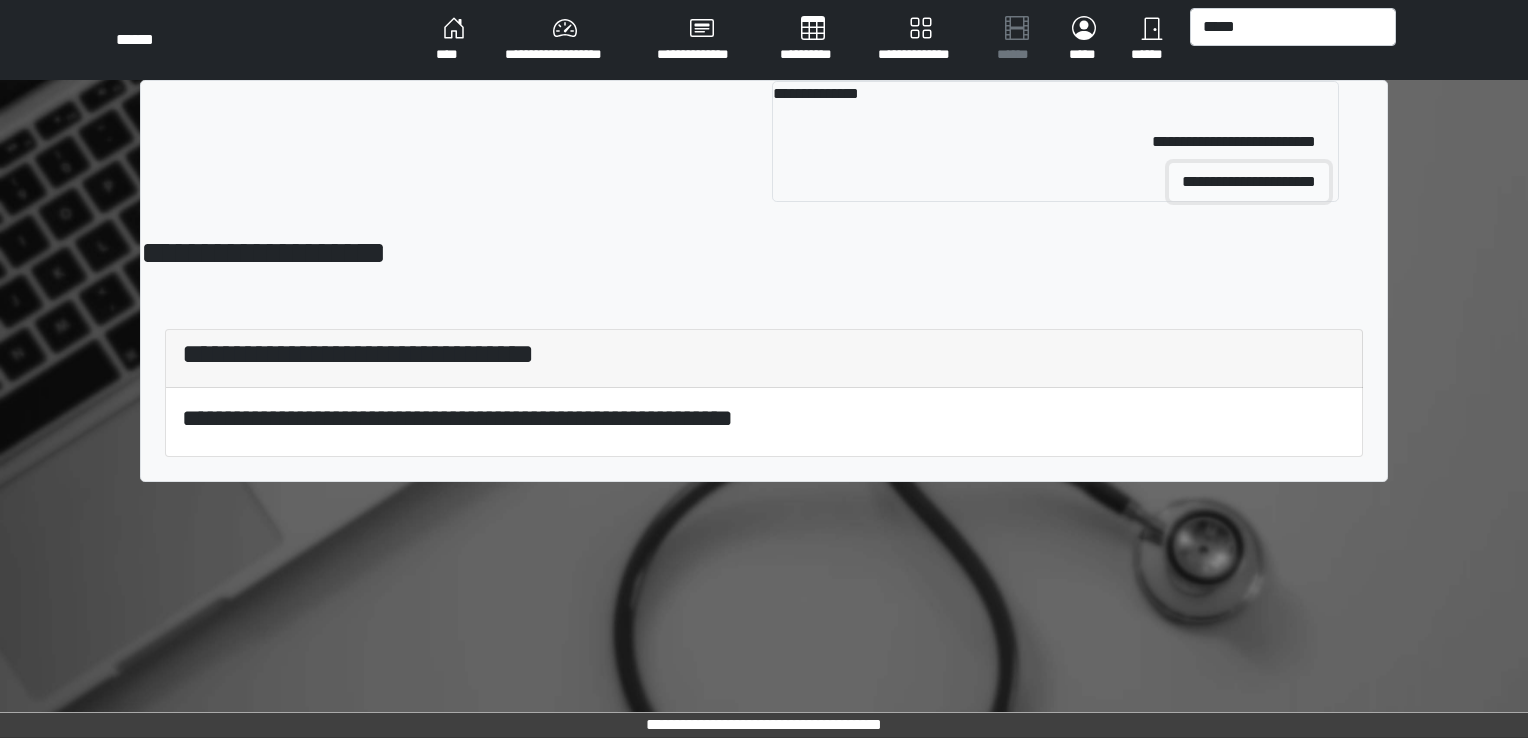 click on "**********" at bounding box center (1249, 182) 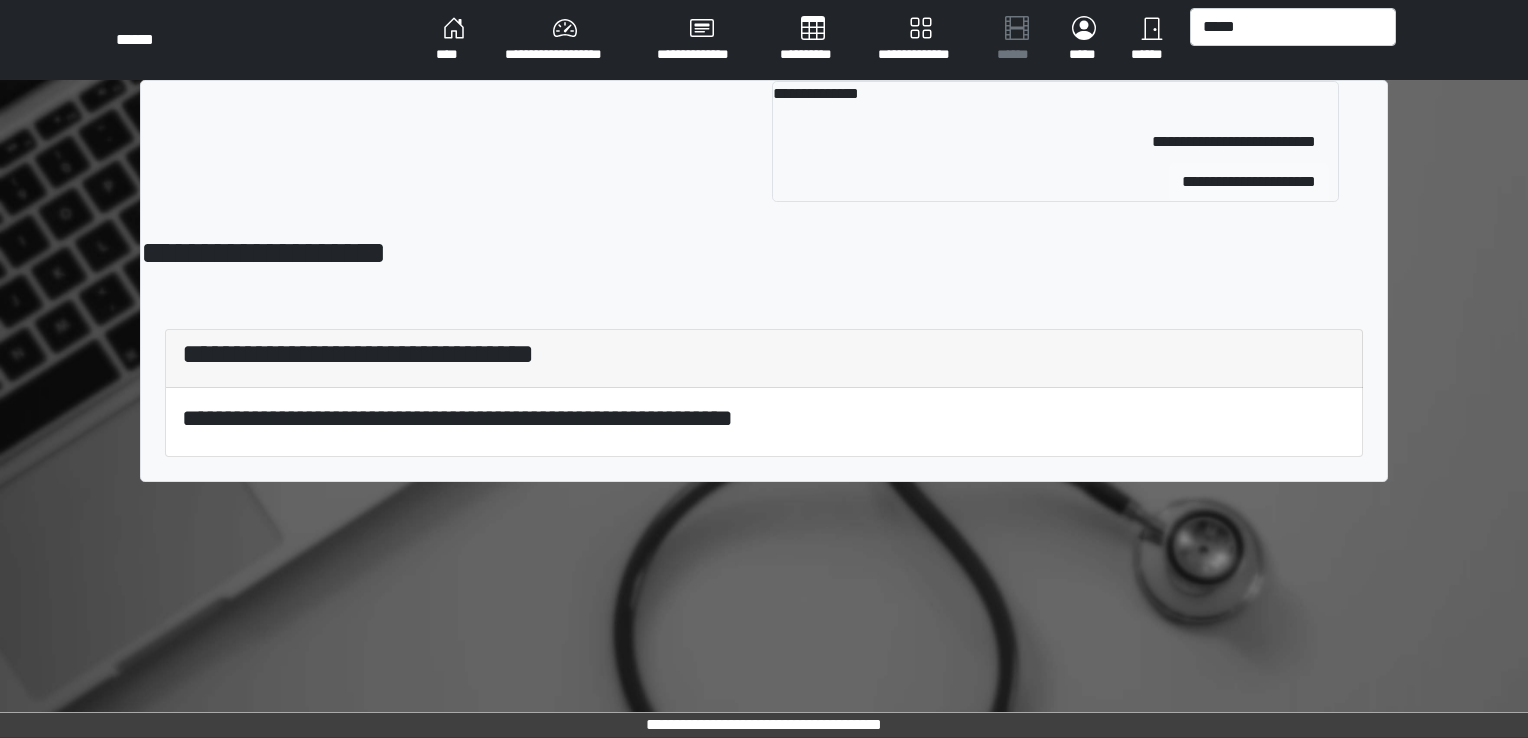 type 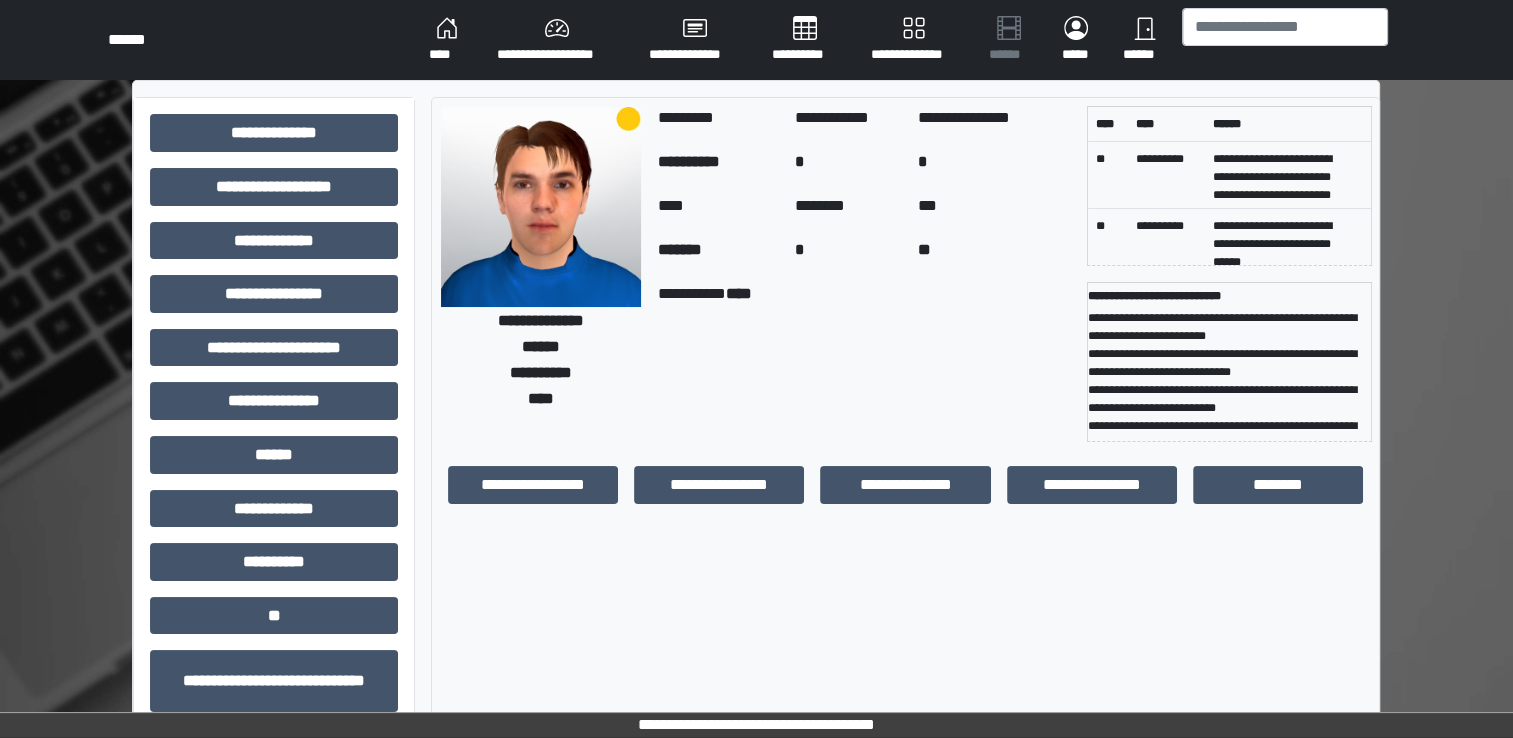 scroll, scrollTop: 35, scrollLeft: 0, axis: vertical 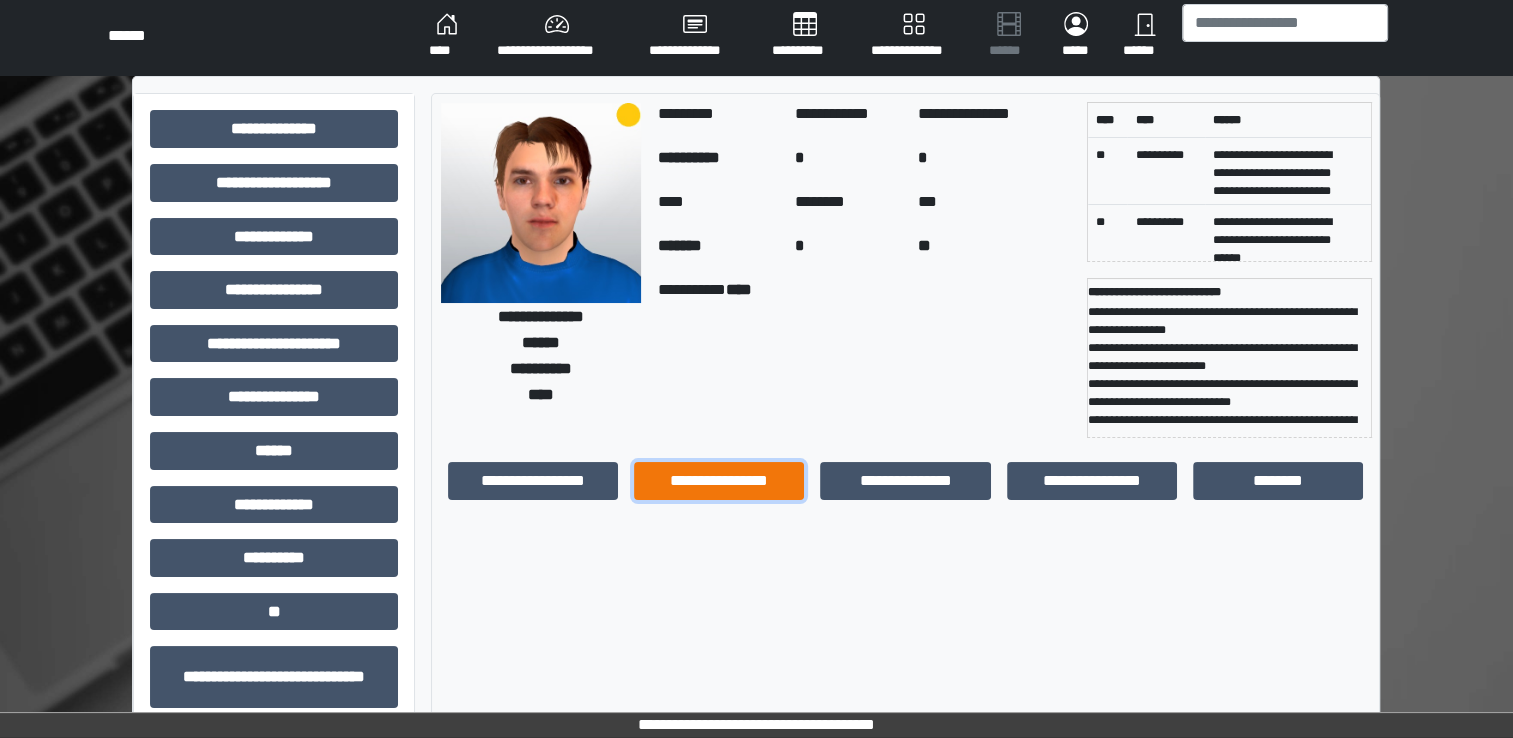 click on "**********" at bounding box center [719, 481] 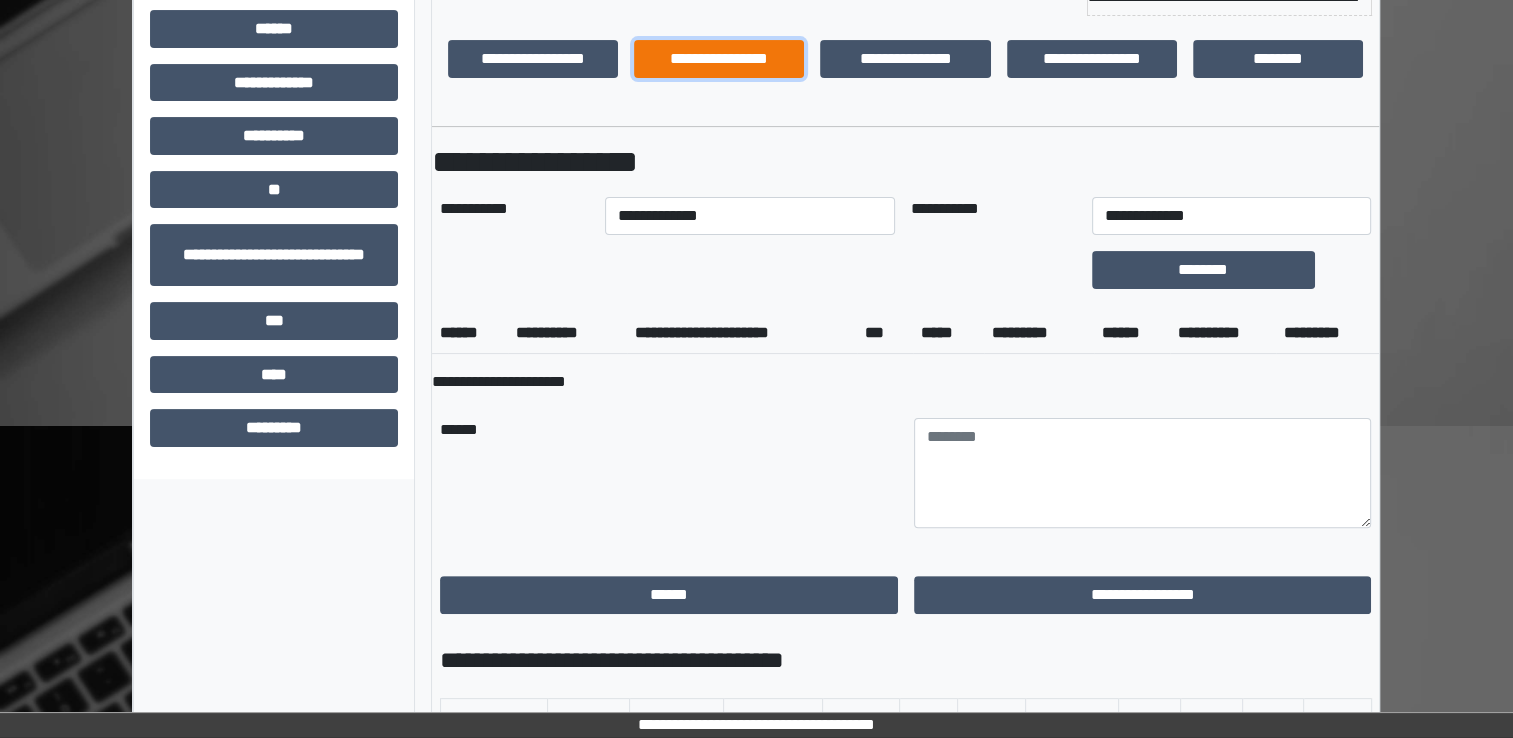 scroll, scrollTop: 436, scrollLeft: 0, axis: vertical 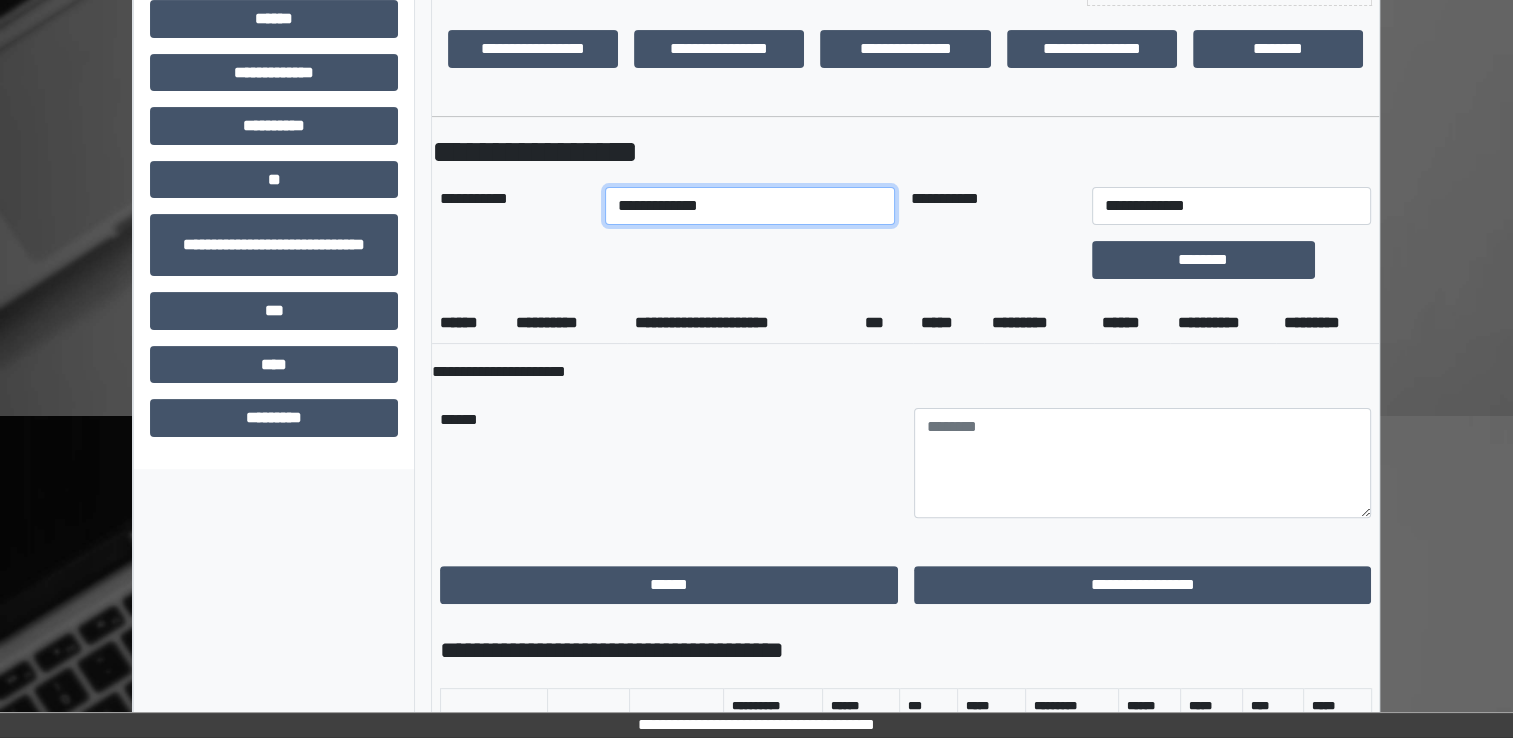 click on "**********" at bounding box center [750, 206] 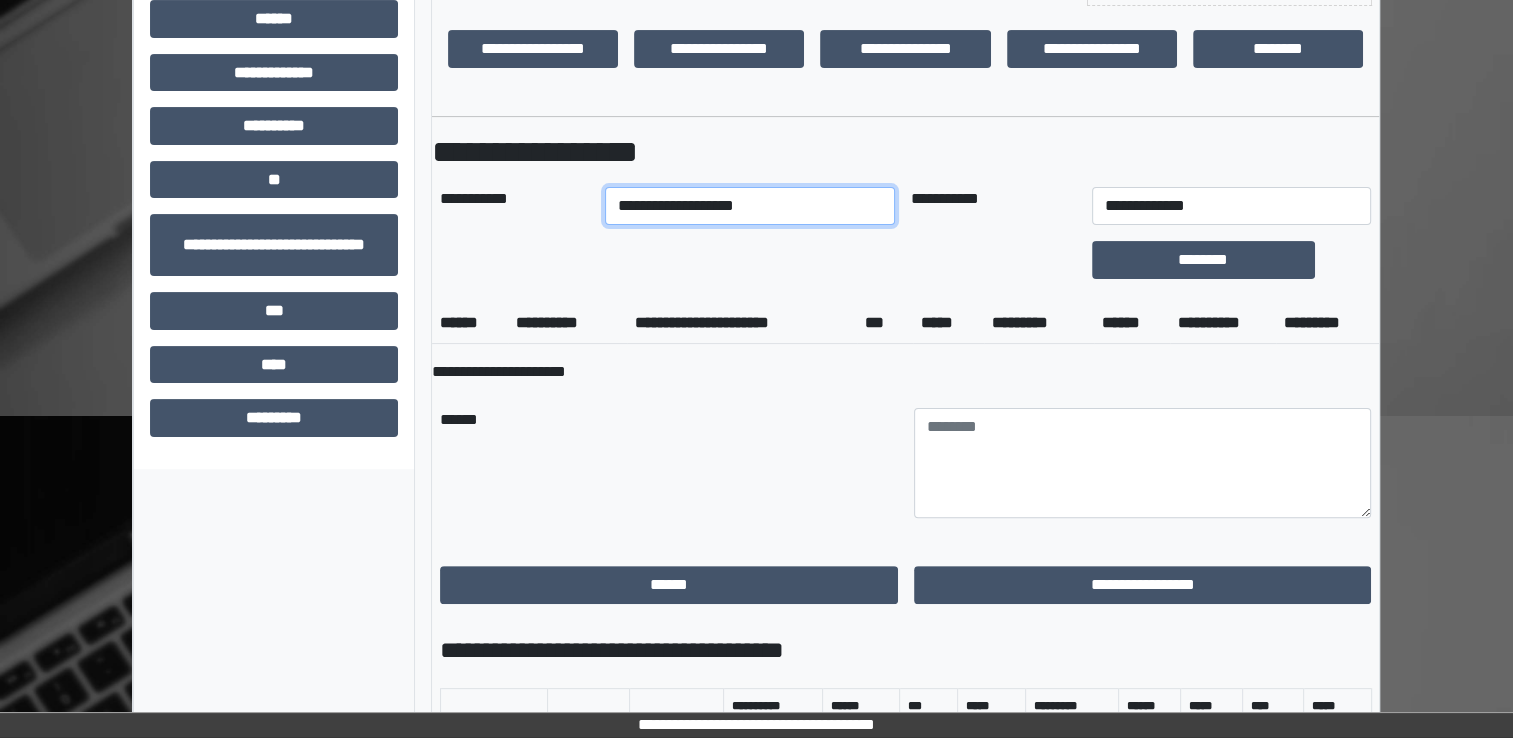 click on "**********" at bounding box center (750, 206) 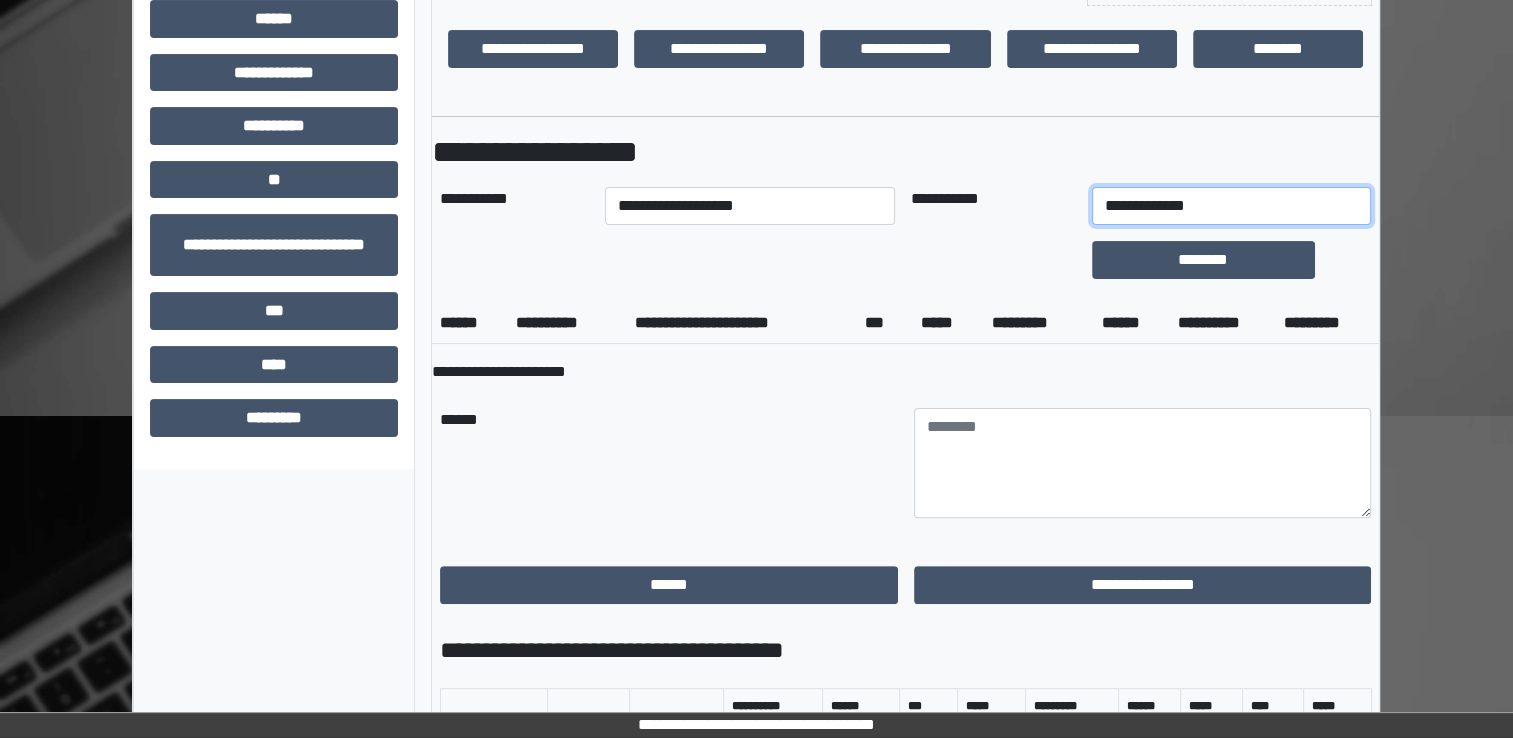 click on "**********" at bounding box center (1231, 206) 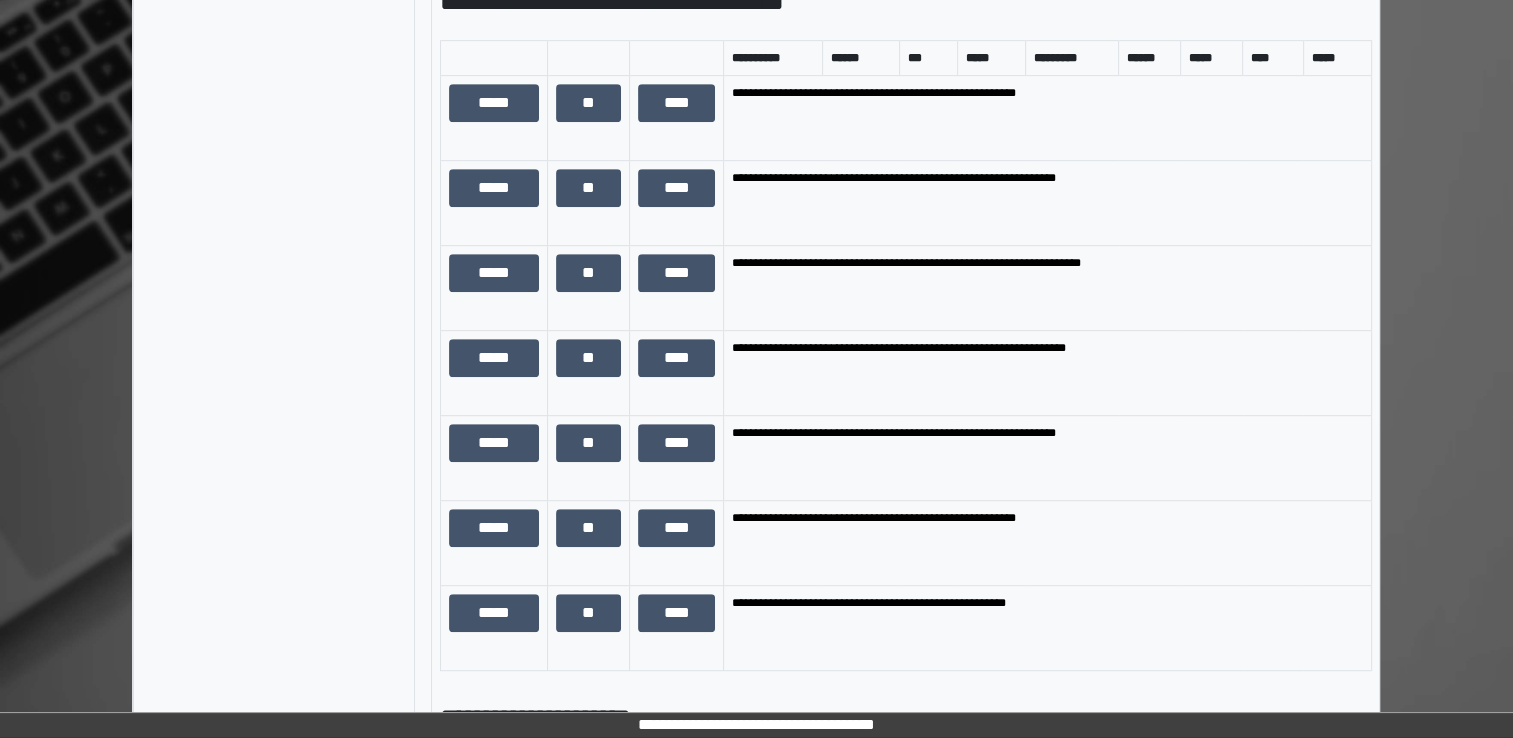 scroll, scrollTop: 1124, scrollLeft: 0, axis: vertical 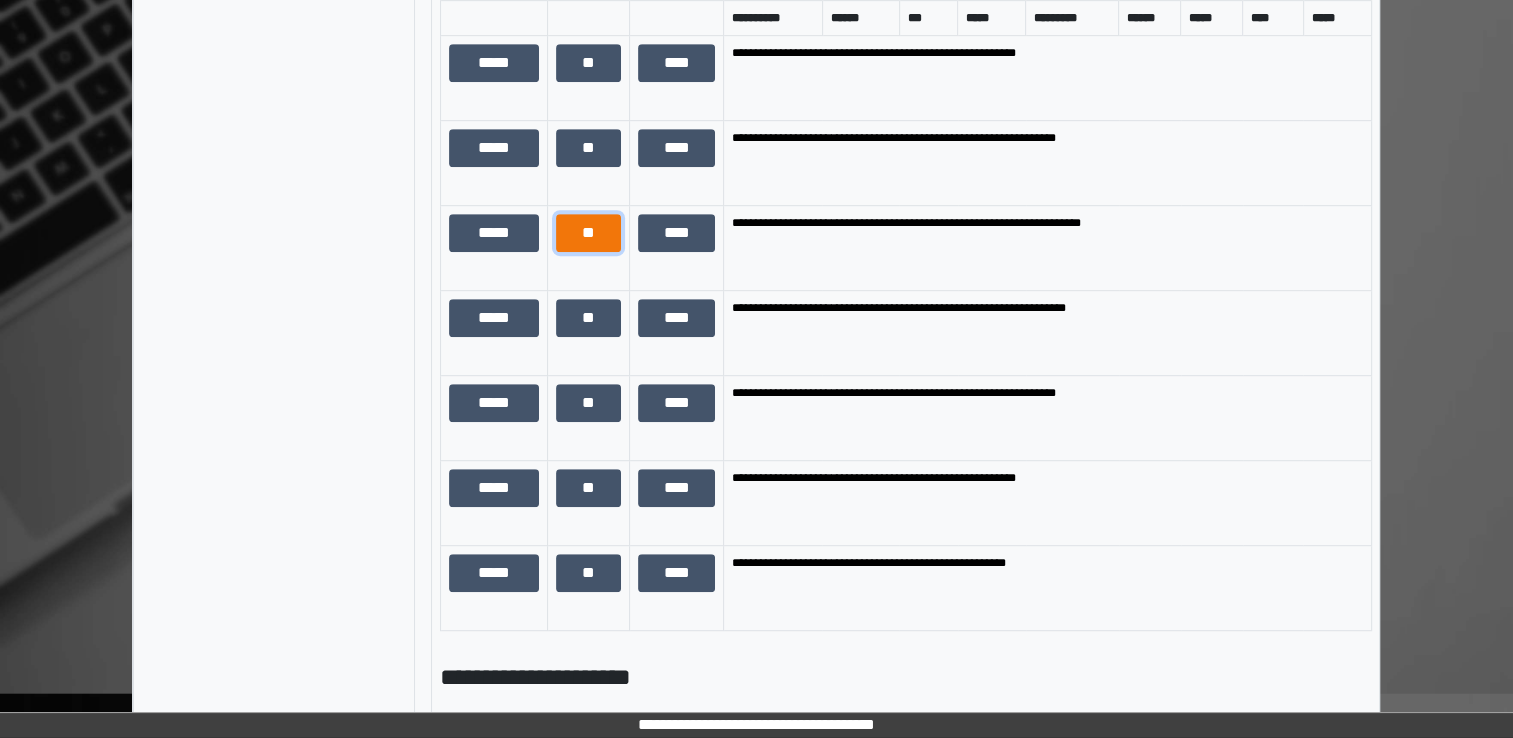 click on "**" at bounding box center (588, 233) 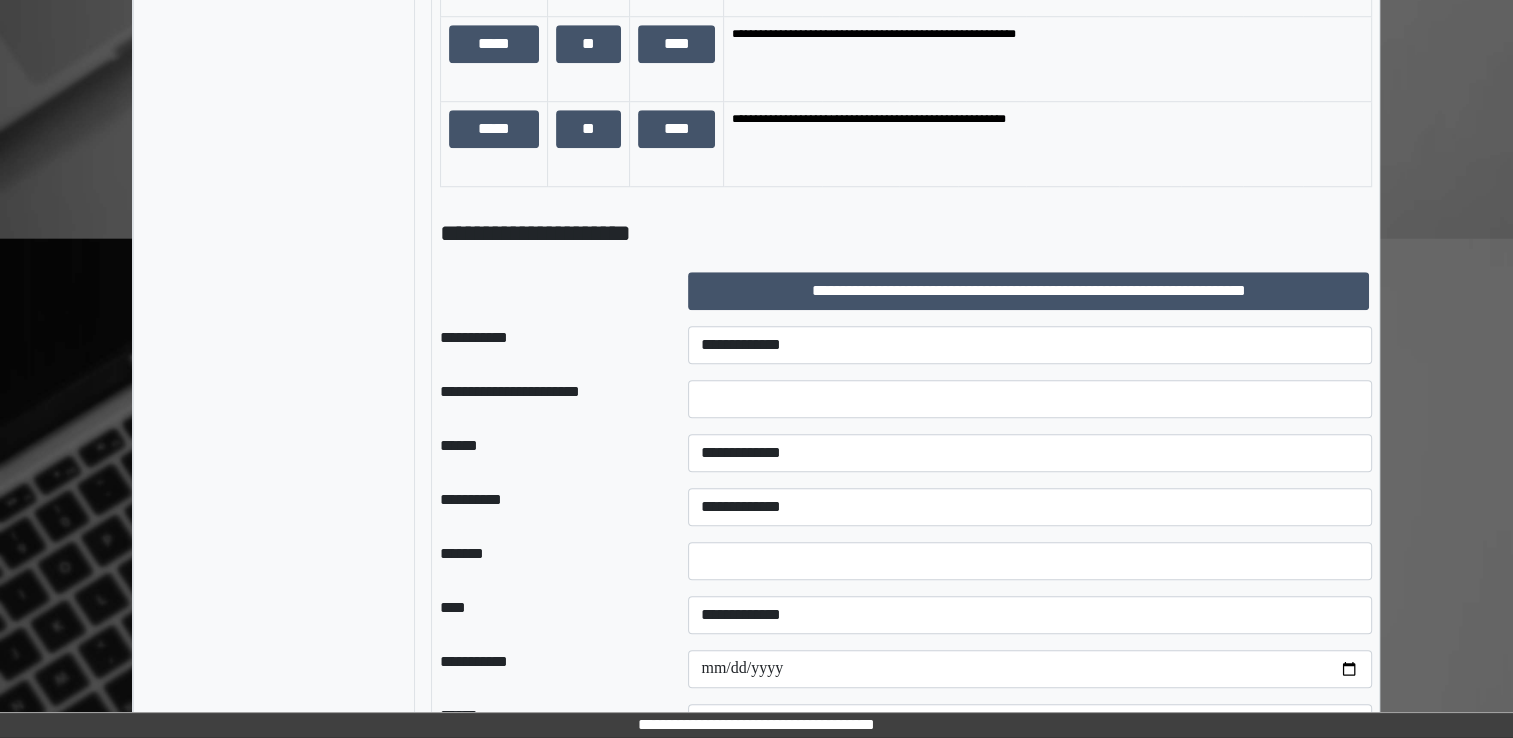 scroll, scrollTop: 1580, scrollLeft: 0, axis: vertical 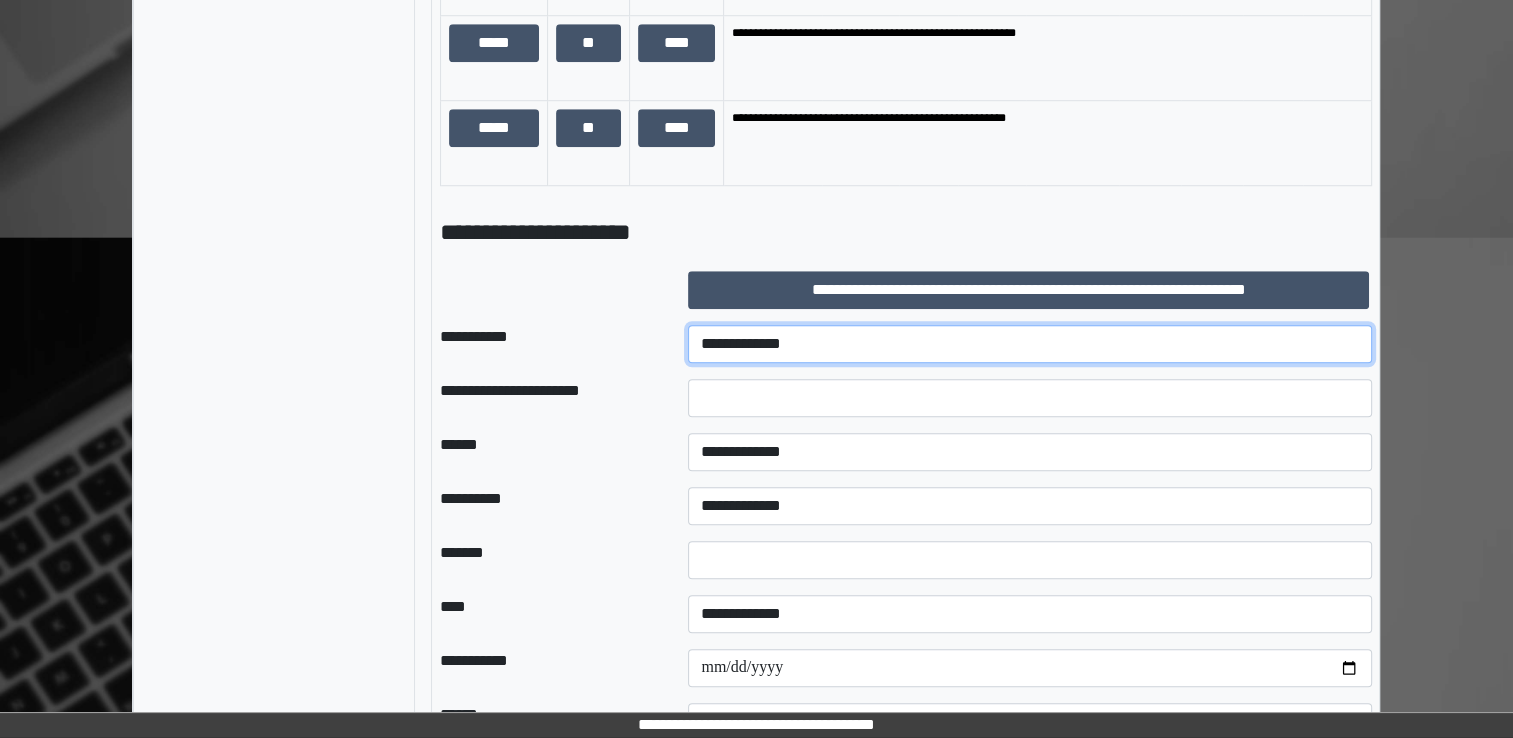 click on "**********" at bounding box center (1030, 344) 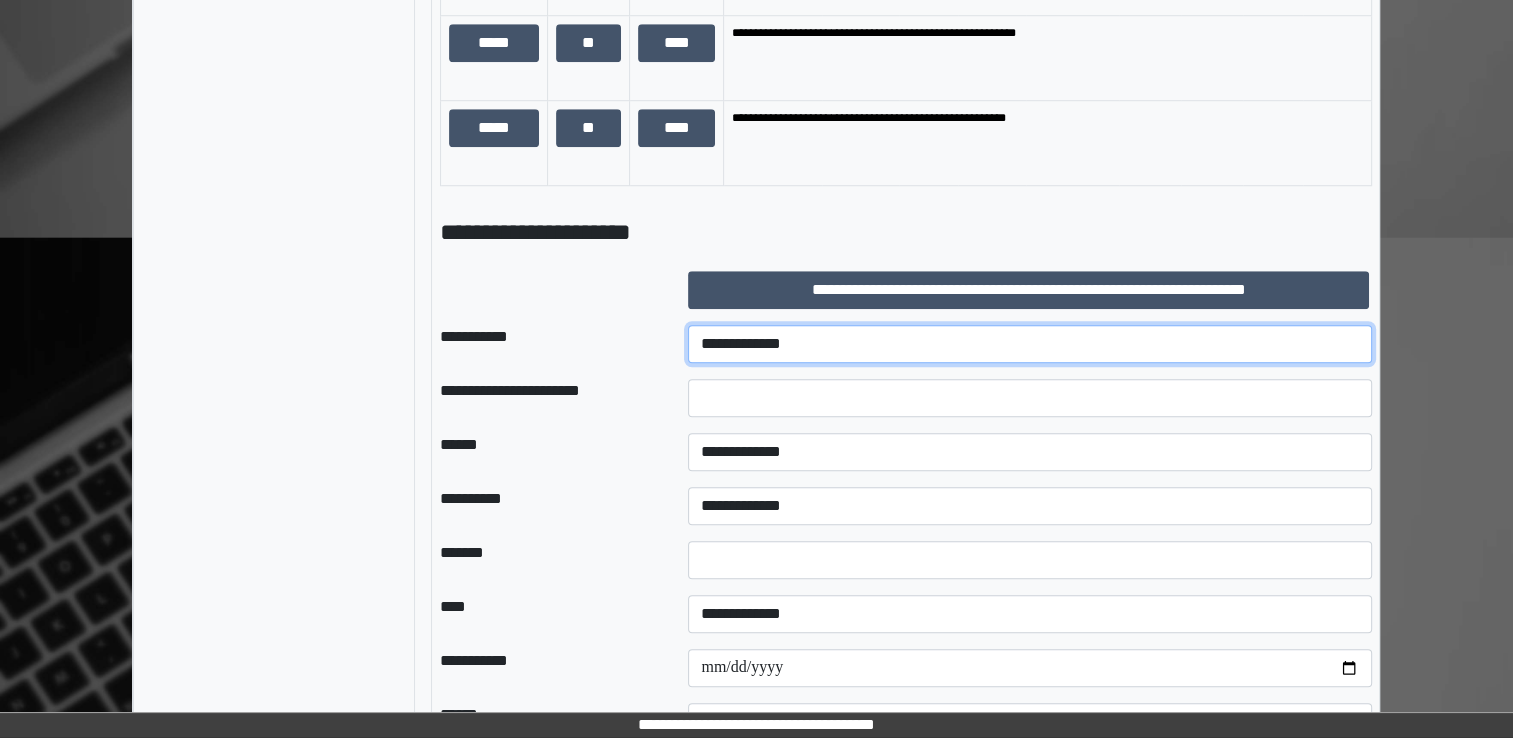 select on "***" 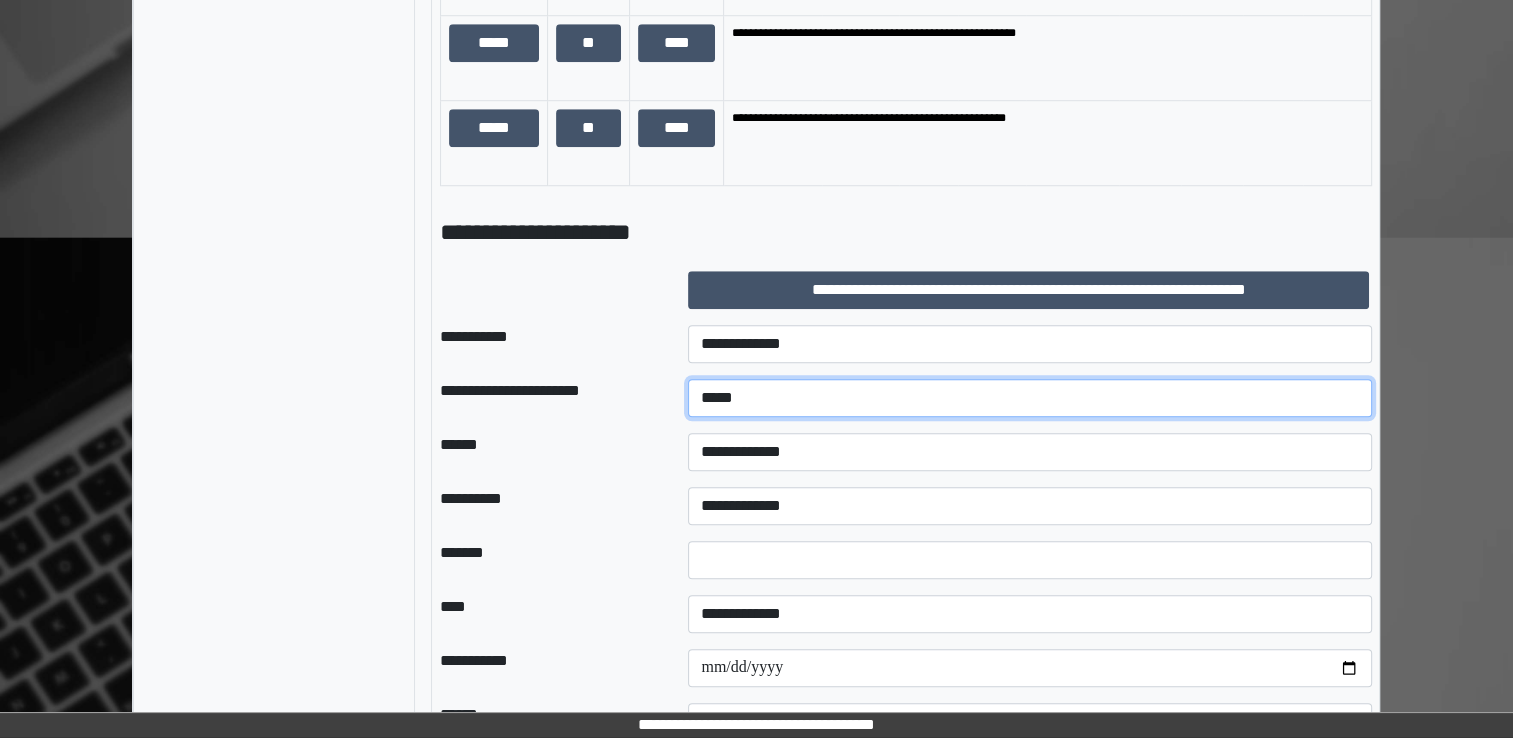 type on "*****" 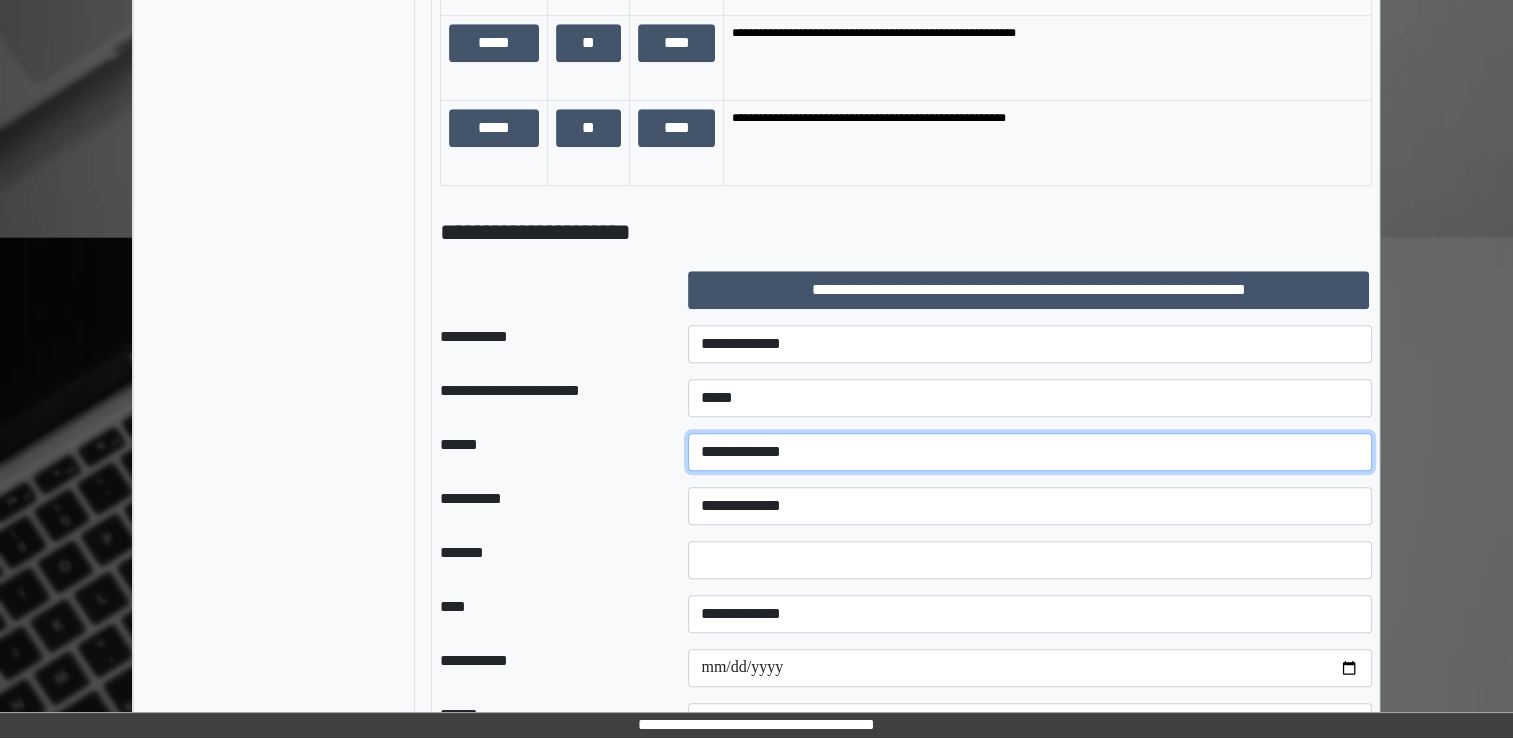select on "*" 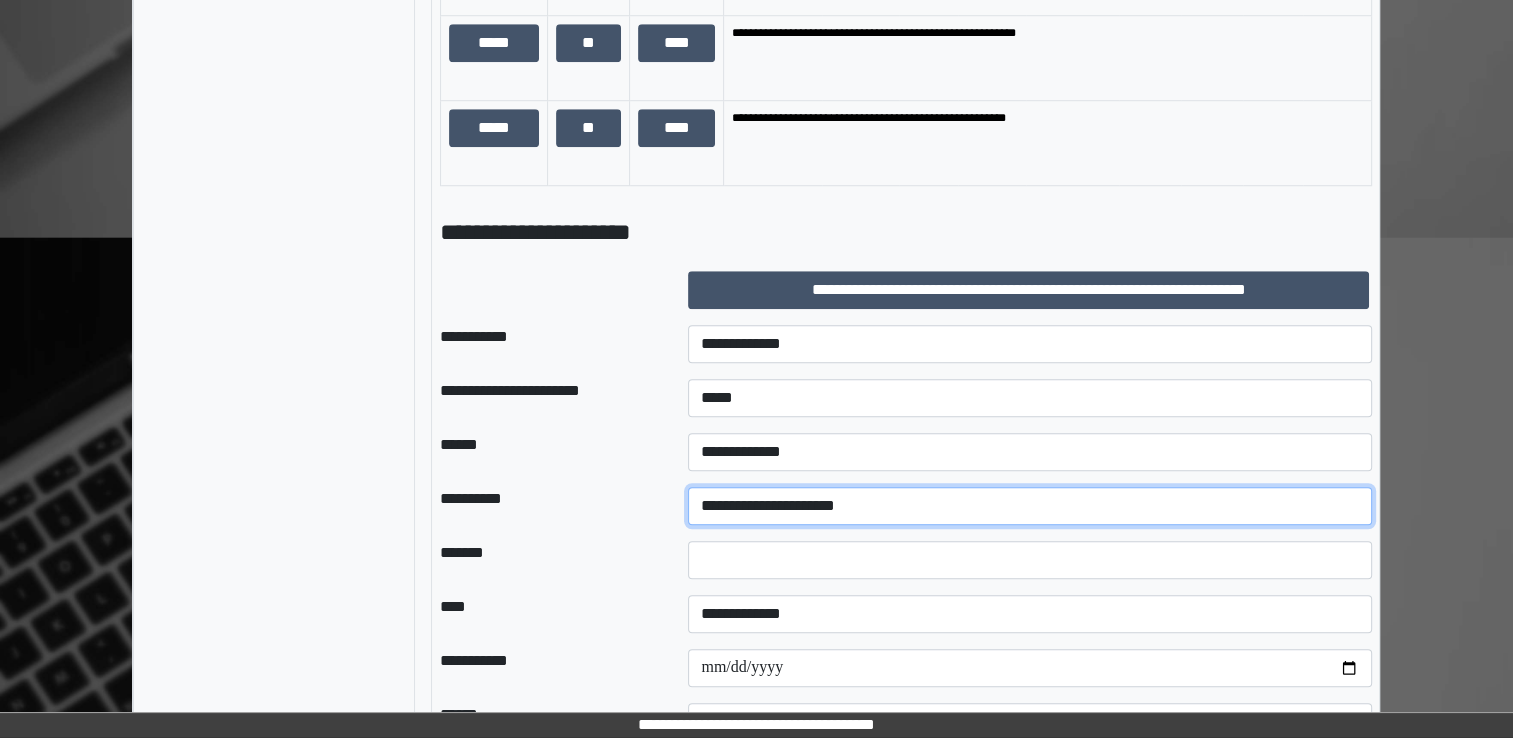select on "*" 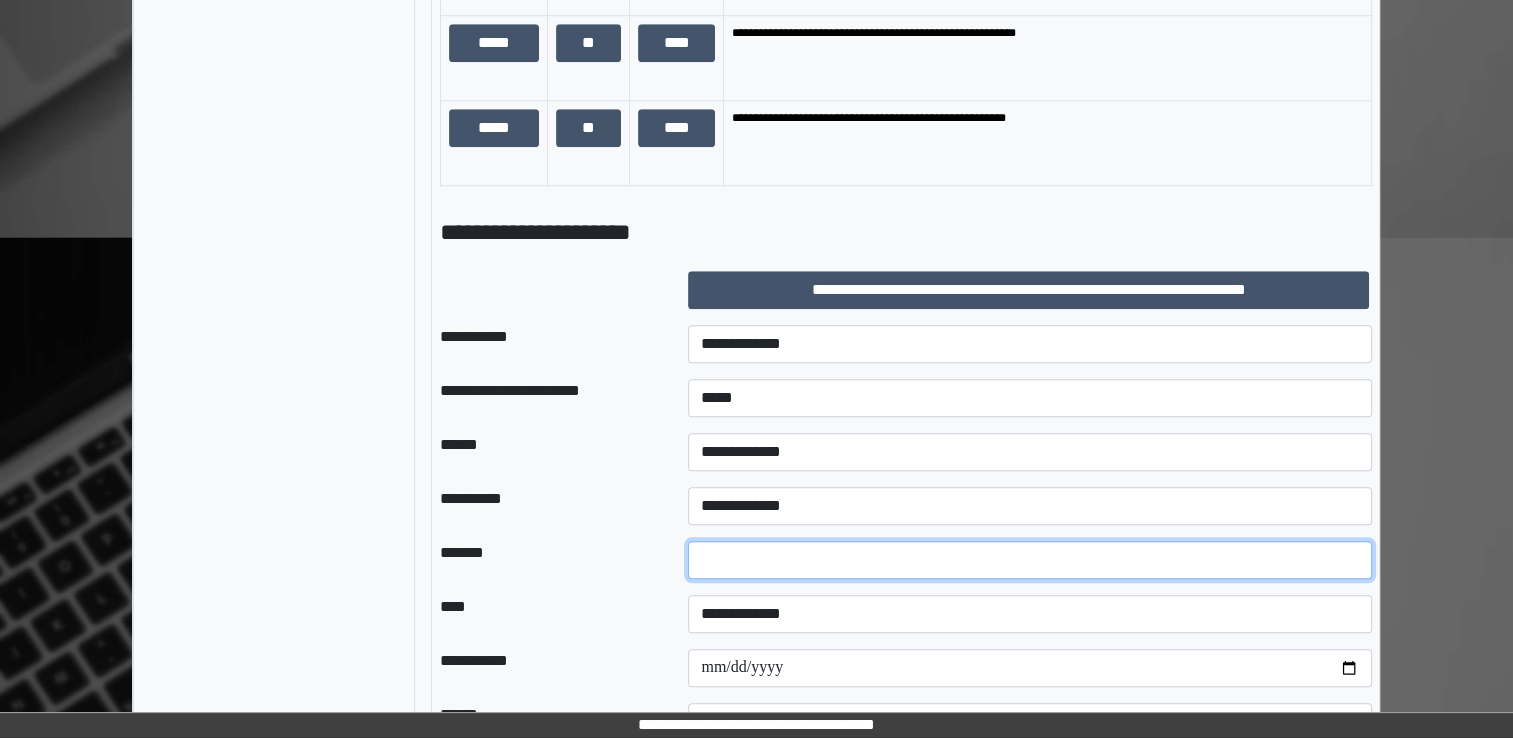 type on "**" 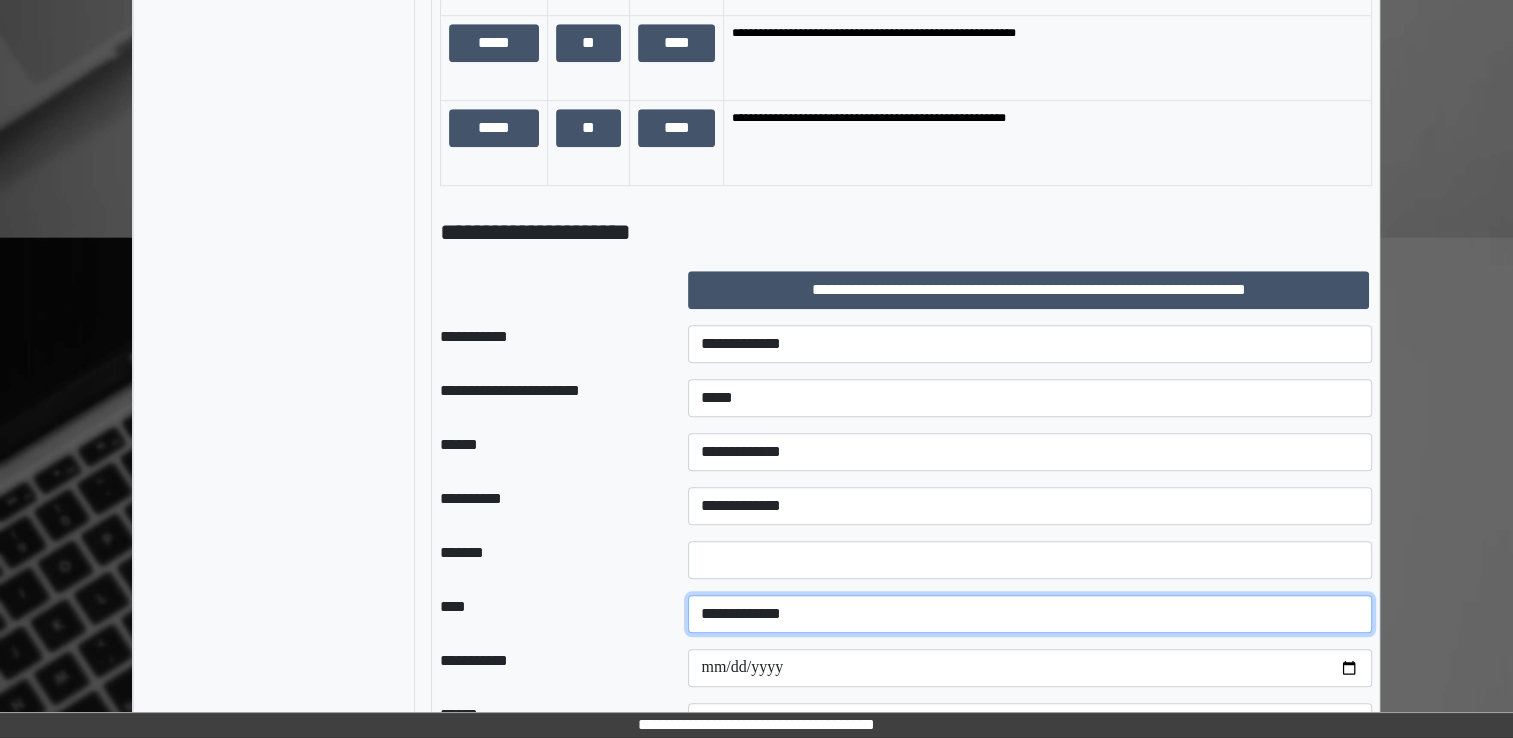 select on "*" 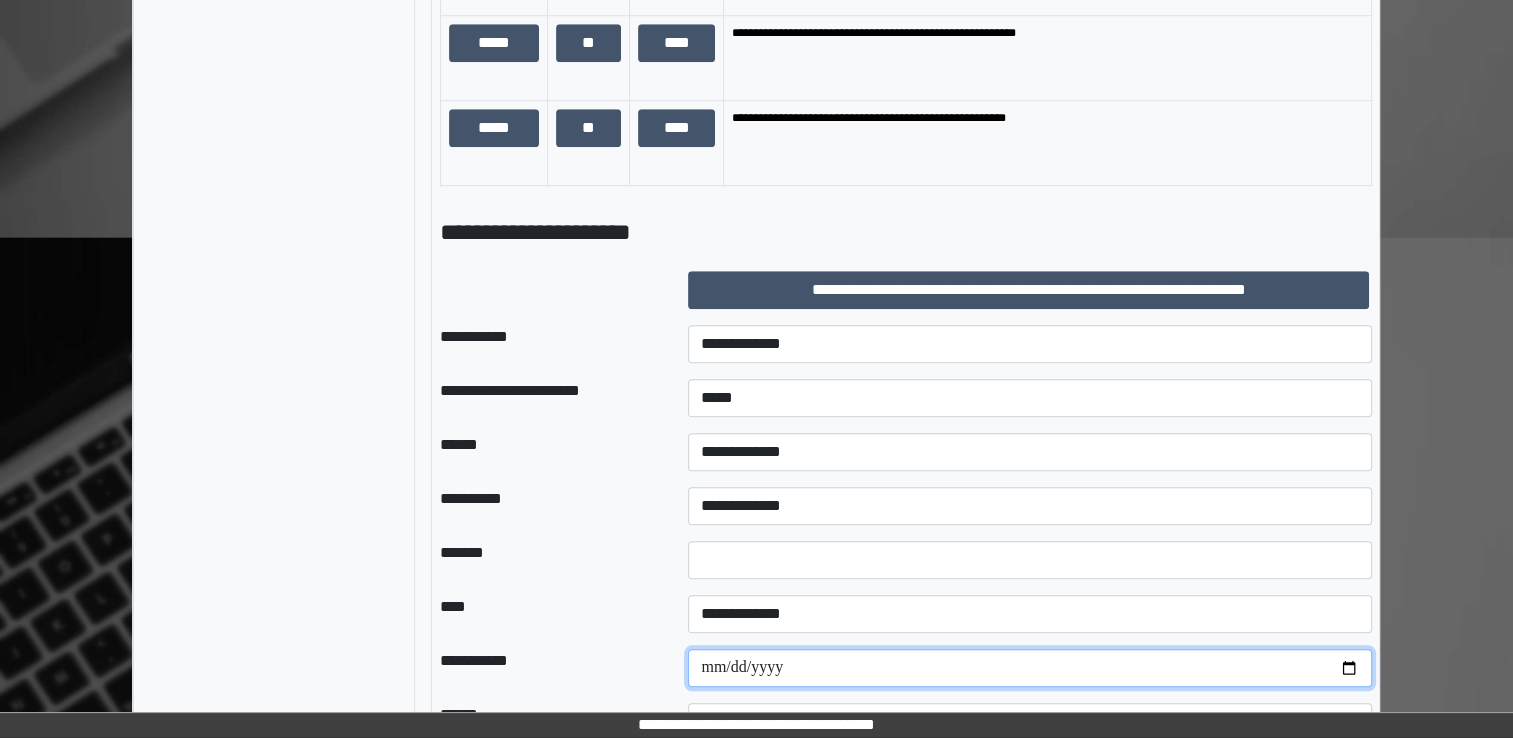 click at bounding box center (1030, 668) 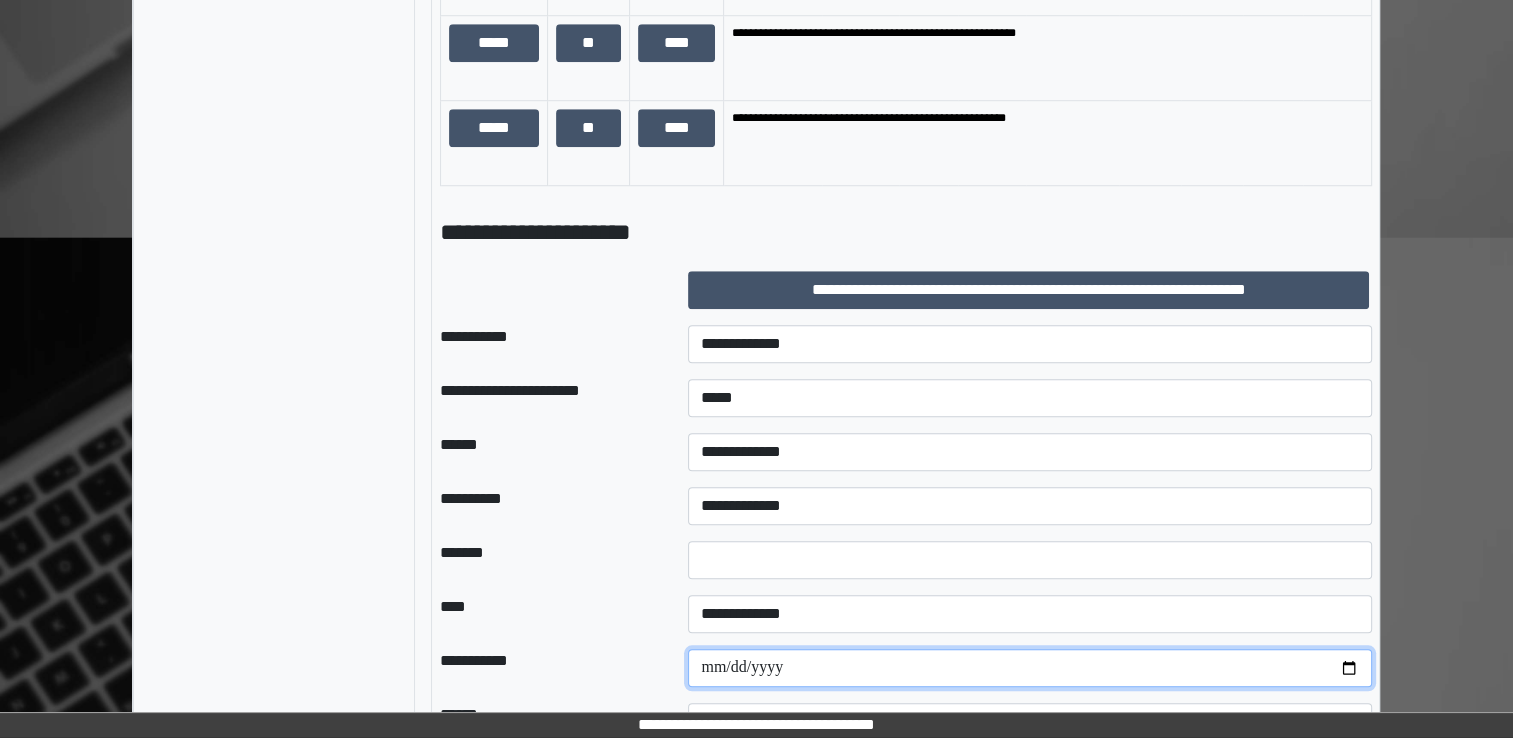 type on "**********" 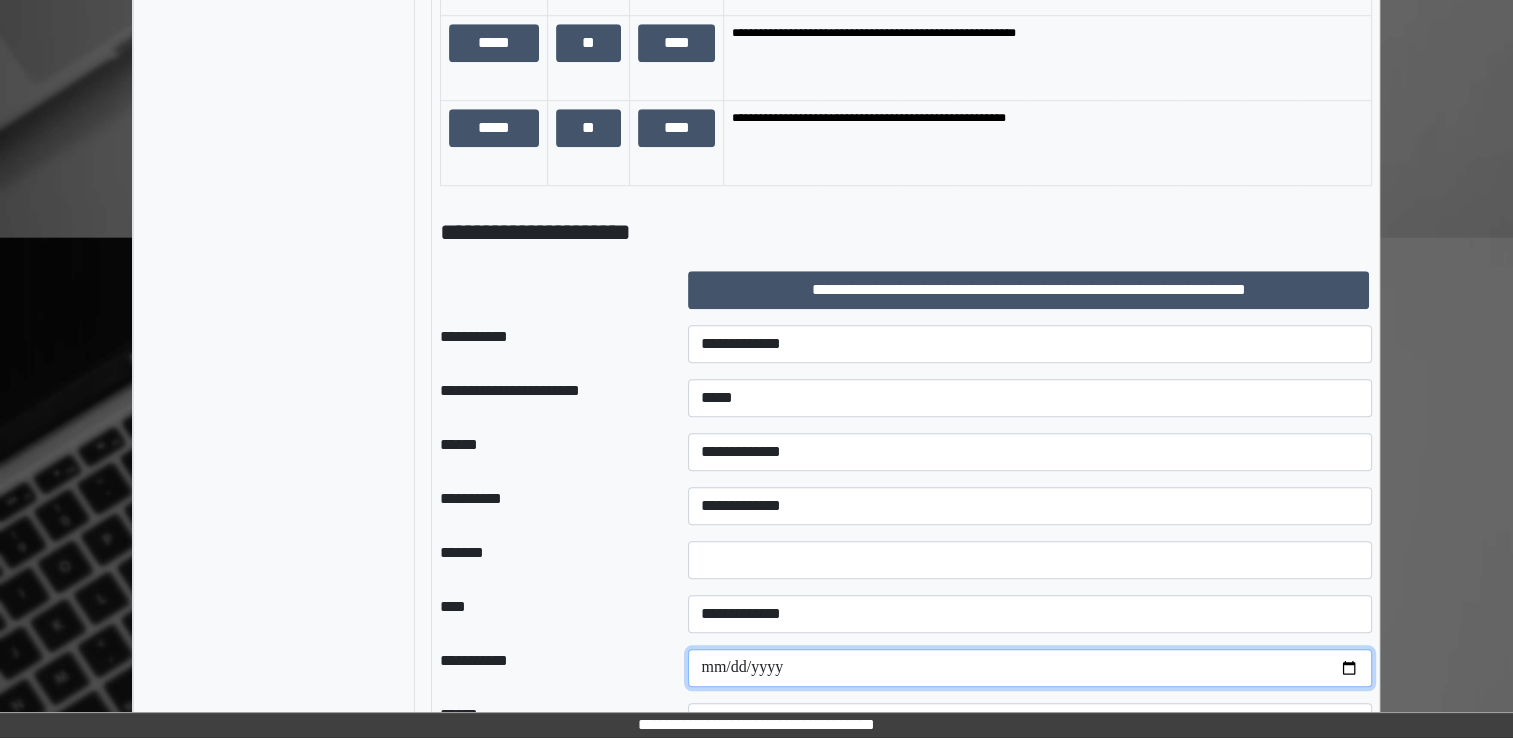 scroll, scrollTop: 1671, scrollLeft: 0, axis: vertical 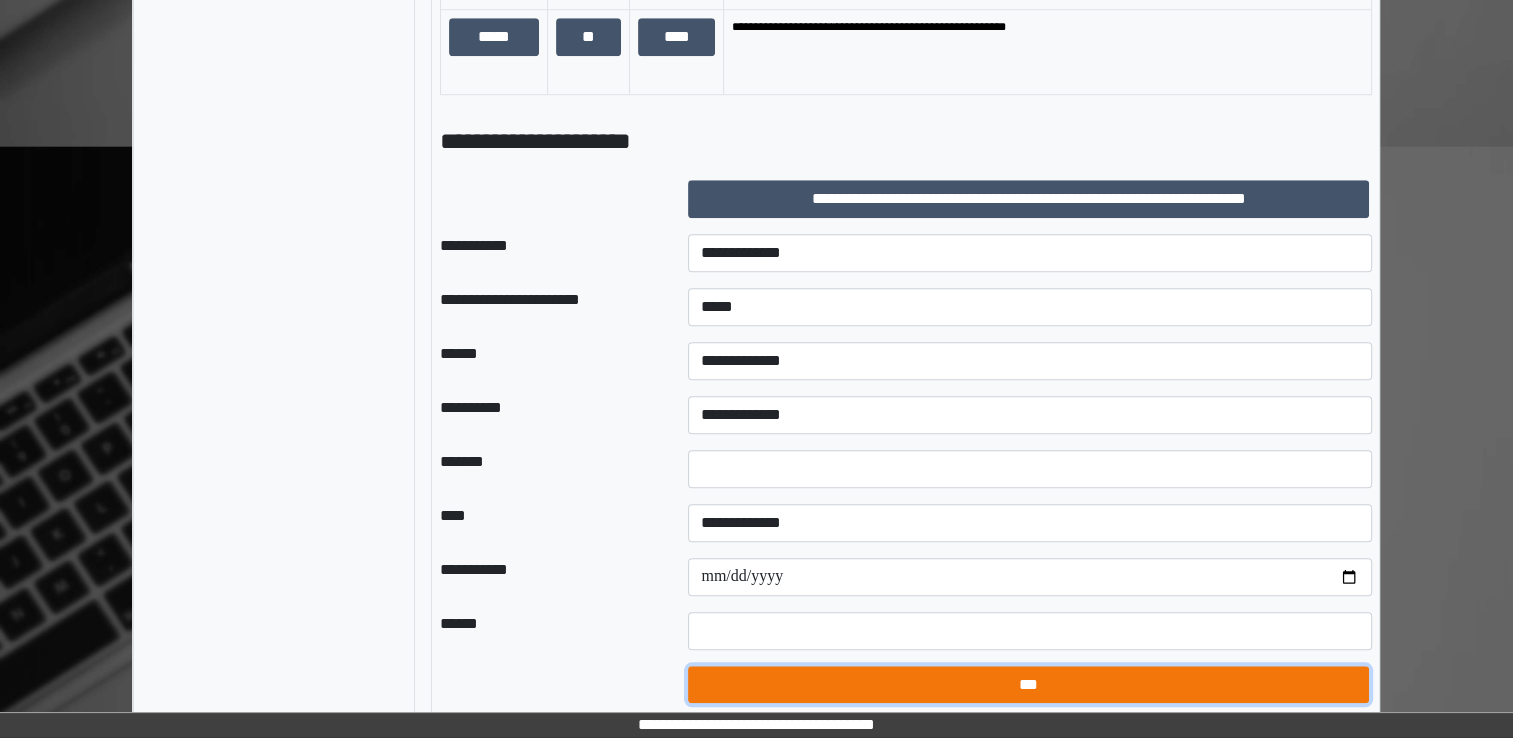 click on "***" at bounding box center (1028, 685) 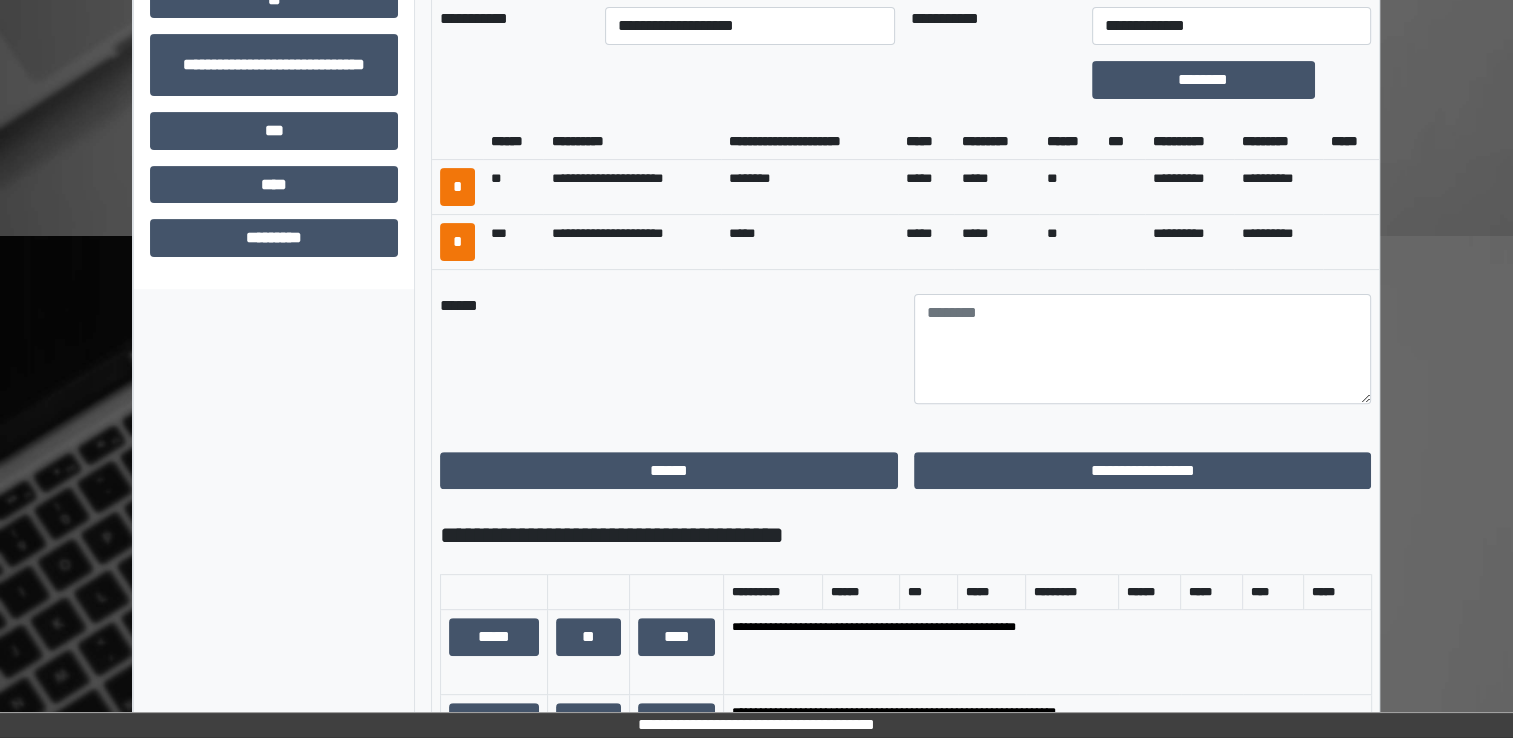 scroll, scrollTop: 614, scrollLeft: 0, axis: vertical 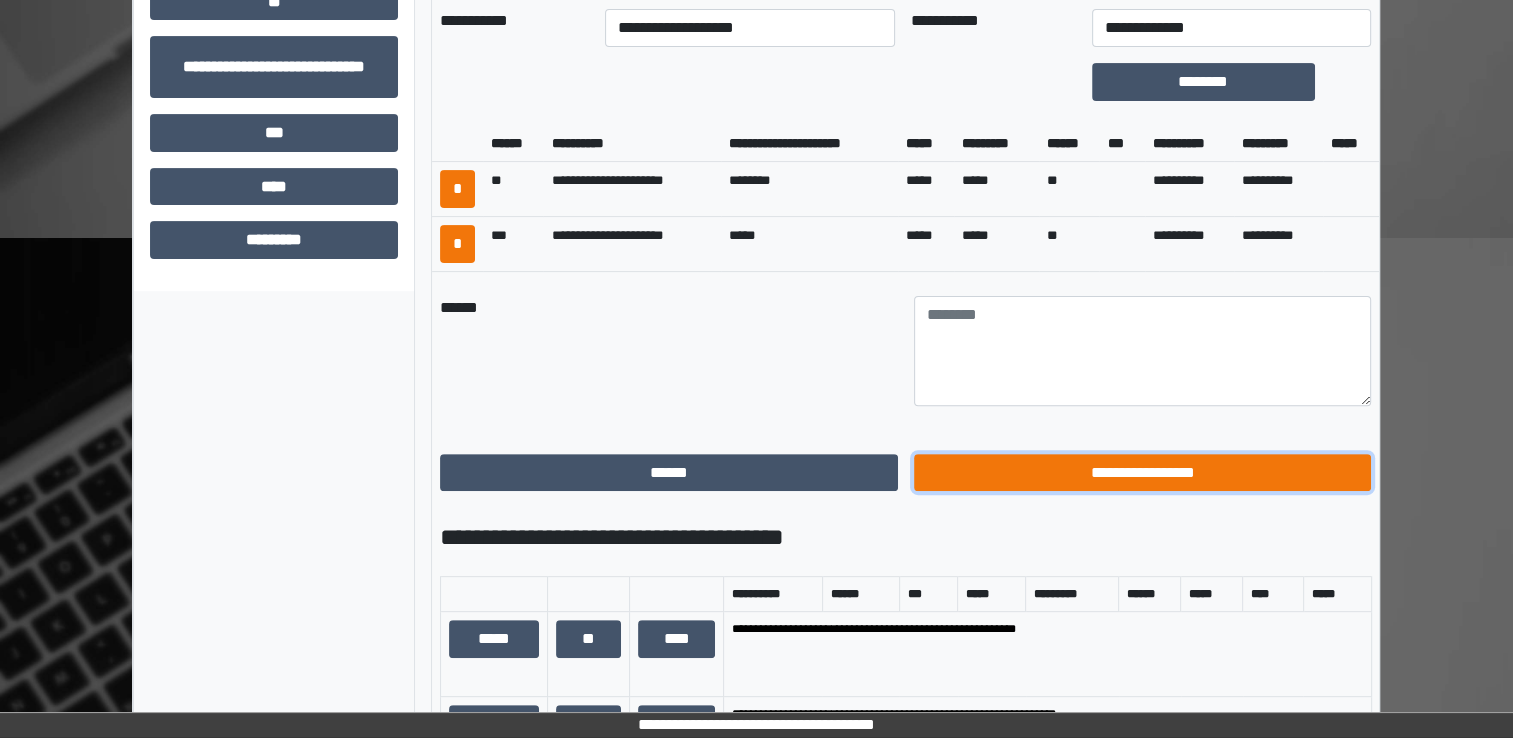 click on "**********" at bounding box center (1143, 473) 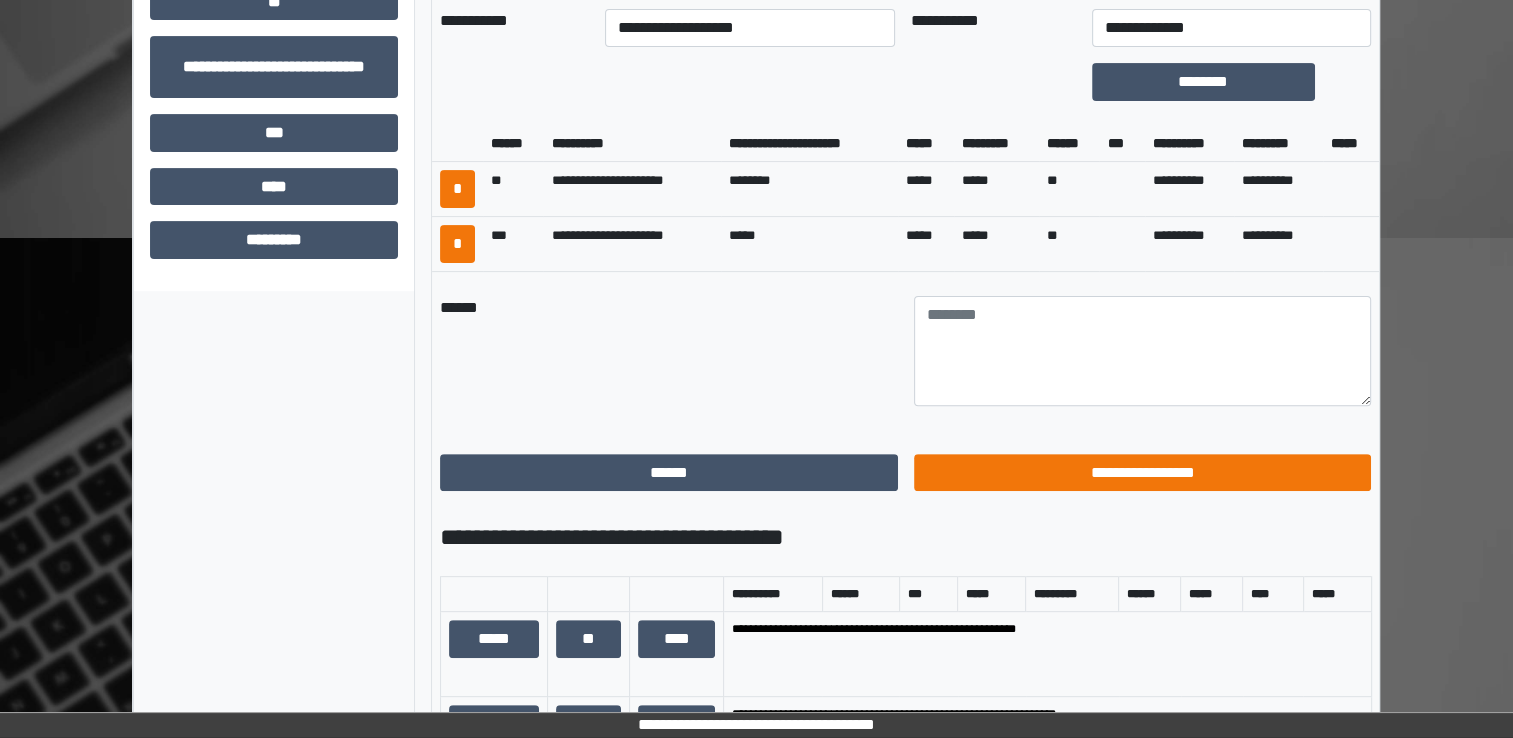 scroll, scrollTop: 184, scrollLeft: 0, axis: vertical 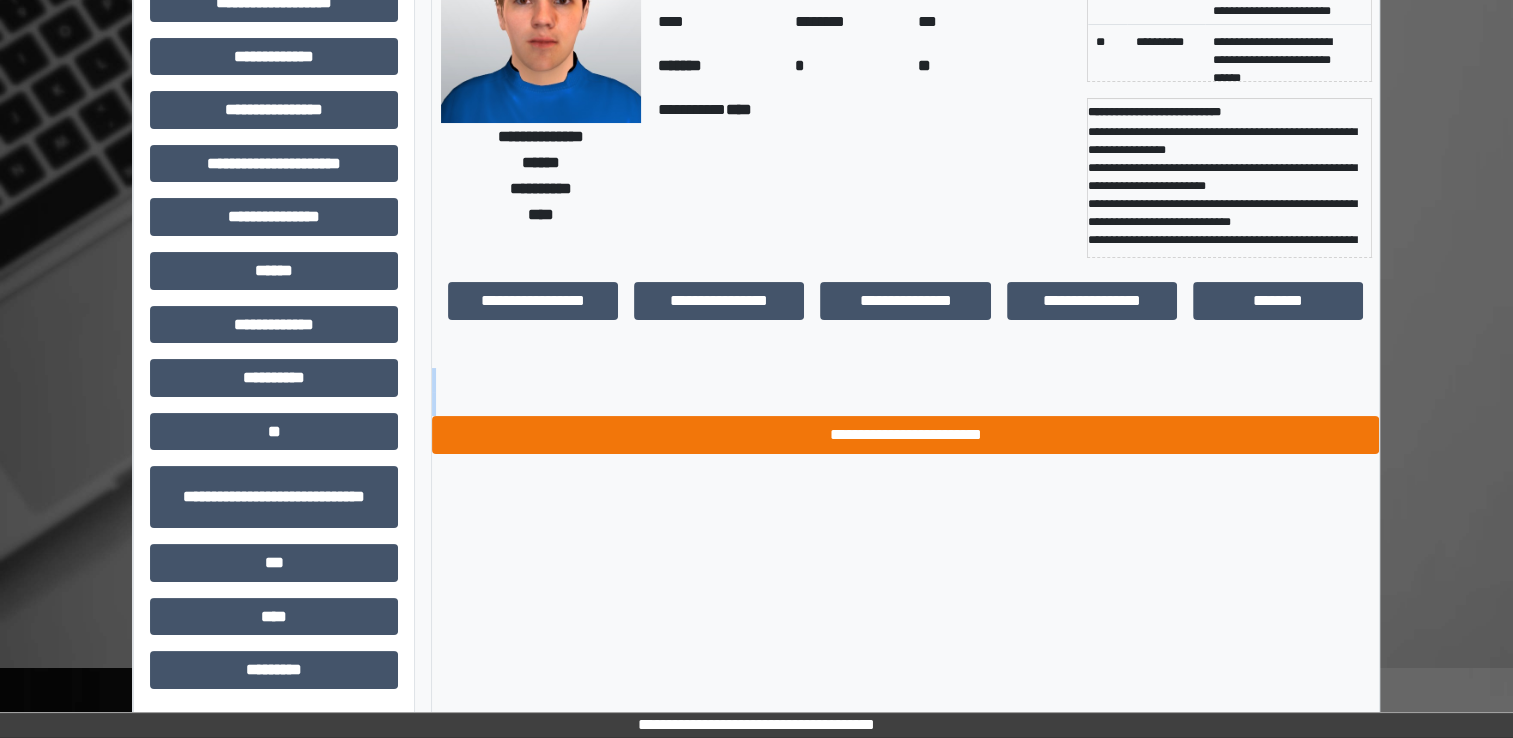 drag, startPoint x: 593, startPoint y: 387, endPoint x: 623, endPoint y: 448, distance: 67.977936 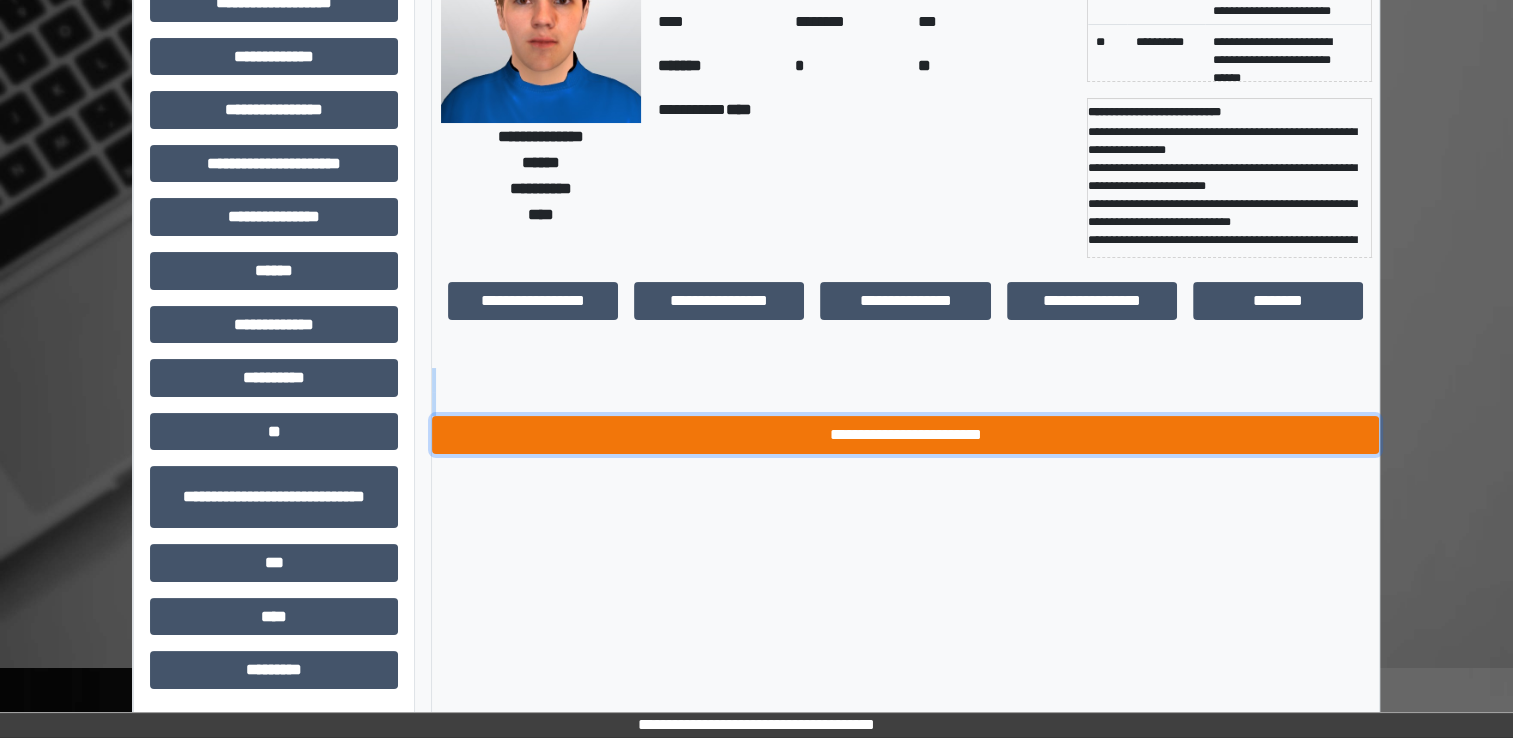 click on "**********" at bounding box center (905, 435) 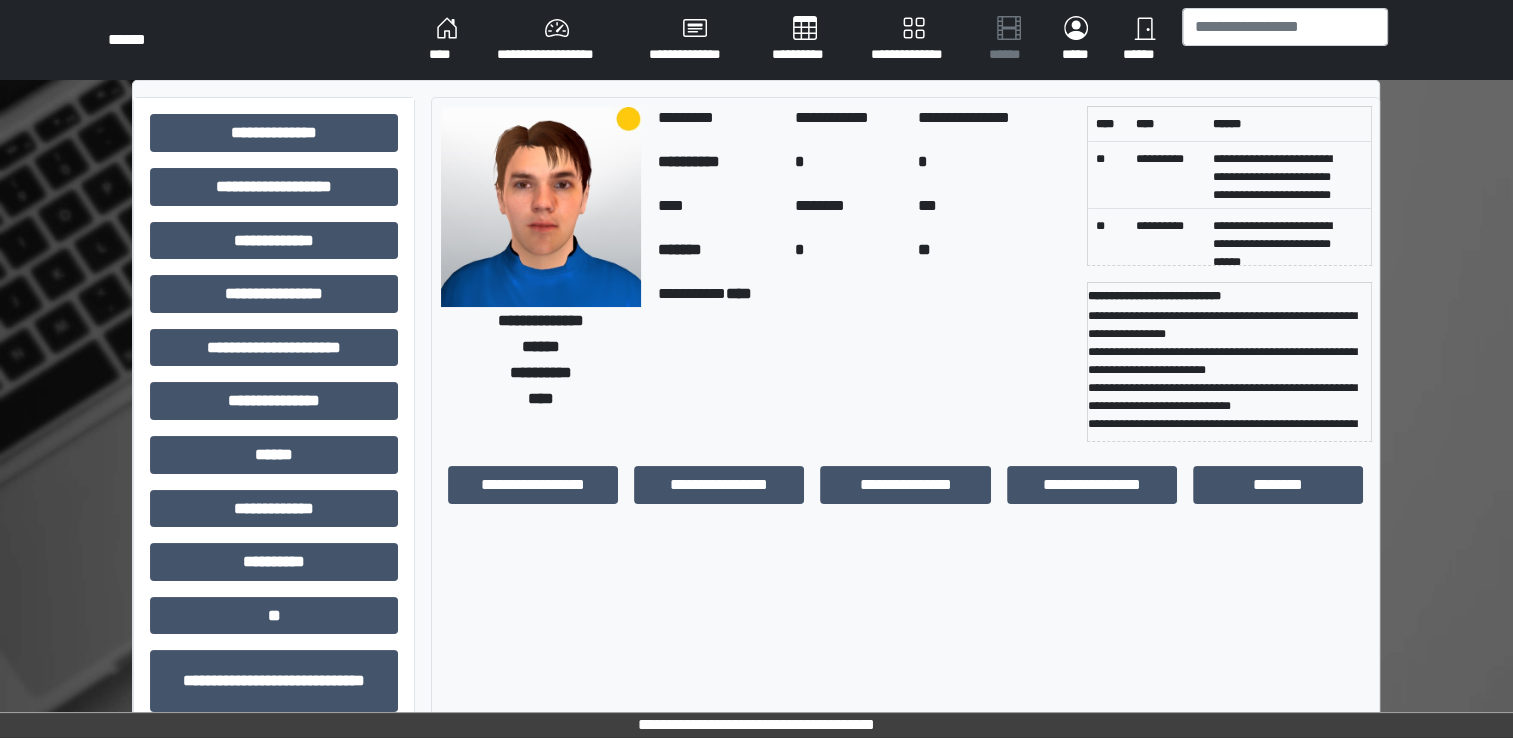 scroll, scrollTop: 184, scrollLeft: 0, axis: vertical 